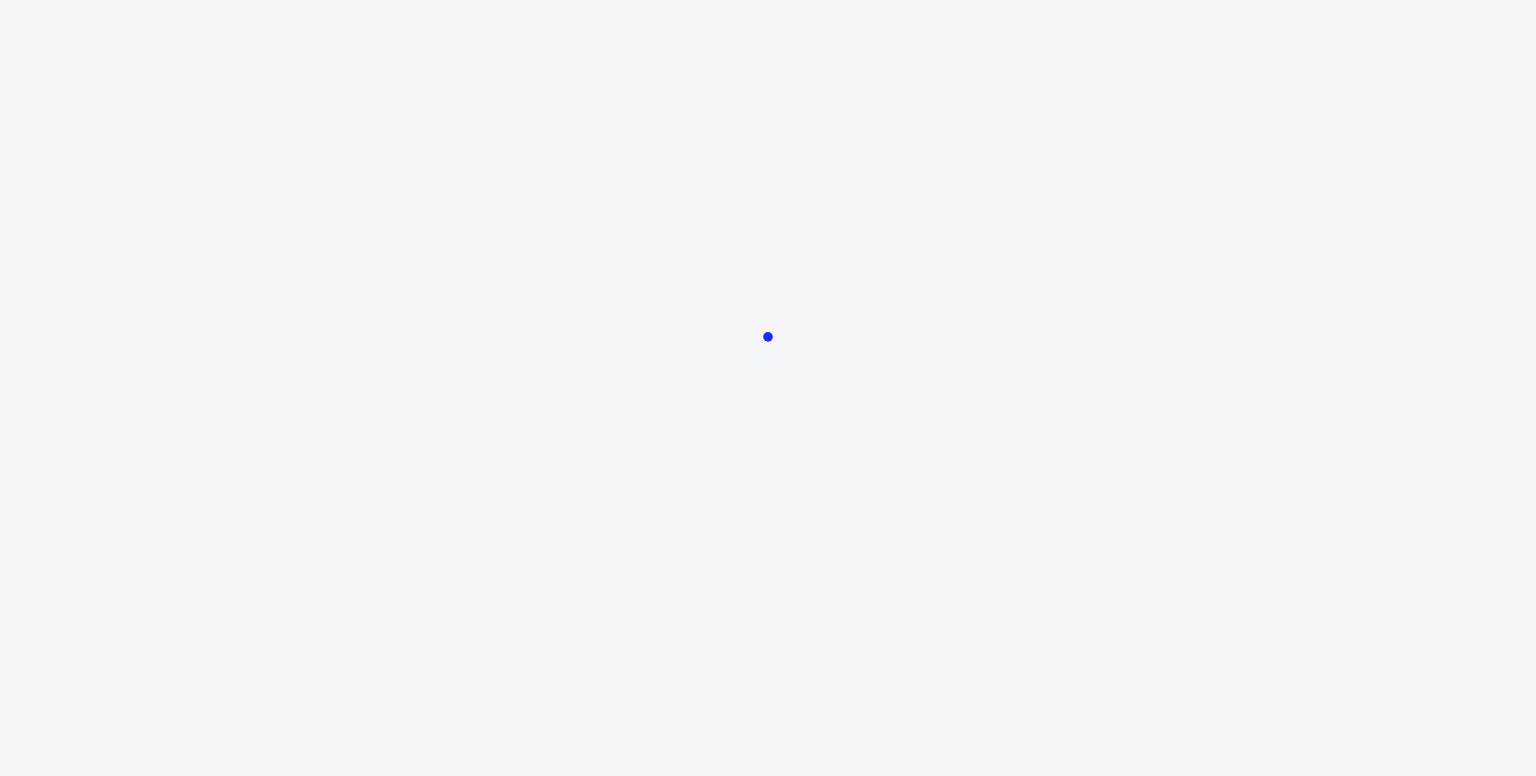 scroll, scrollTop: 0, scrollLeft: 0, axis: both 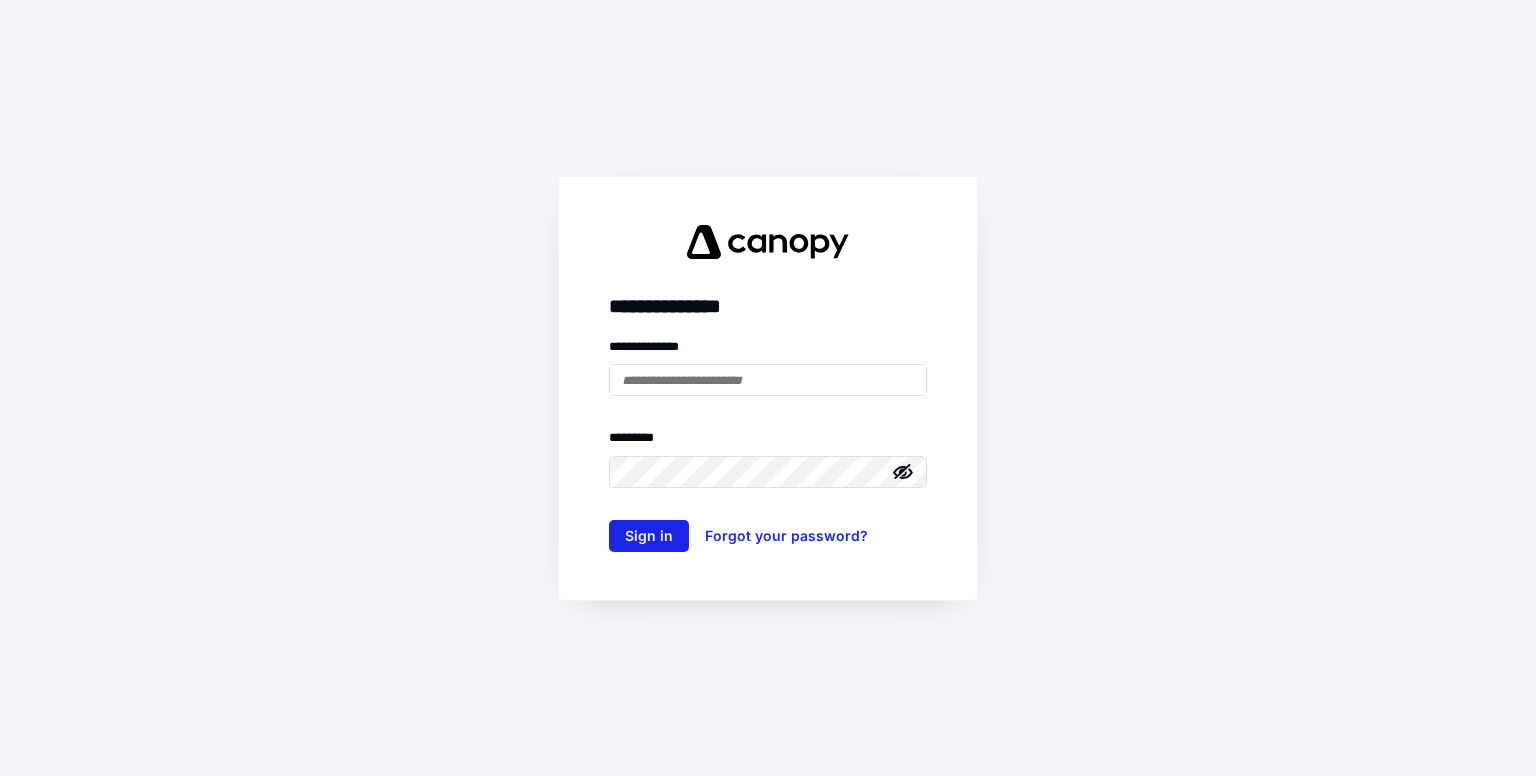 type on "**********" 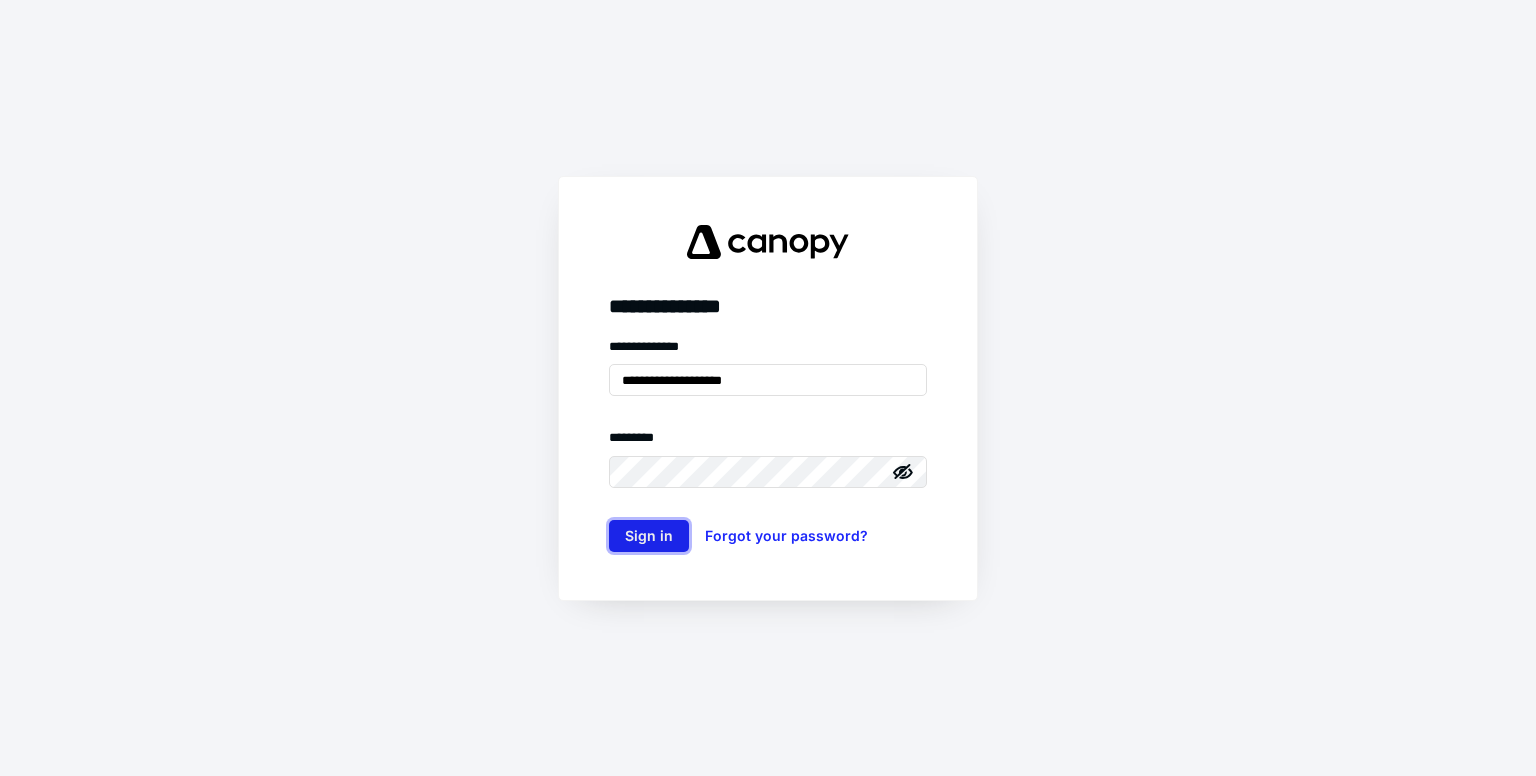 click on "Sign in" at bounding box center [649, 536] 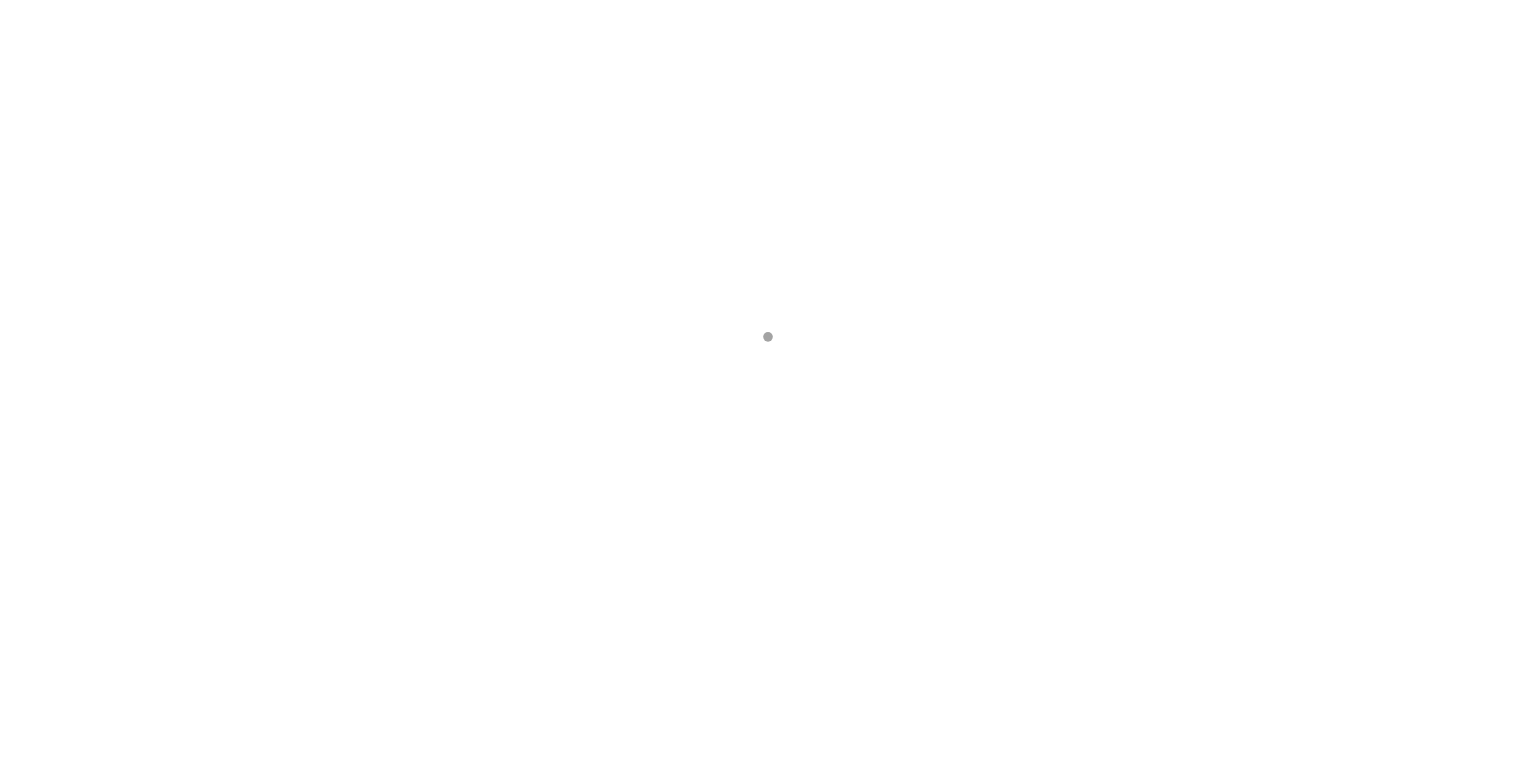 scroll, scrollTop: 0, scrollLeft: 0, axis: both 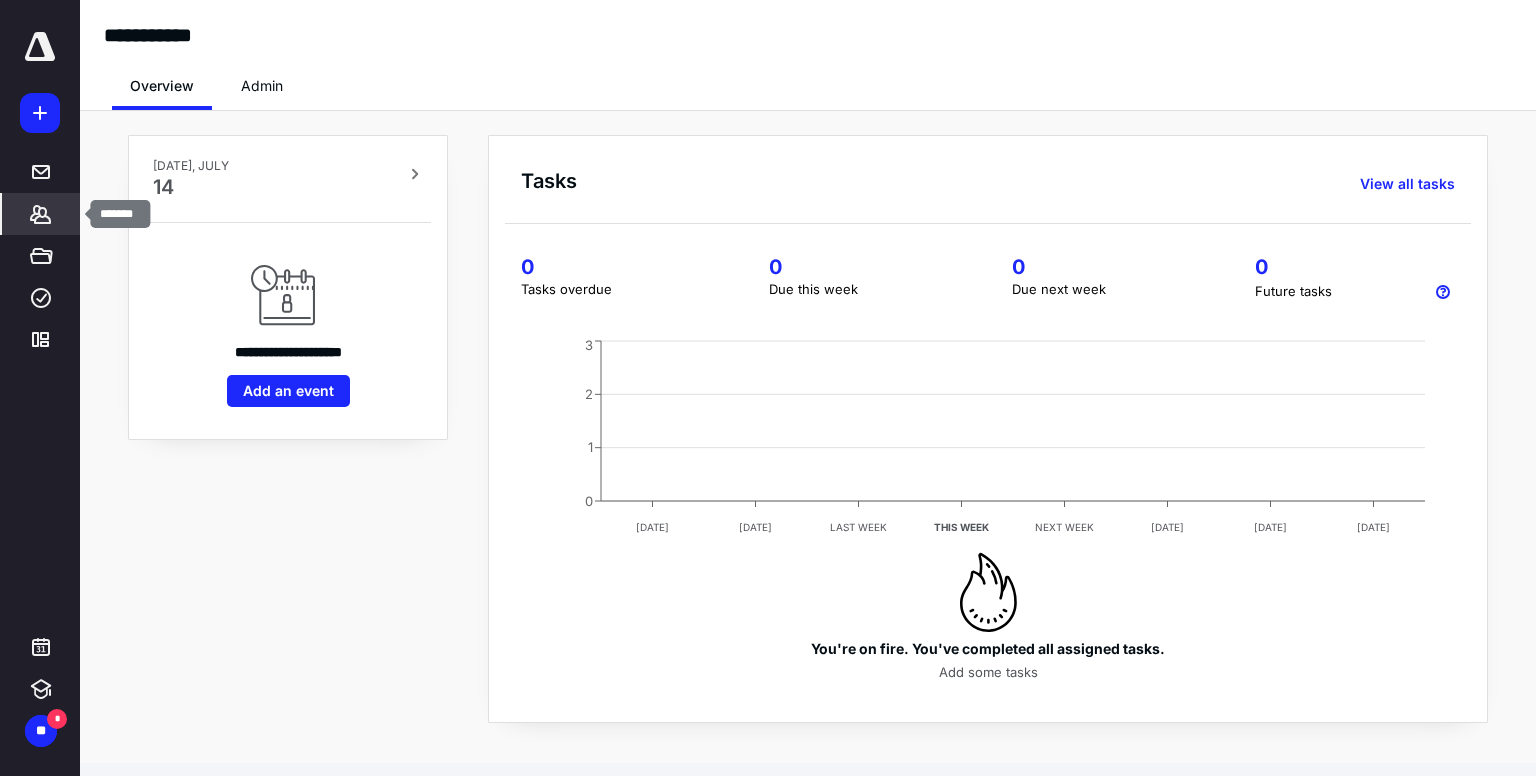 click 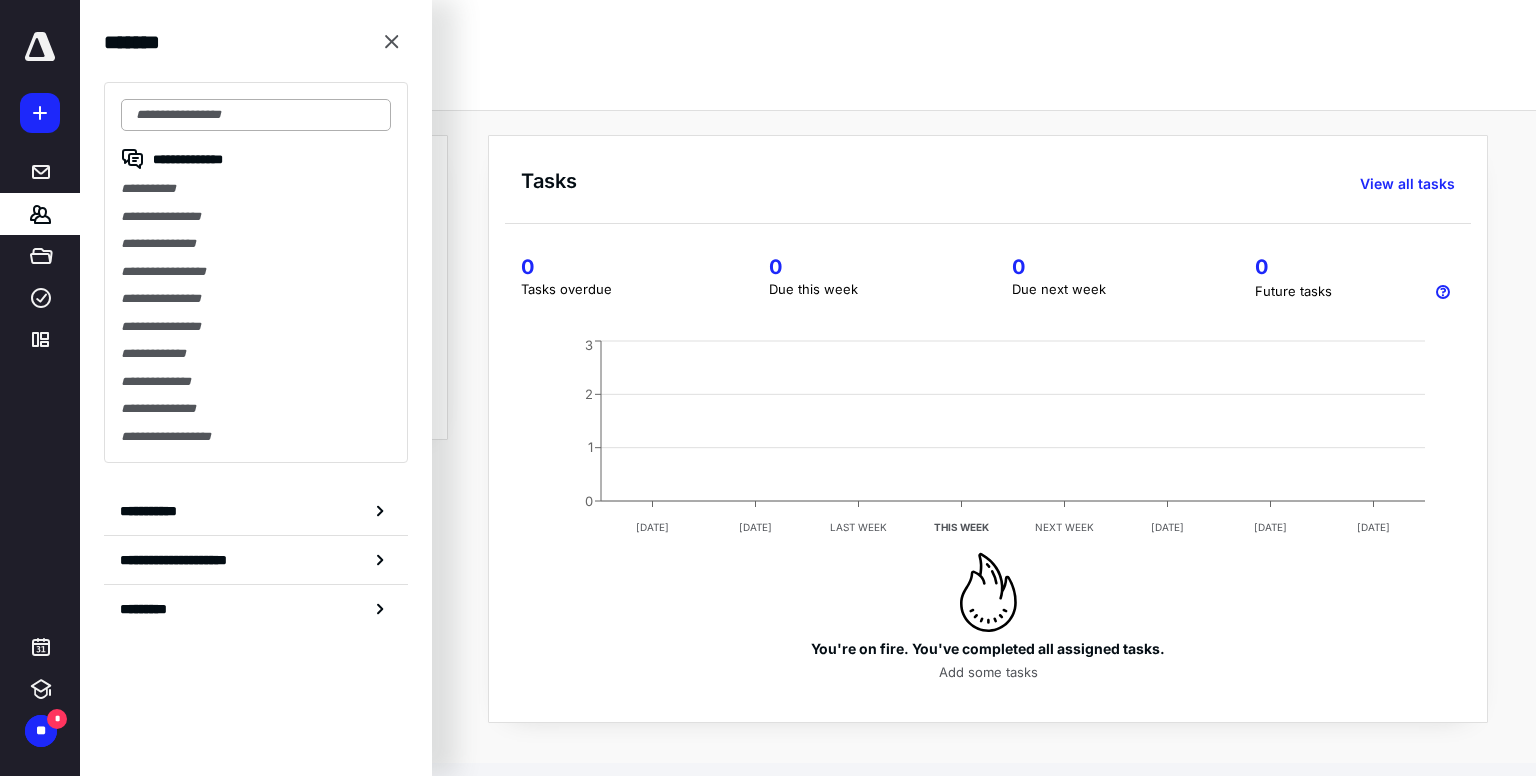 click at bounding box center (256, 115) 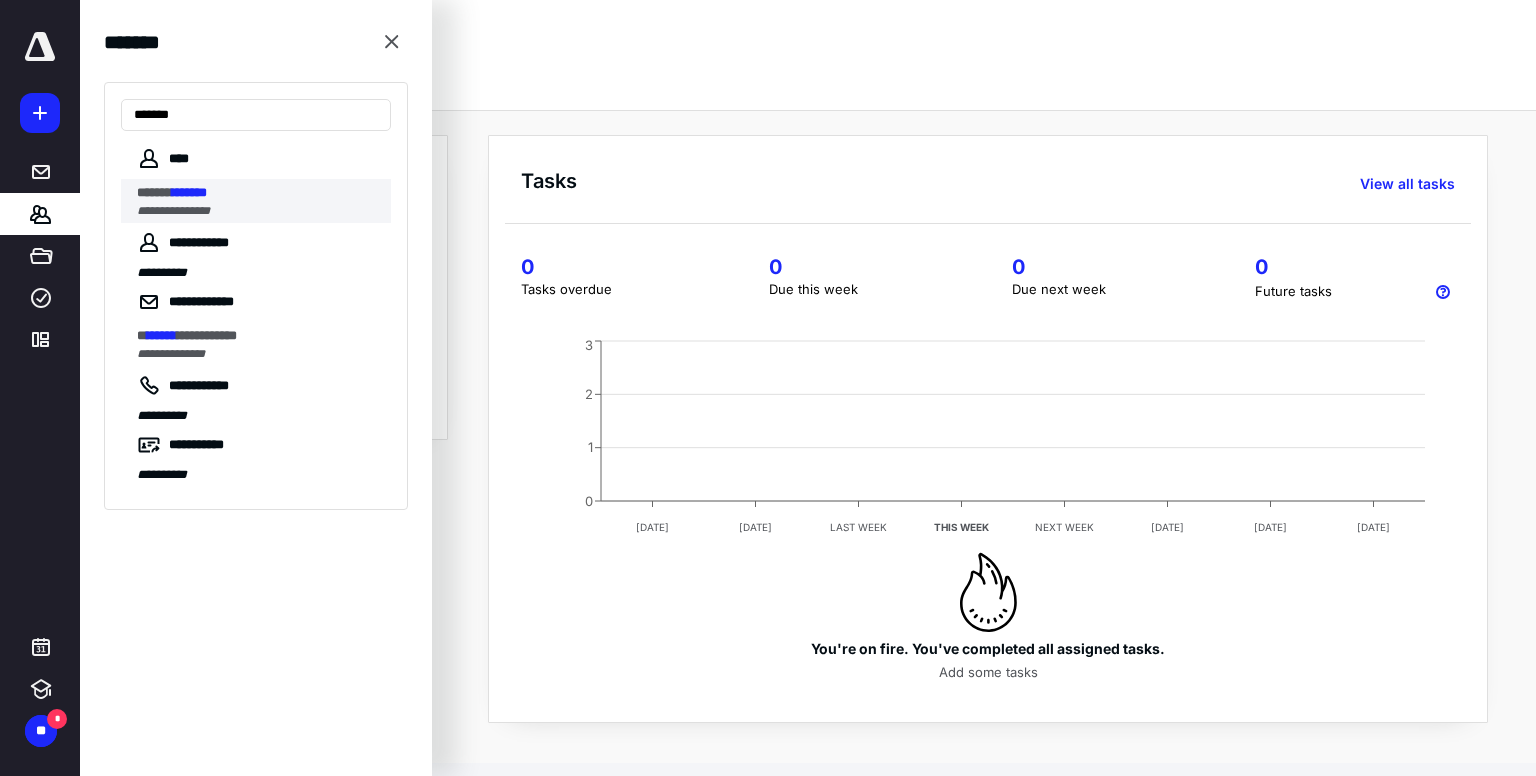 type on "*******" 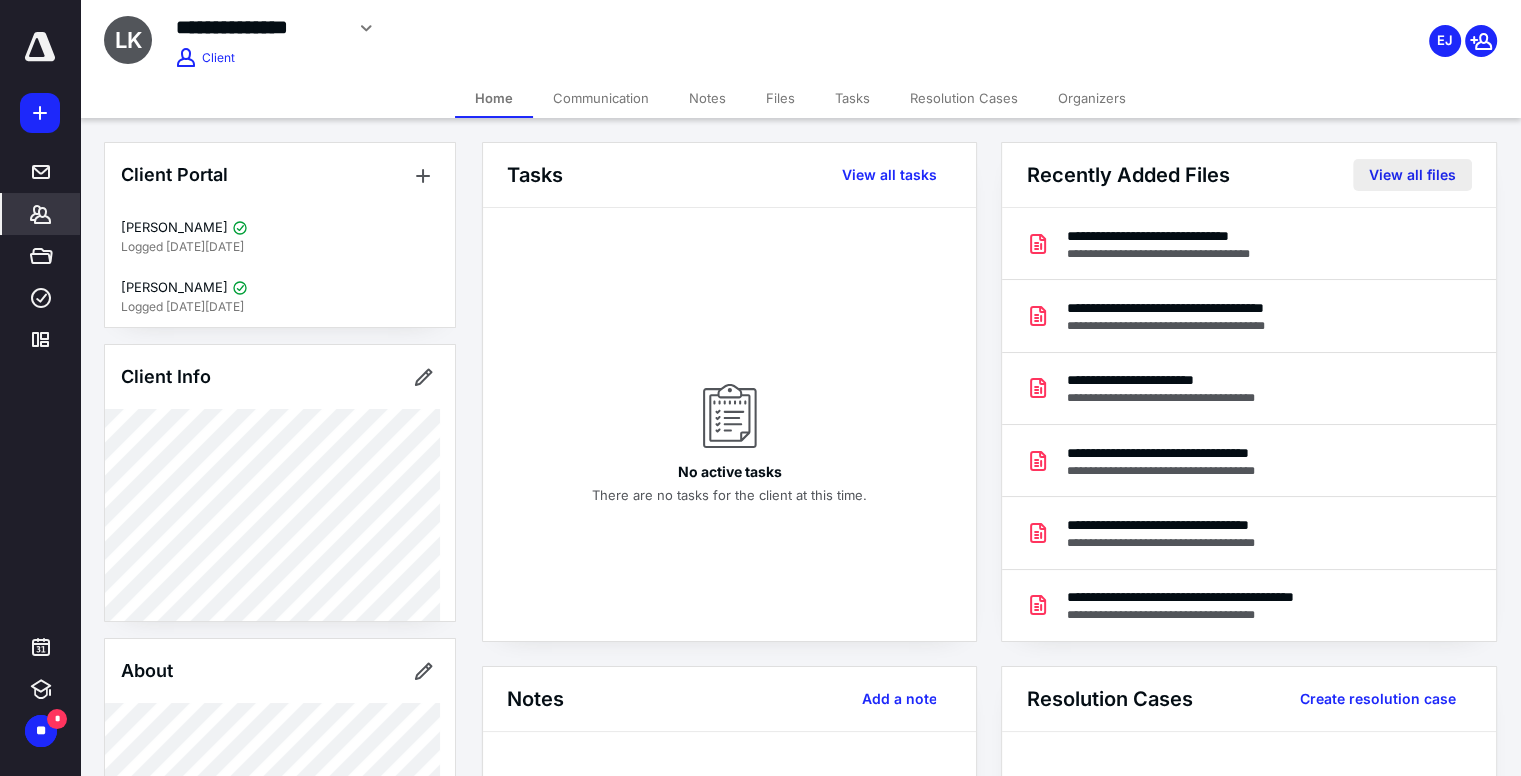 click on "View all files" at bounding box center (1412, 175) 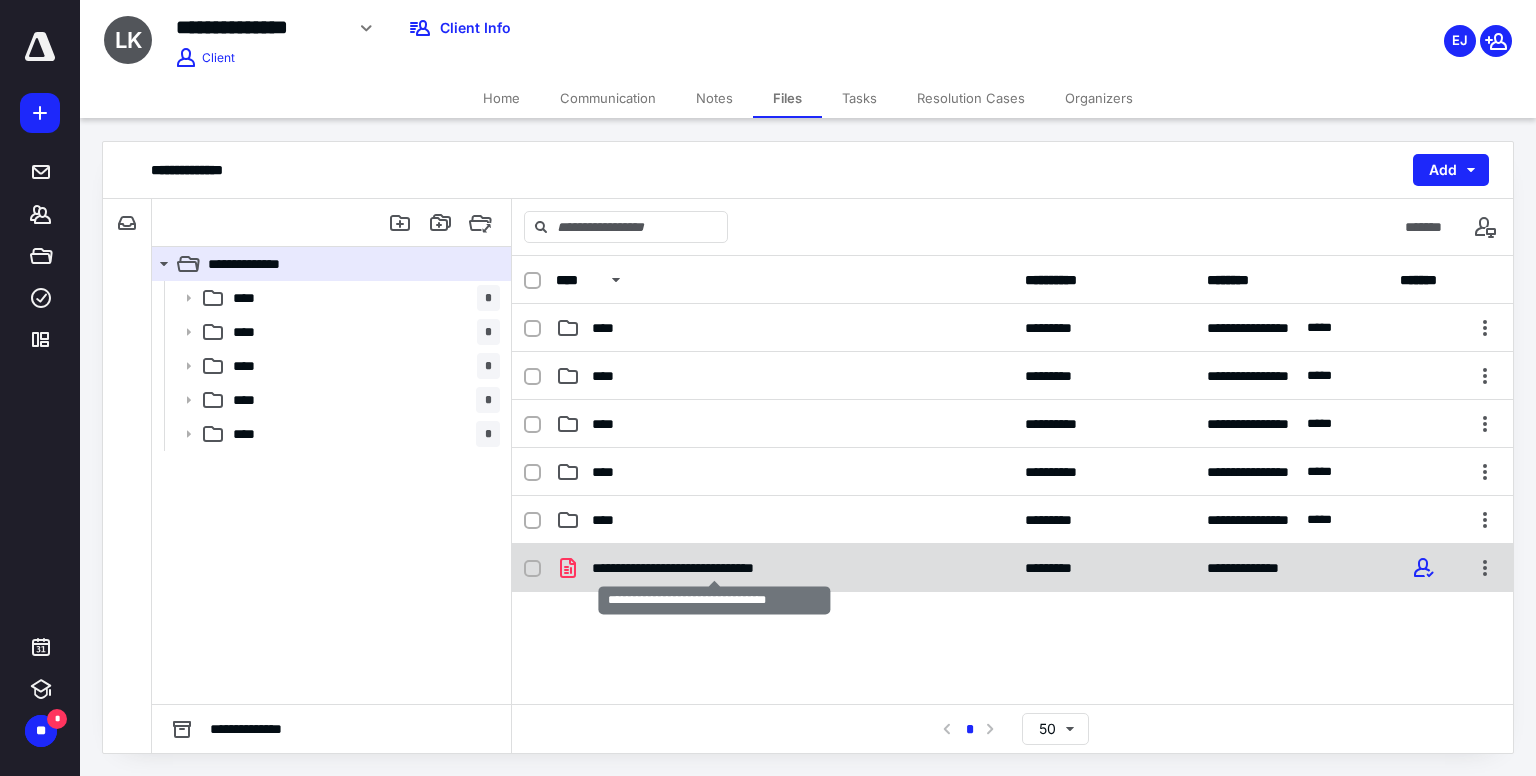 click on "**********" at bounding box center (714, 568) 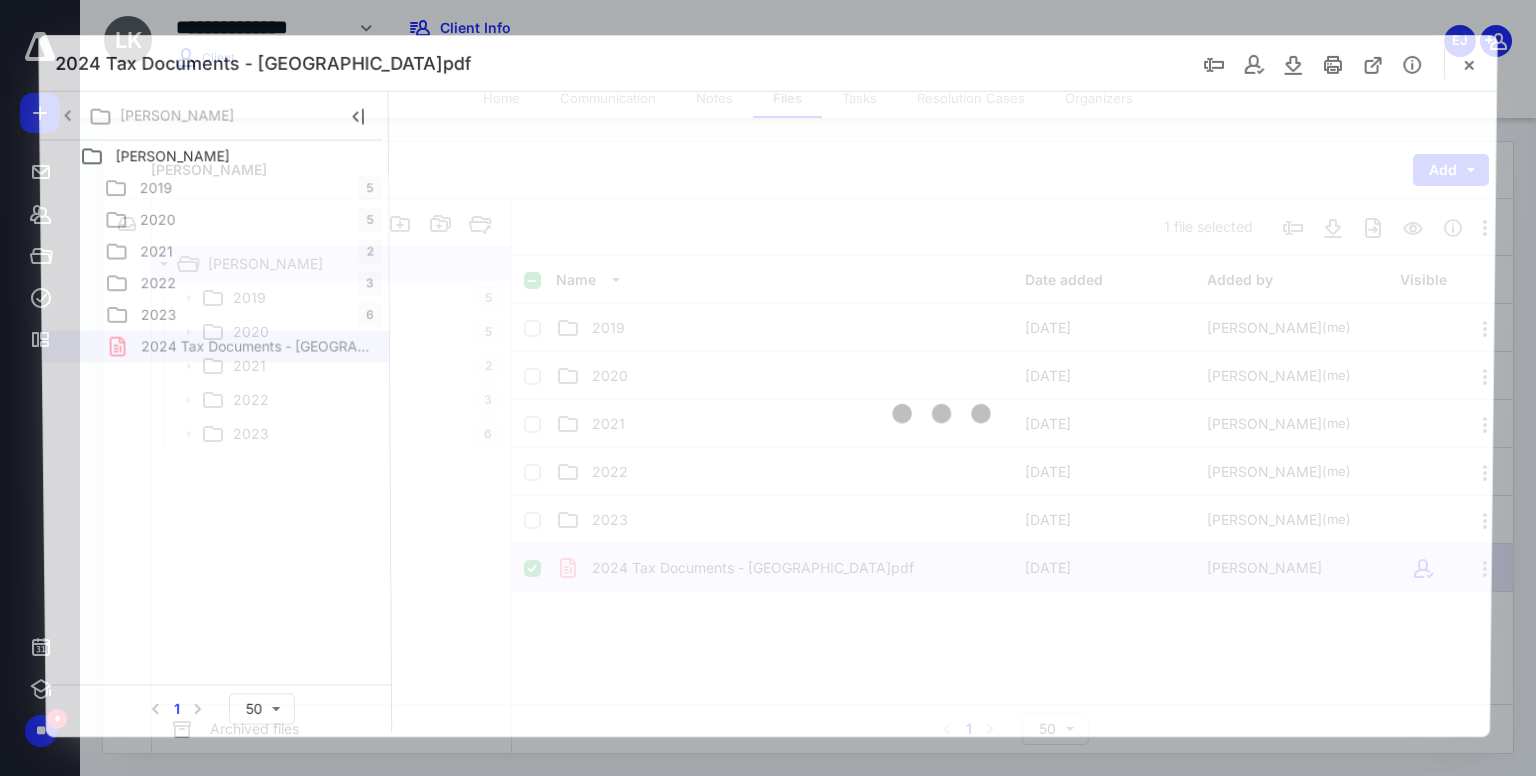 scroll, scrollTop: 0, scrollLeft: 0, axis: both 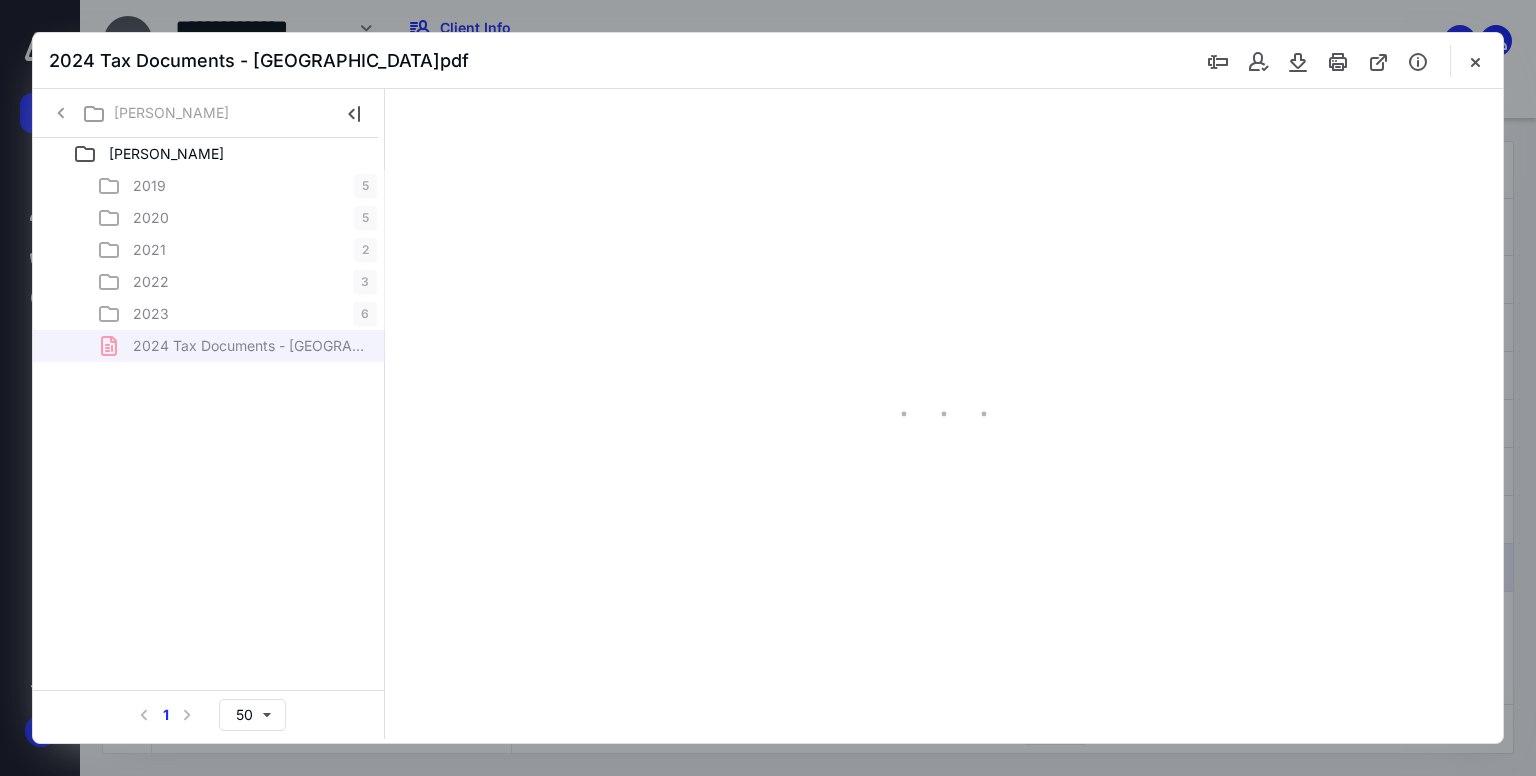 type on "179" 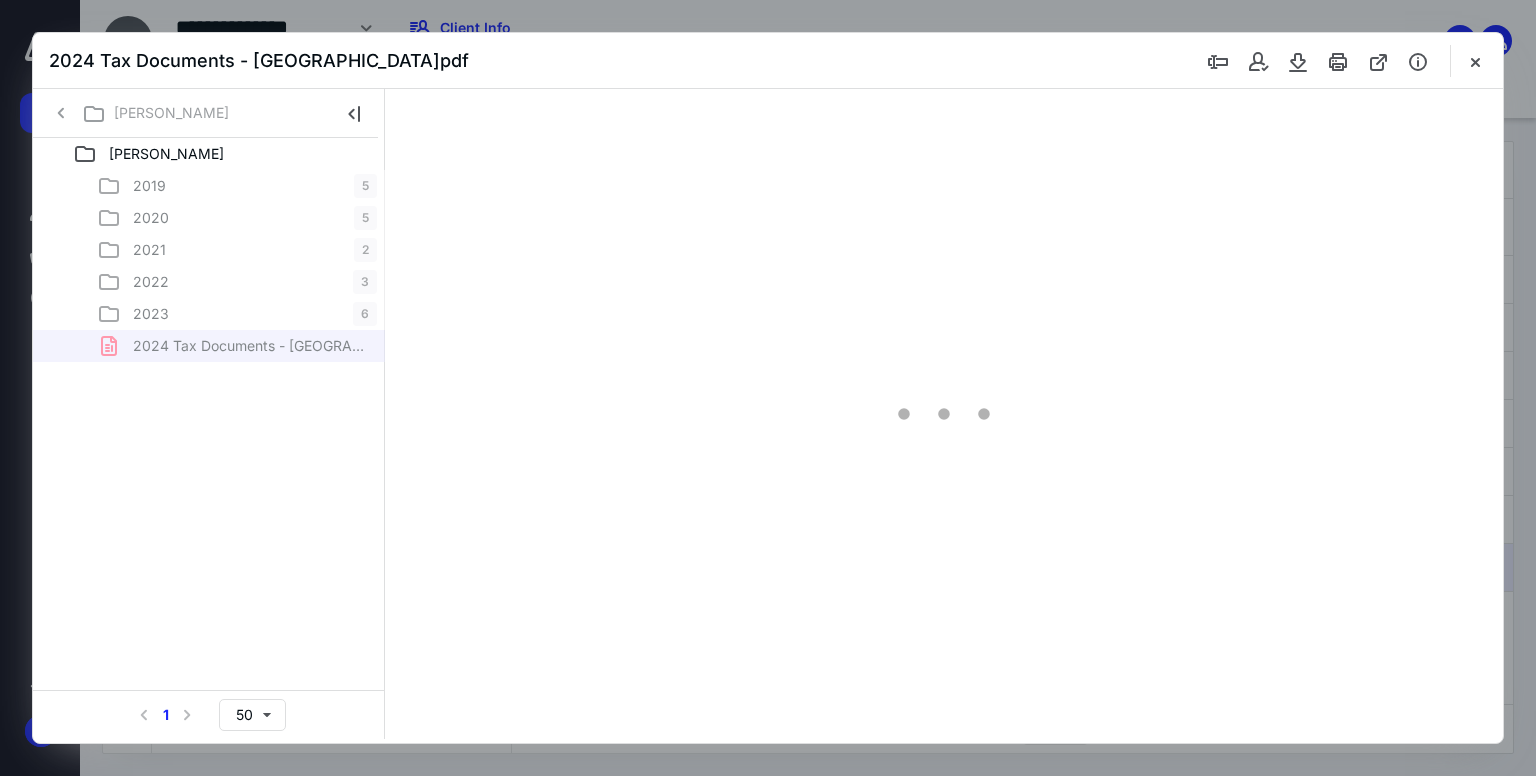 scroll, scrollTop: 43, scrollLeft: 126, axis: both 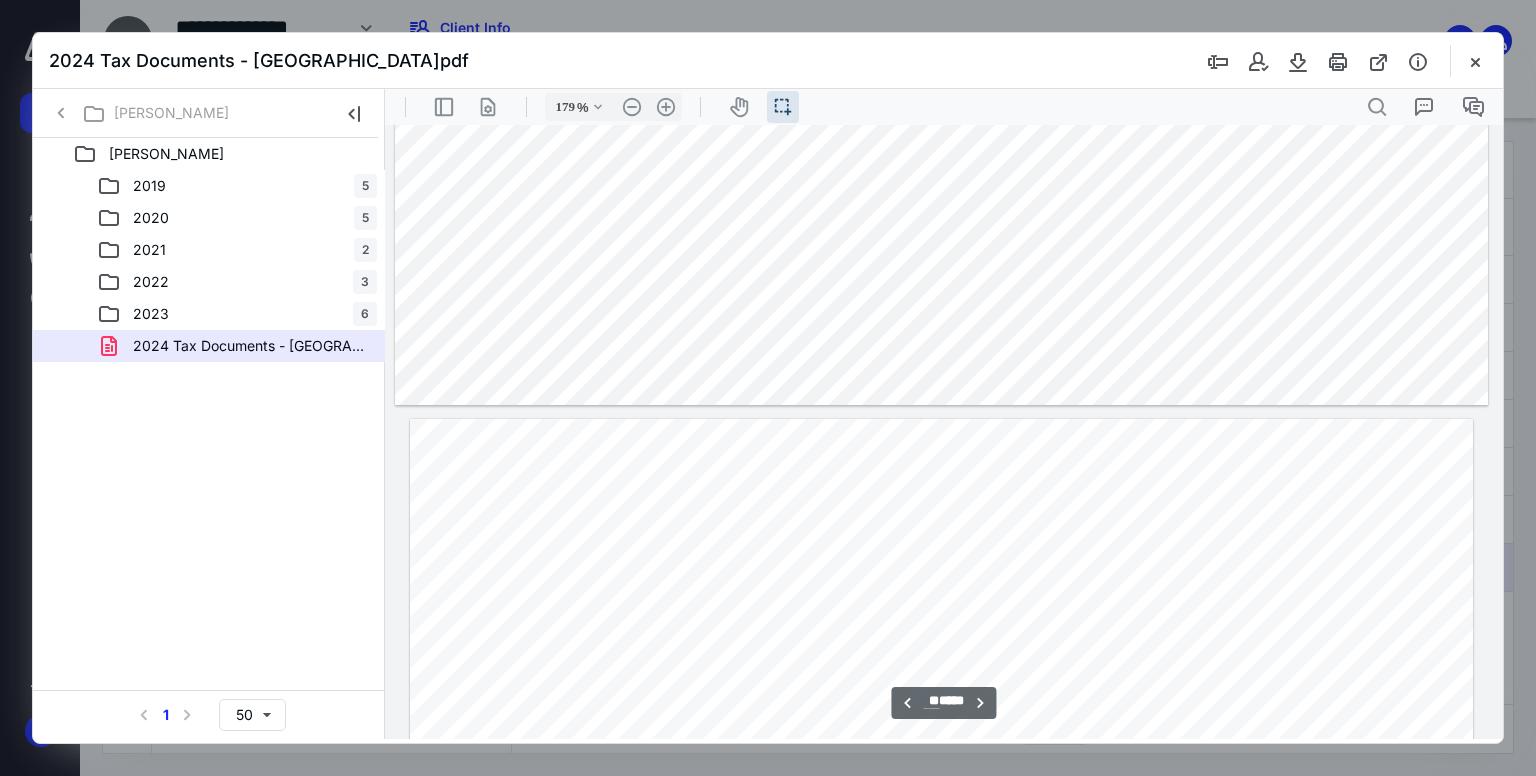 type on "**" 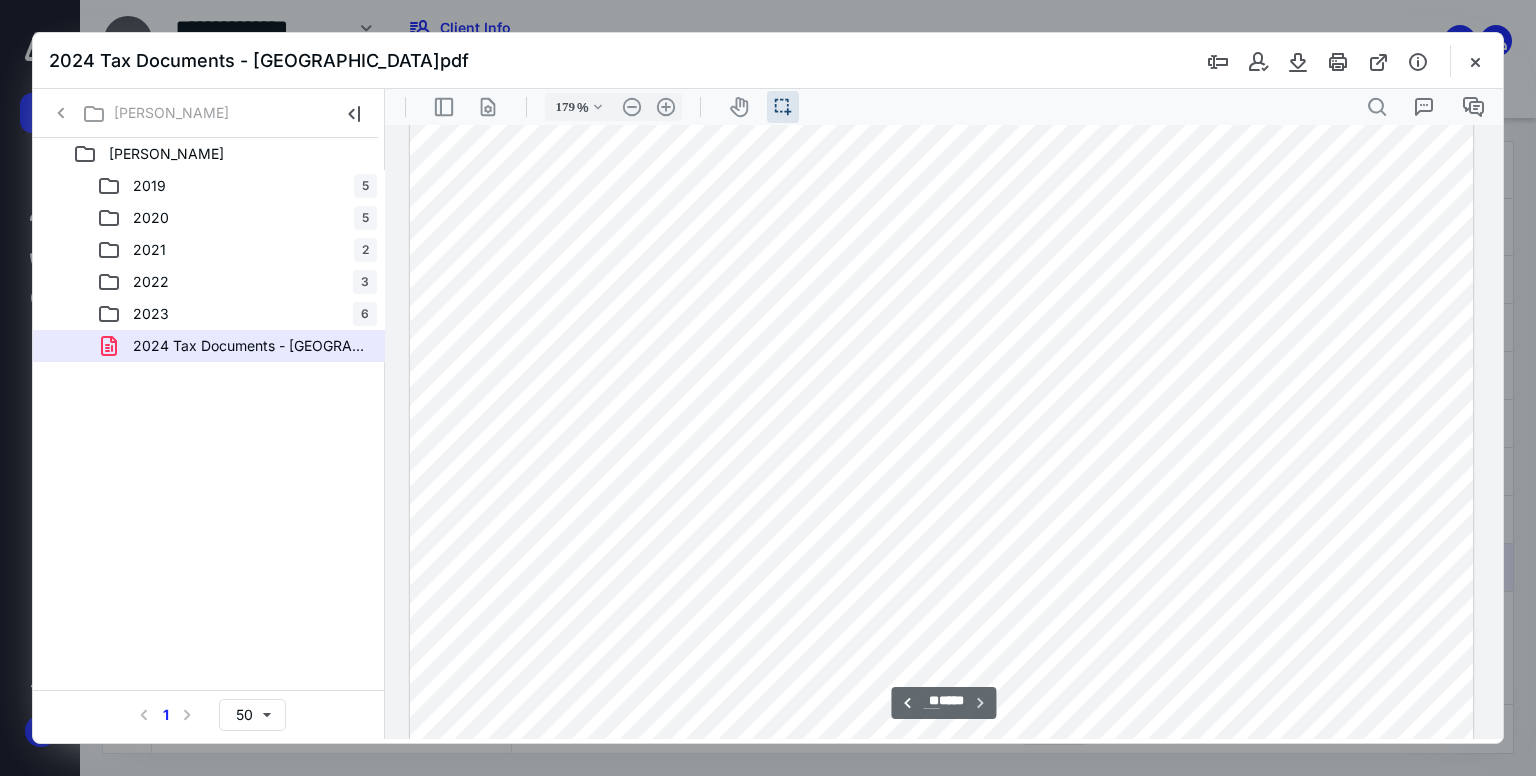 scroll, scrollTop: 56872, scrollLeft: 126, axis: both 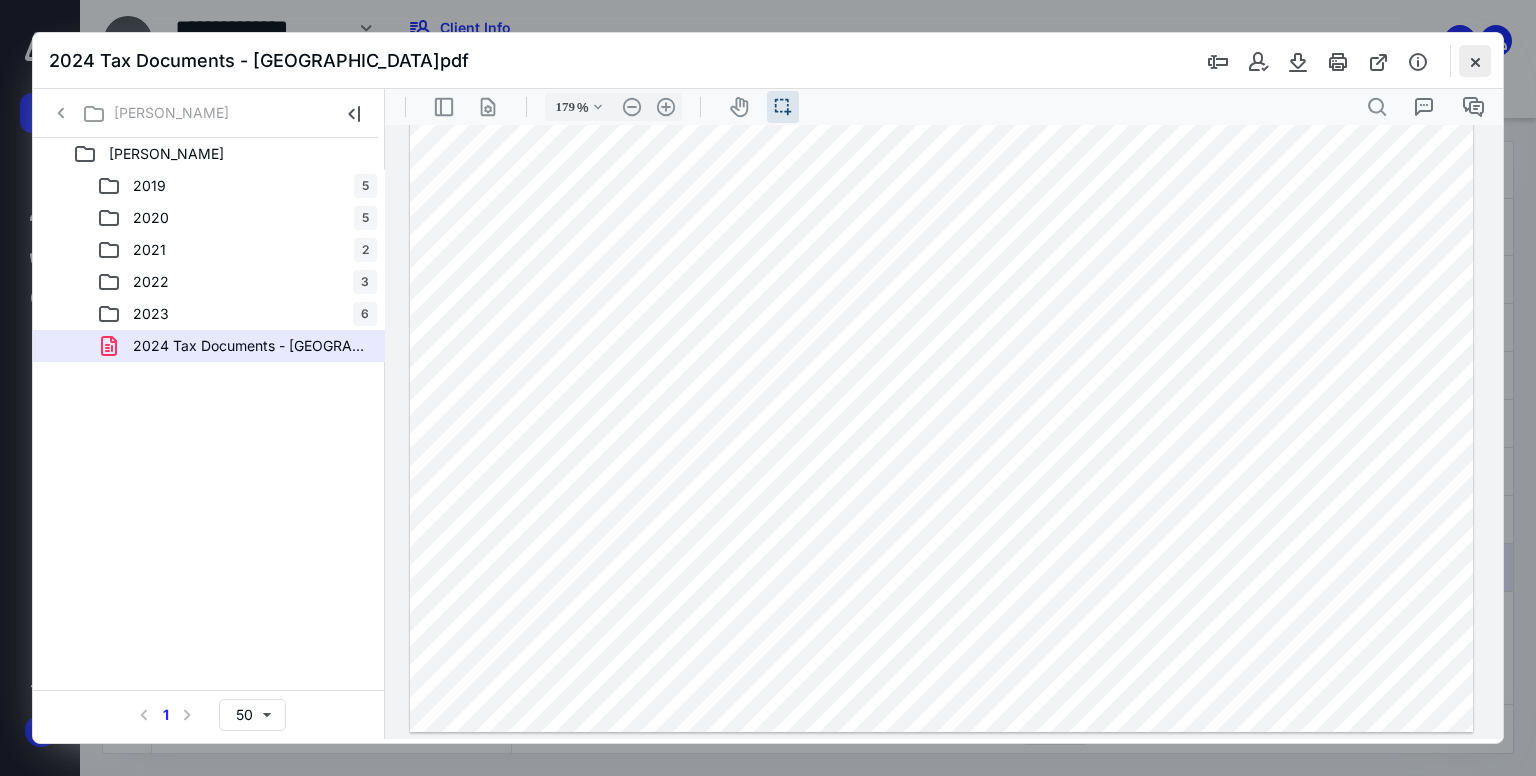 click at bounding box center [1475, 61] 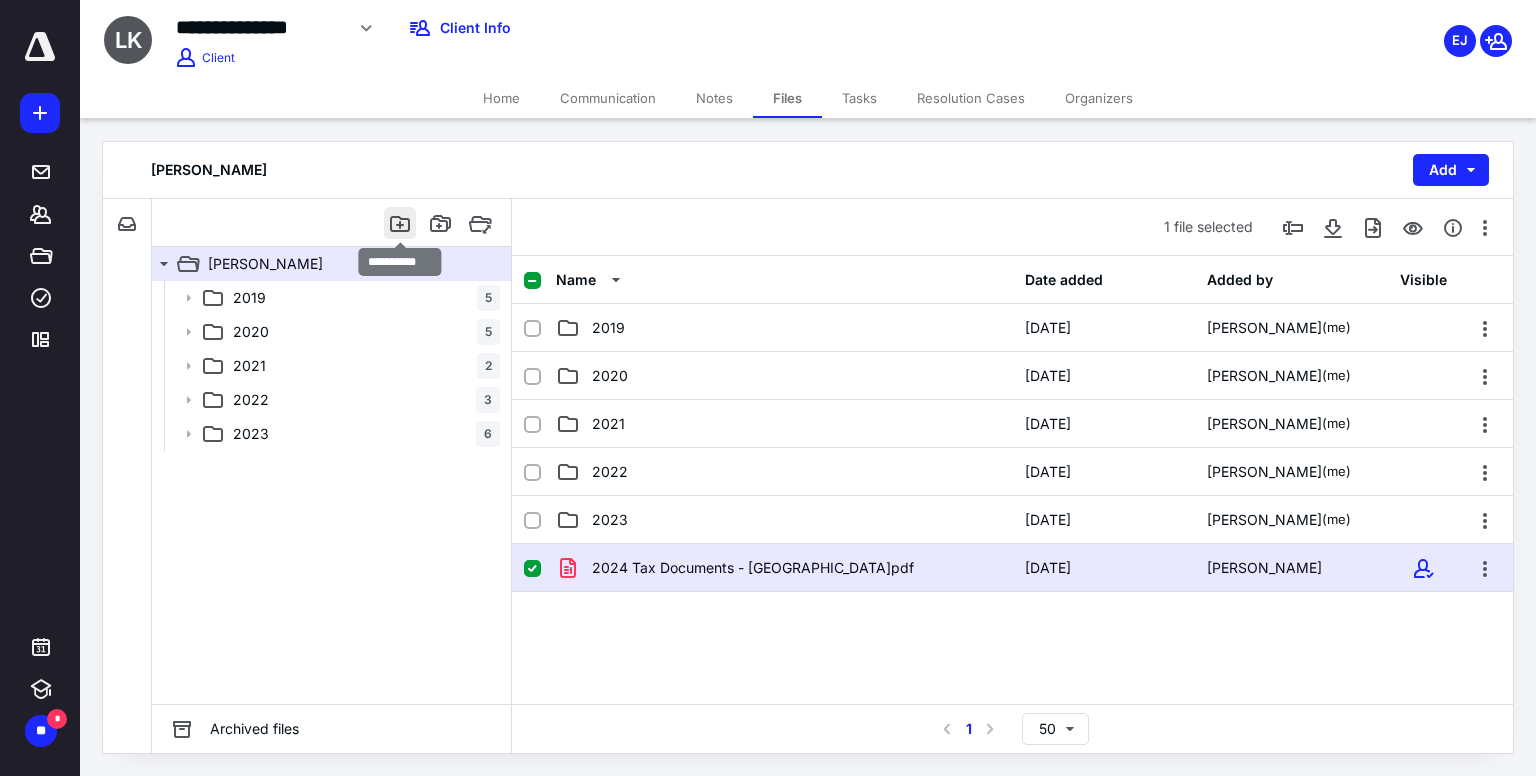 click at bounding box center [400, 223] 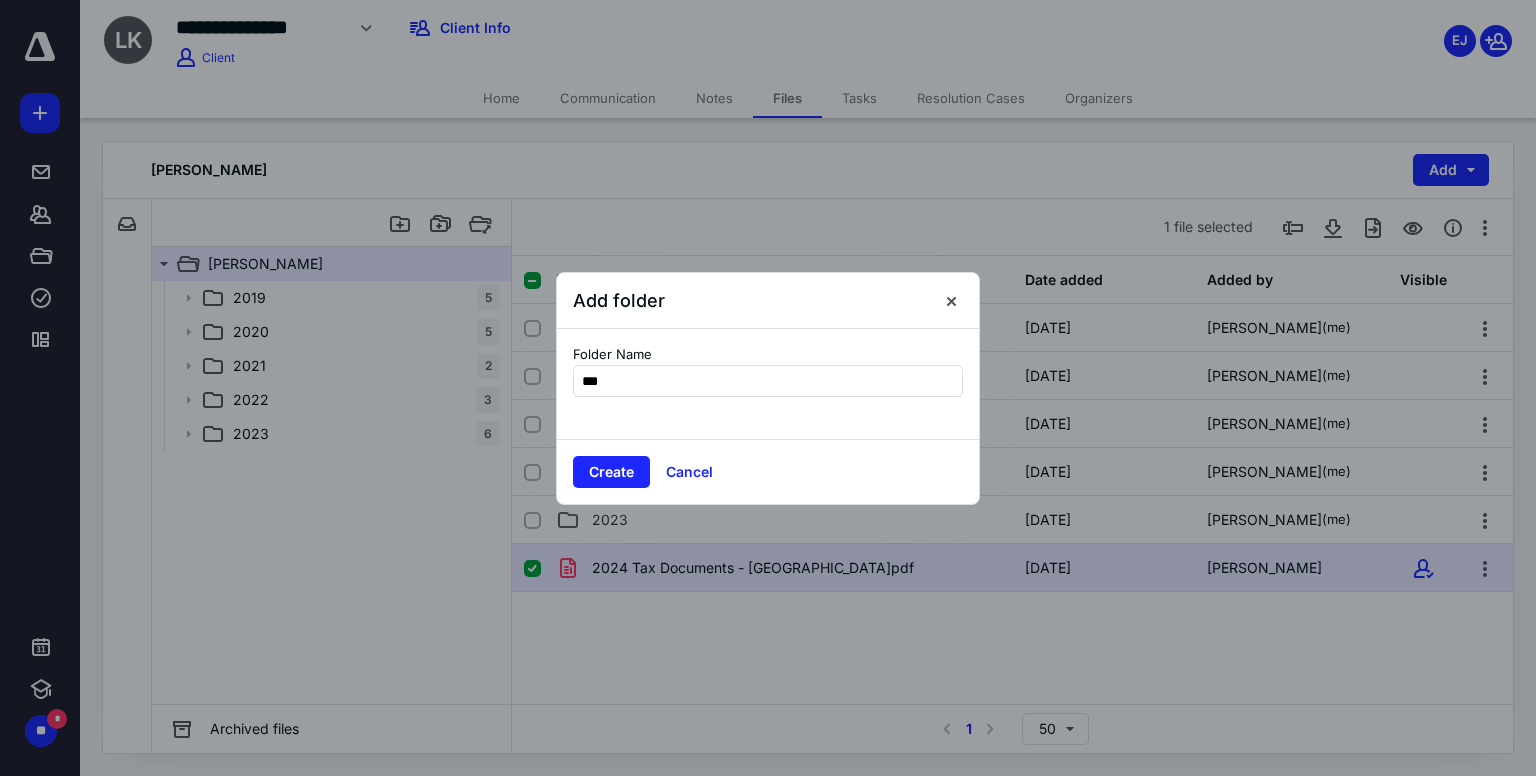 type on "****" 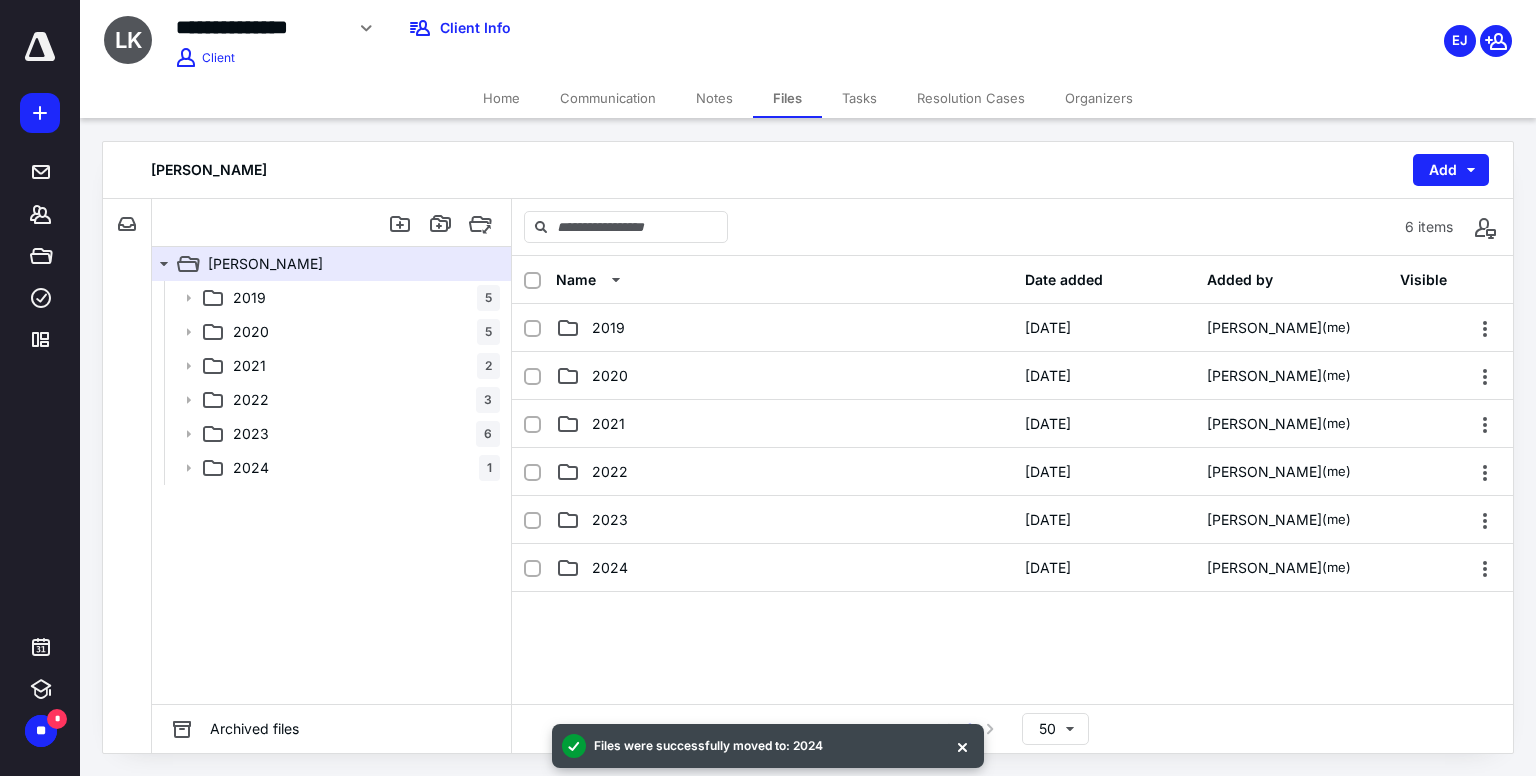 click at bounding box center [1012, 742] 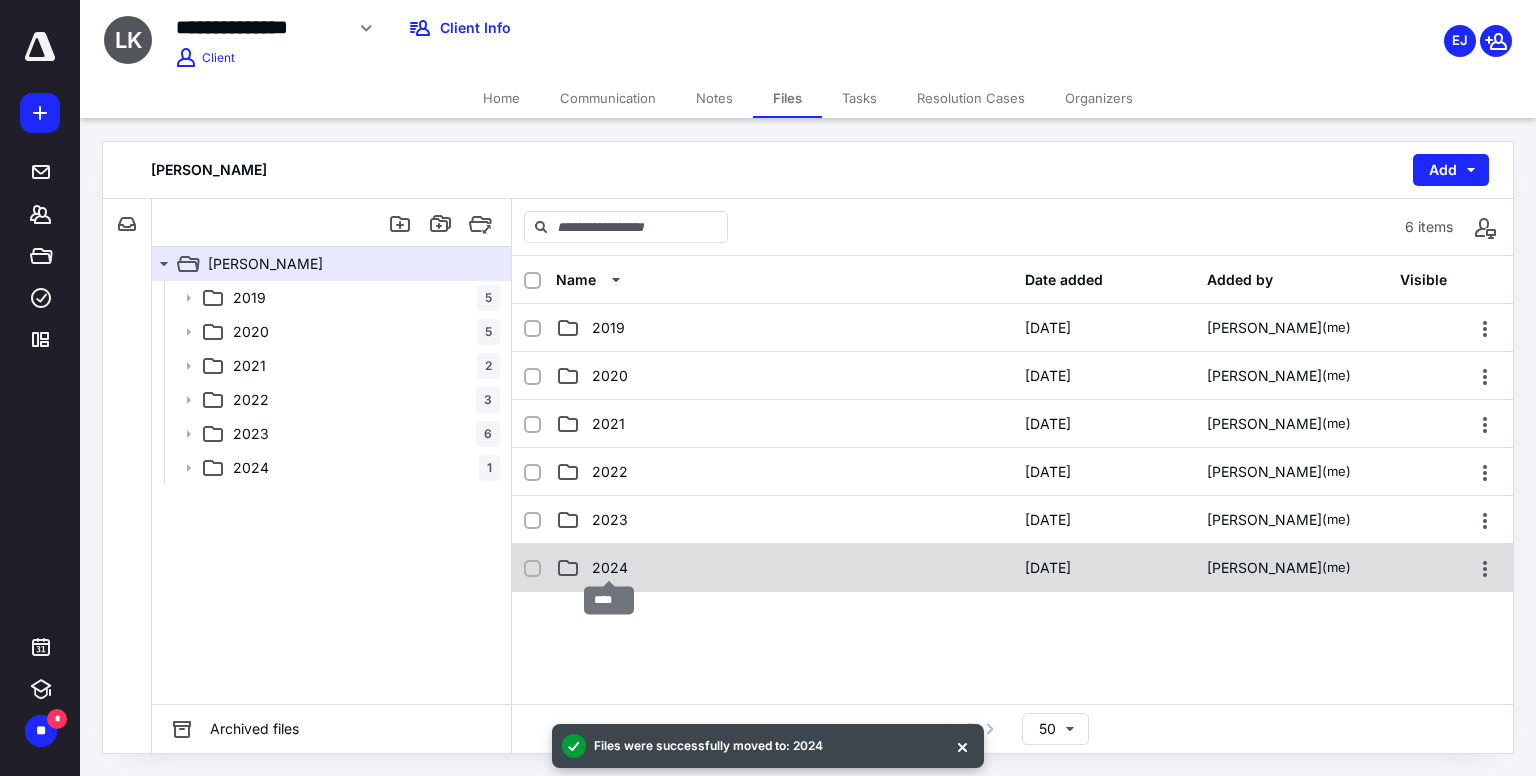 click on "2024" at bounding box center (610, 568) 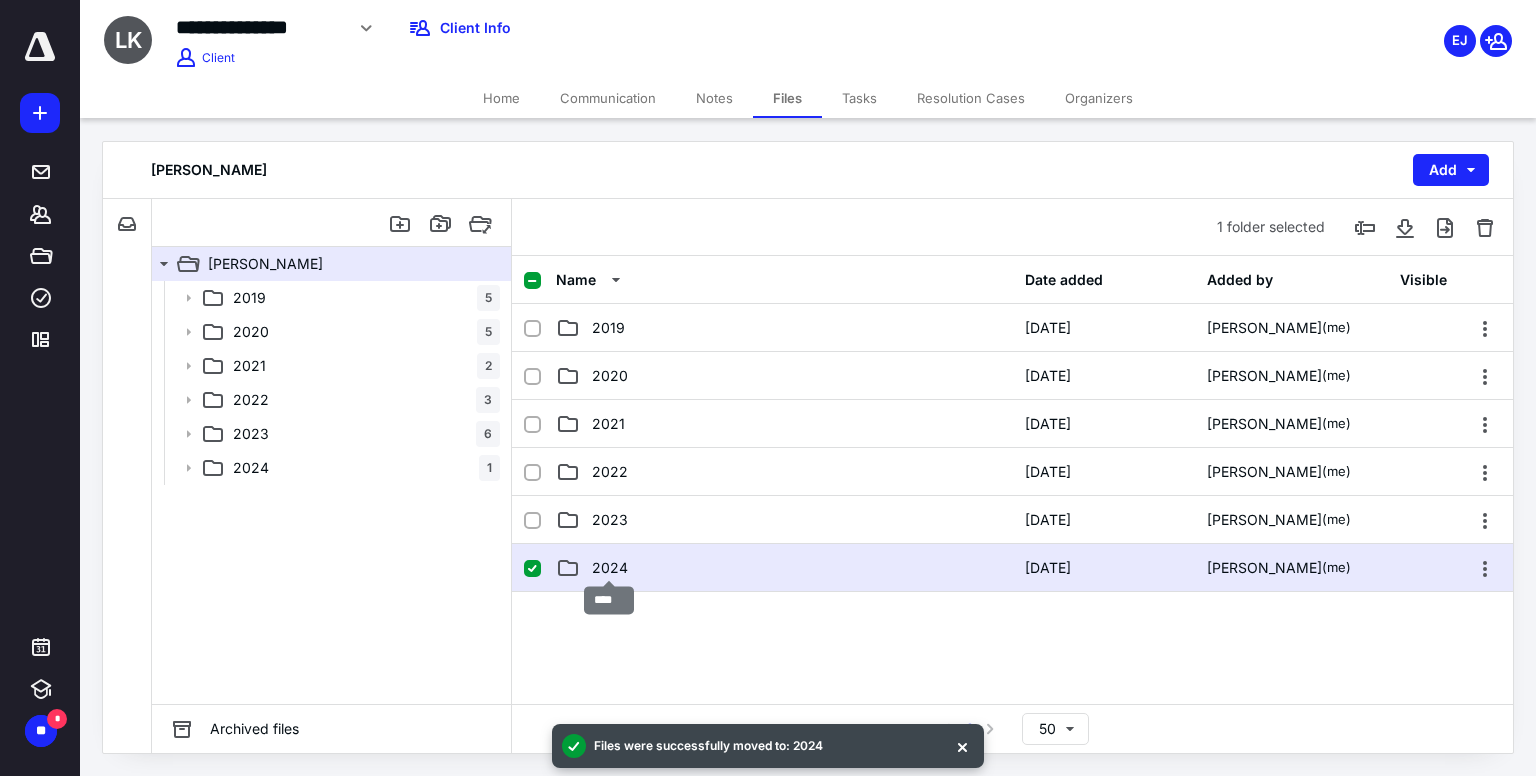 click on "2024" at bounding box center (610, 568) 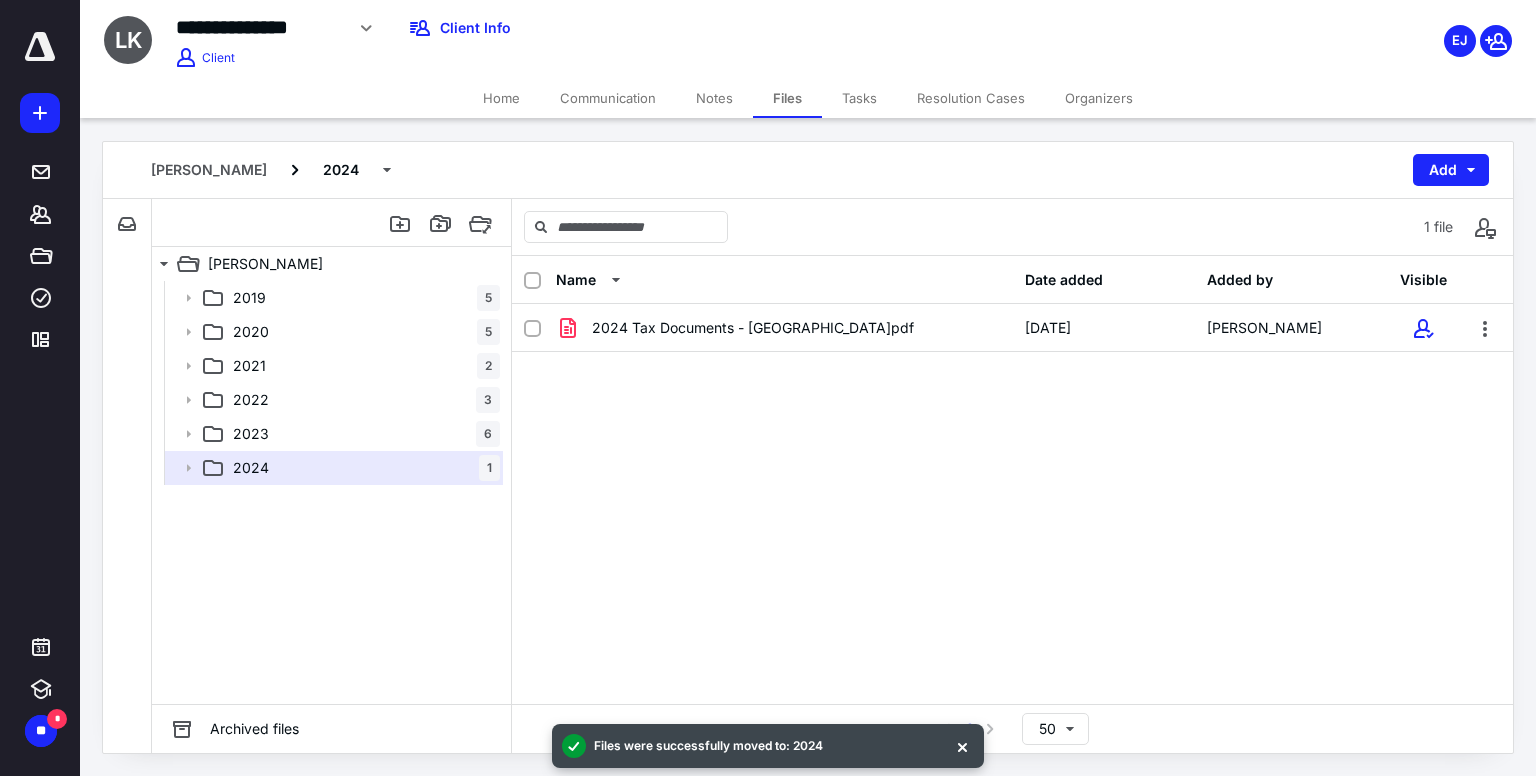 click on "2024 Tax Documents - [GEOGRAPHIC_DATA]pdf [DATE] Lawino Kagumba" at bounding box center (1012, 454) 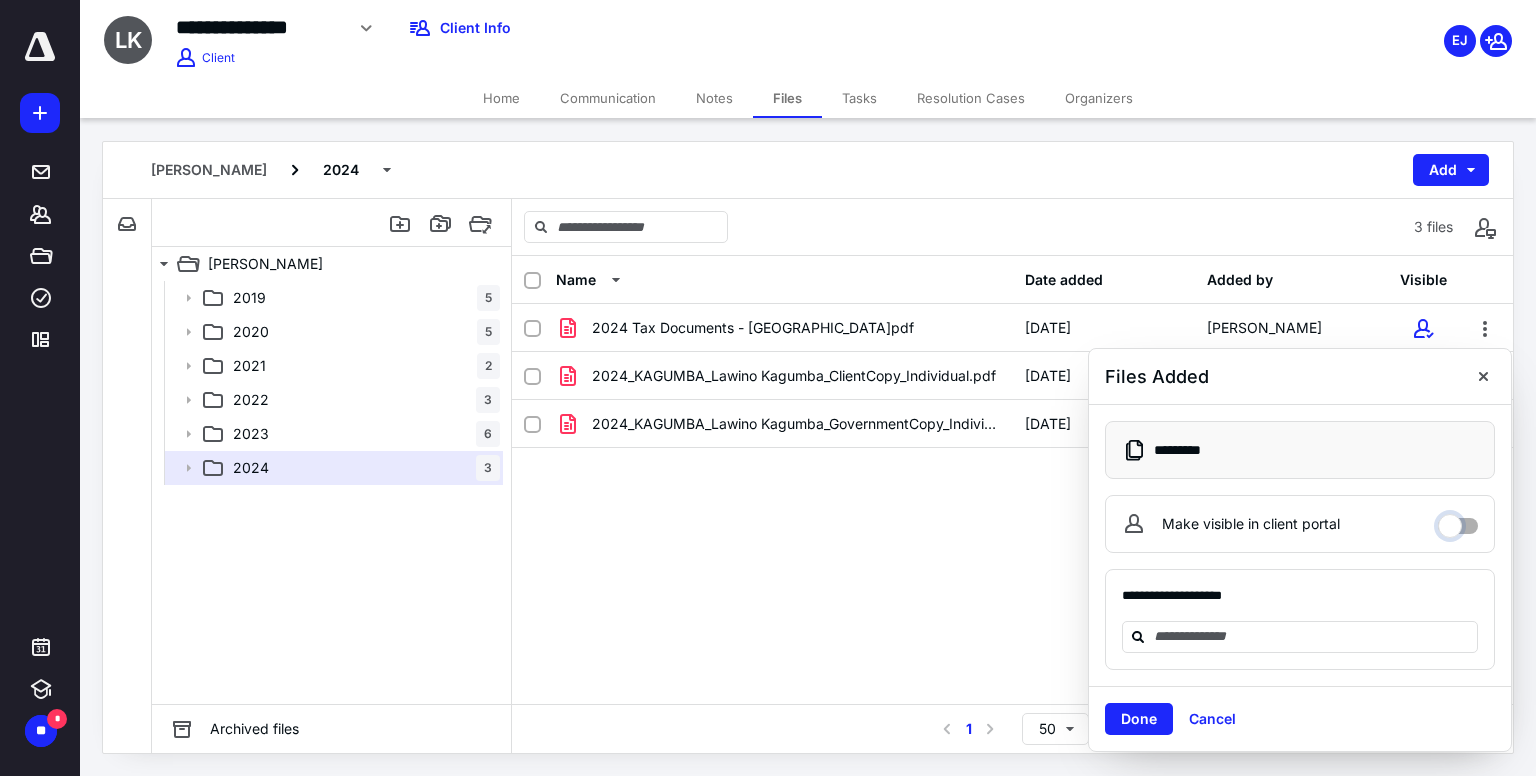 click on "Make visible in client portal" at bounding box center (1458, 521) 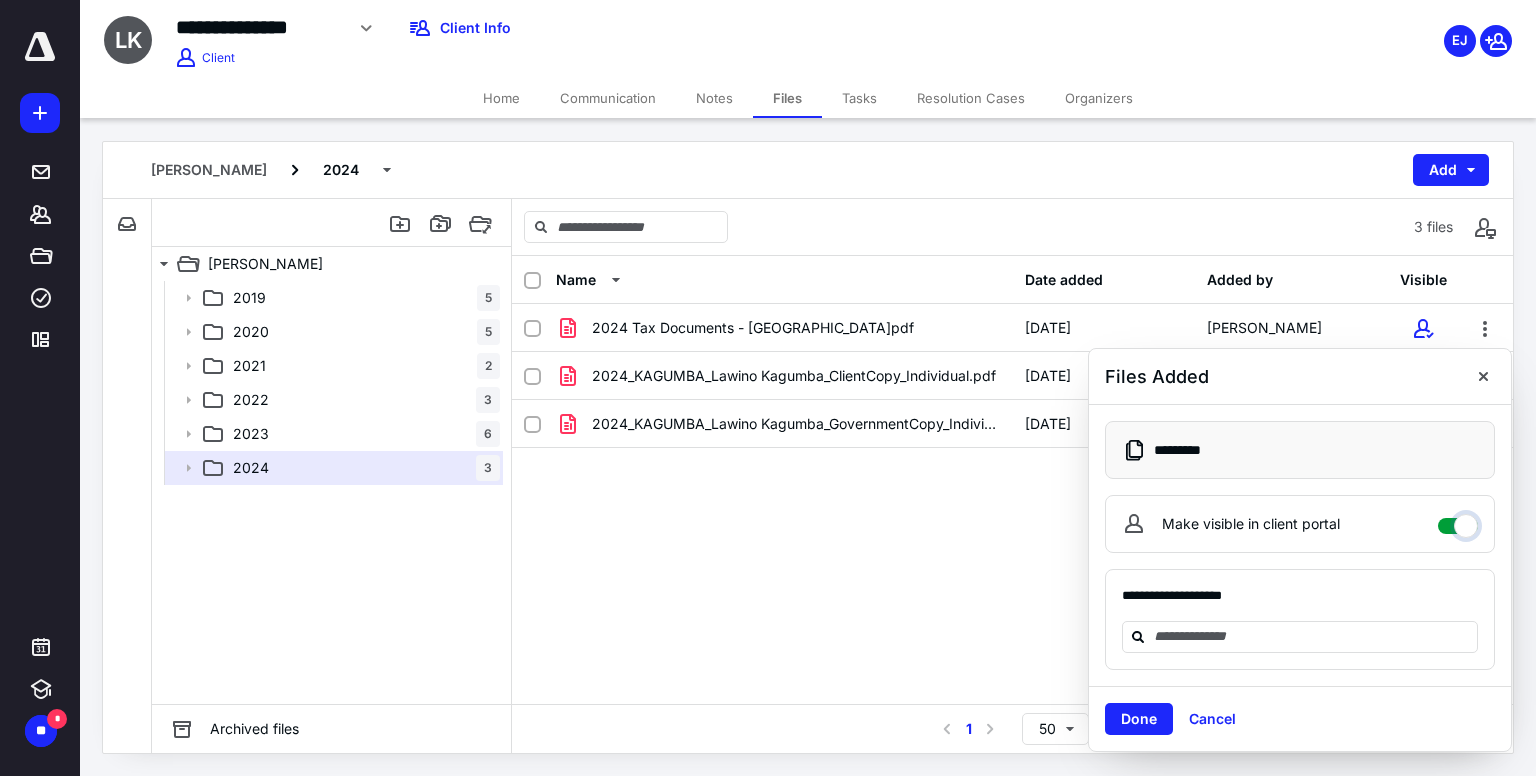 checkbox on "****" 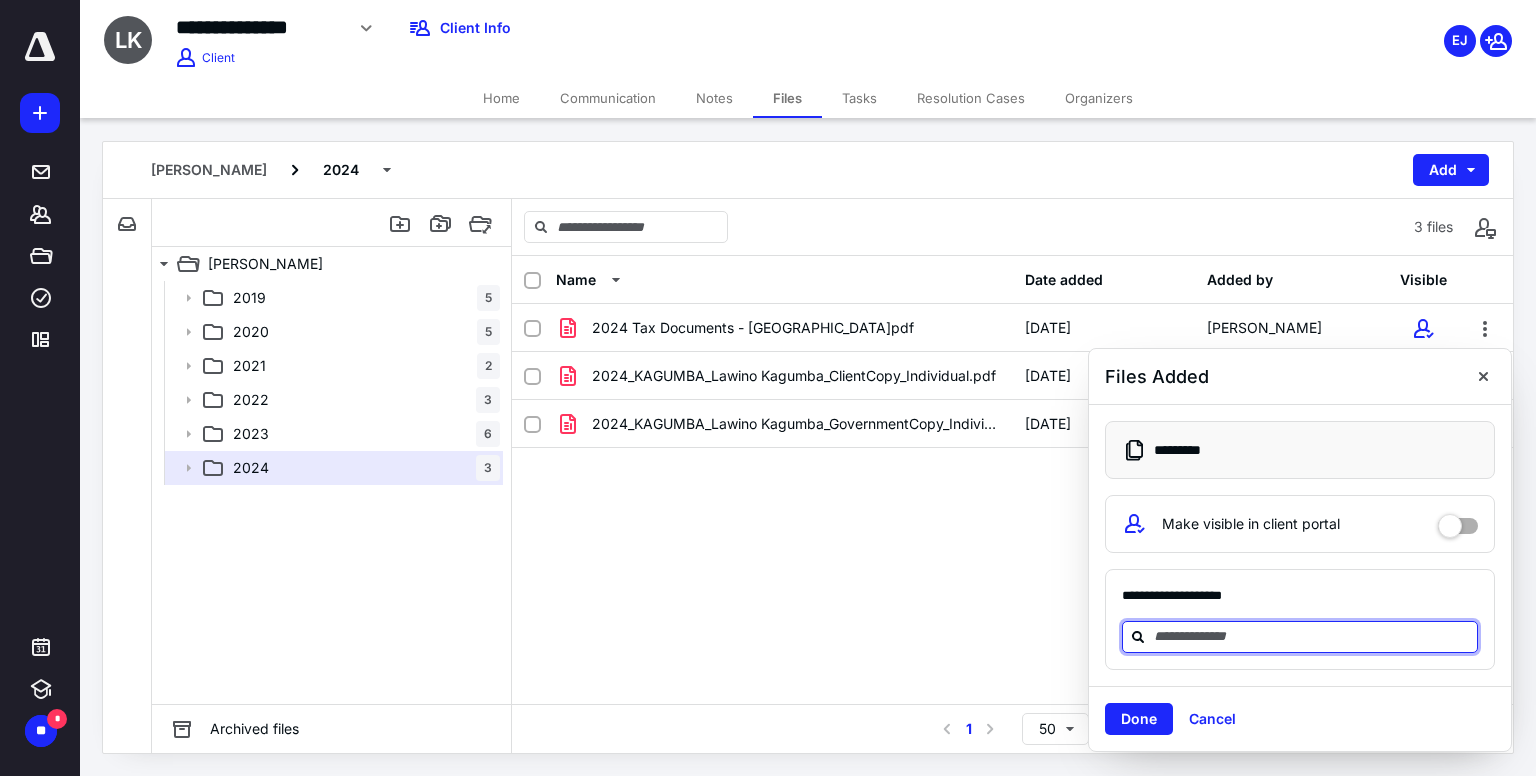 click at bounding box center (1312, 636) 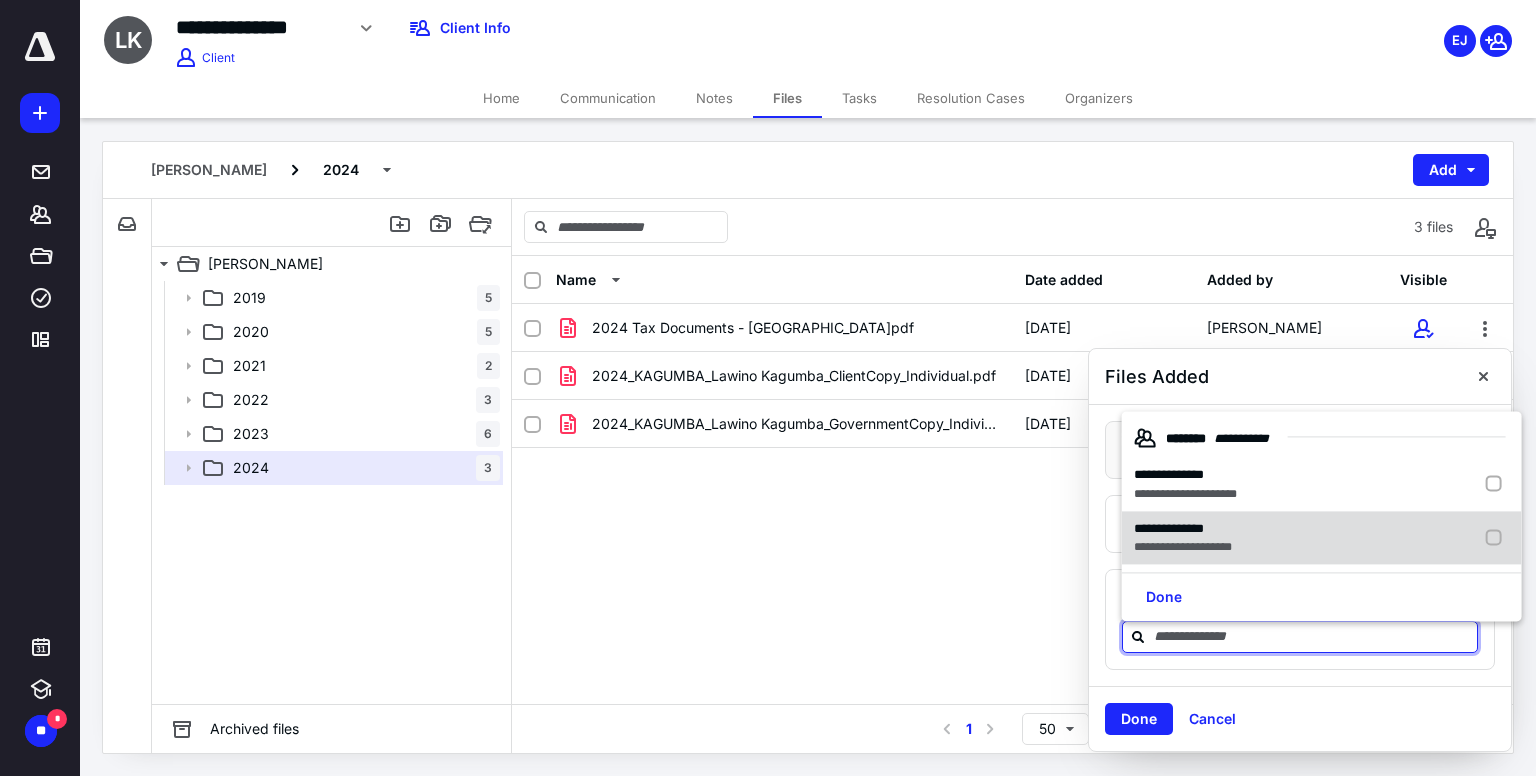 click on "**********" at bounding box center [1183, 547] 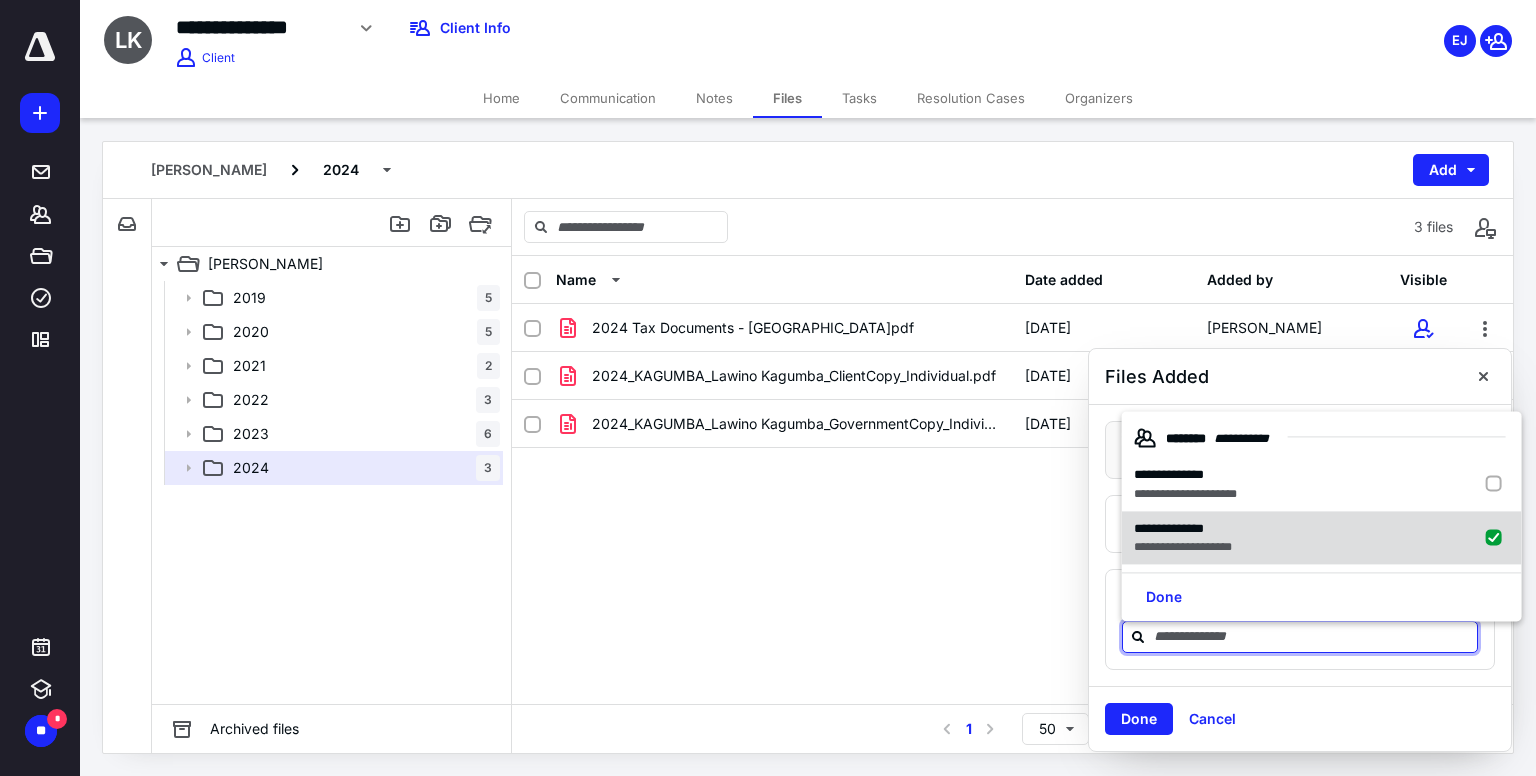 checkbox on "true" 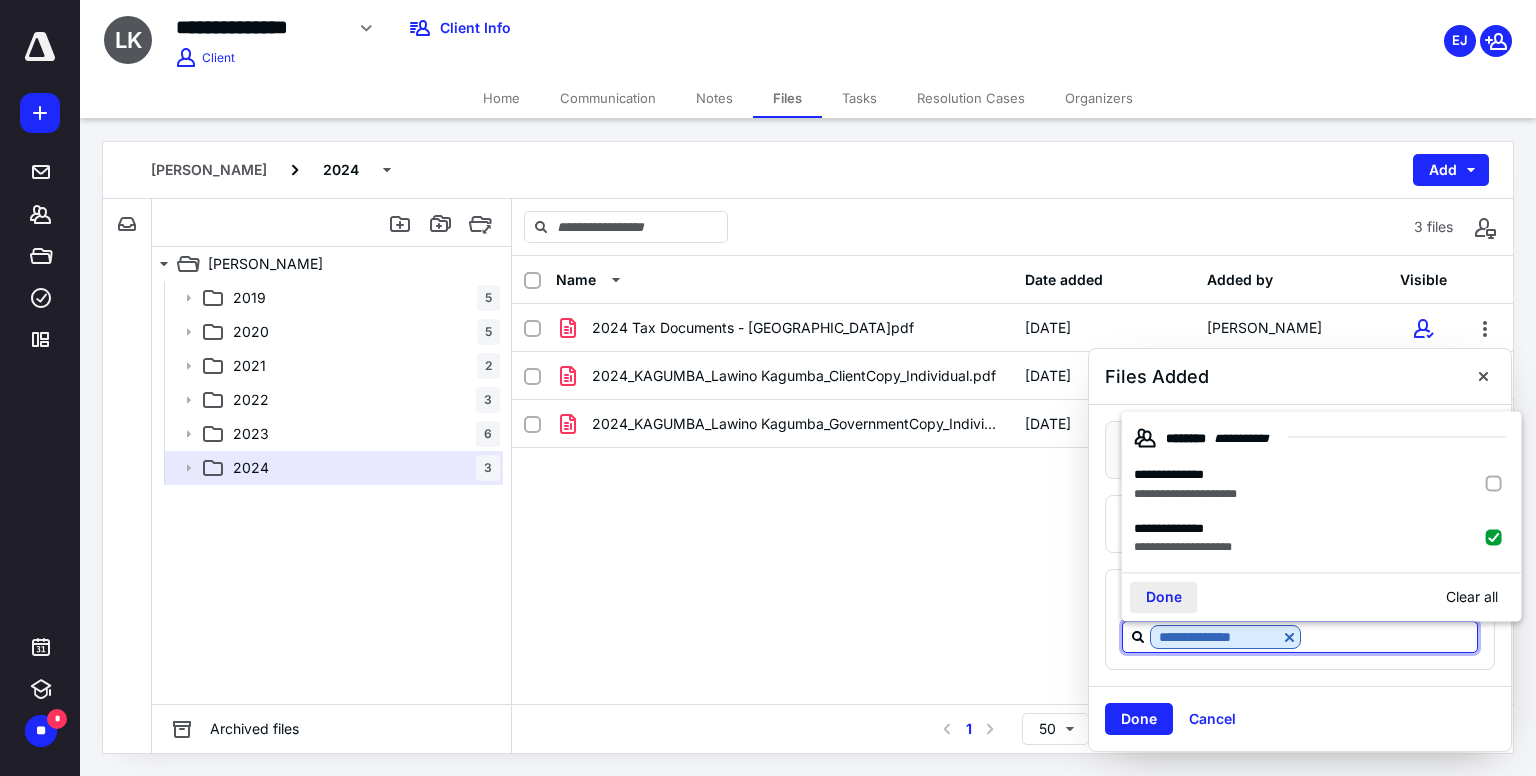 click on "Done" at bounding box center (1164, 597) 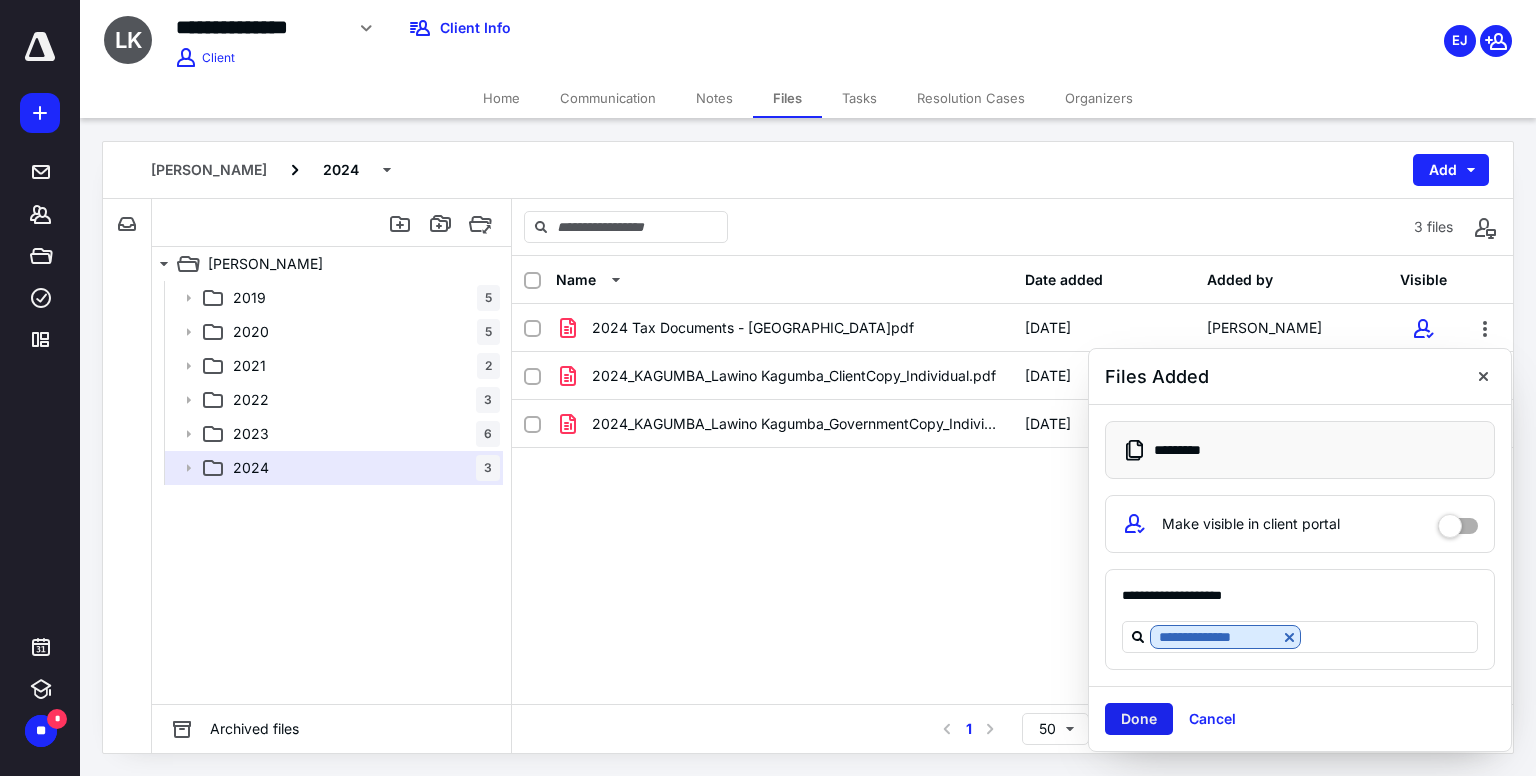 click on "Done" at bounding box center [1139, 719] 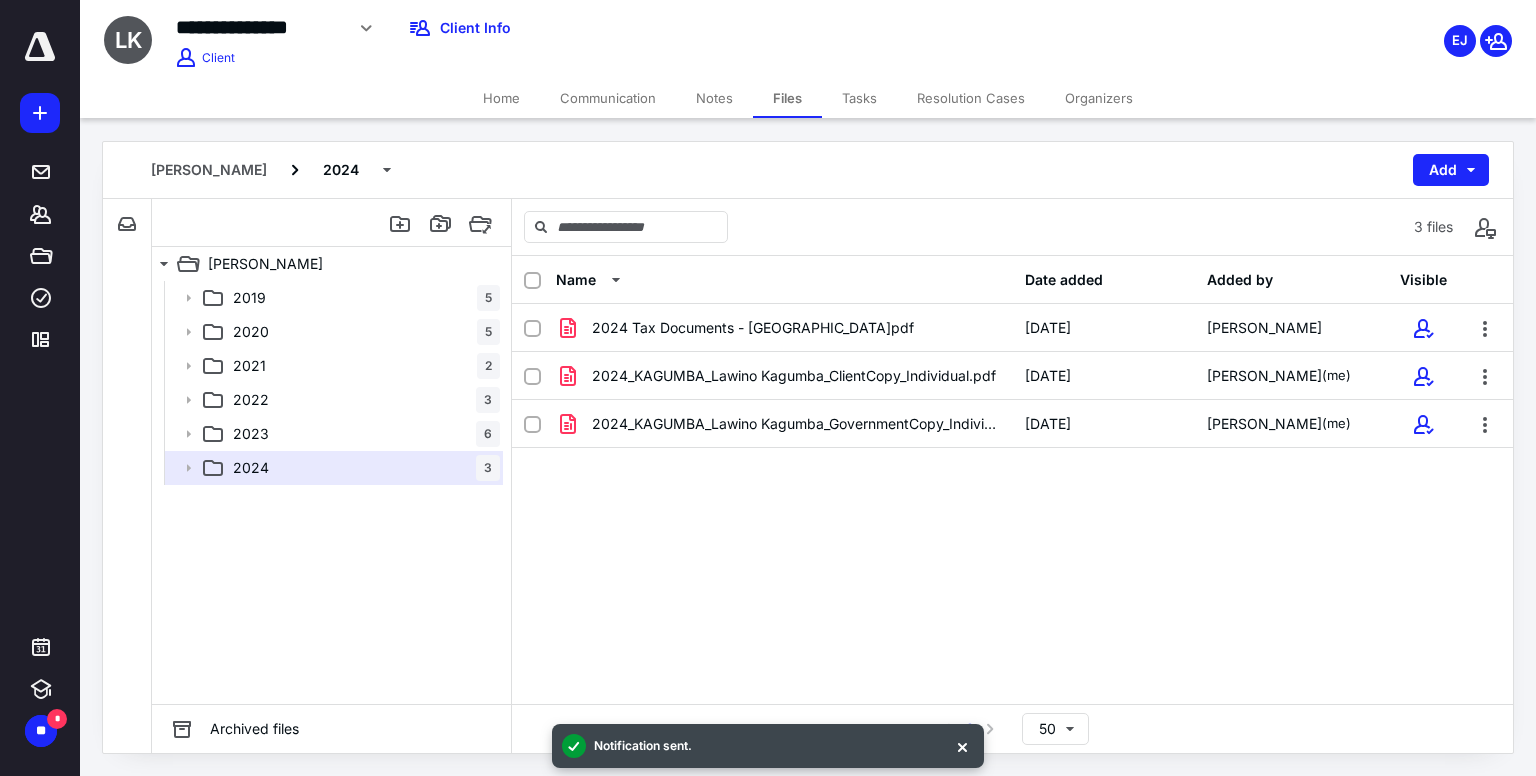 click on "2024 Tax Documents - [GEOGRAPHIC_DATA]pdf [DATE] Lawino Kagumba 2024_KAGUMBA_Lawino Kagumba_ClientCopy_Individual.pdf [DATE] [PERSON_NAME]  (me) 2024_KAGUMBA_Lawino Kagumba_GovernmentCopy_Individual.pdf [DATE] [PERSON_NAME]  (me)" at bounding box center [1012, 454] 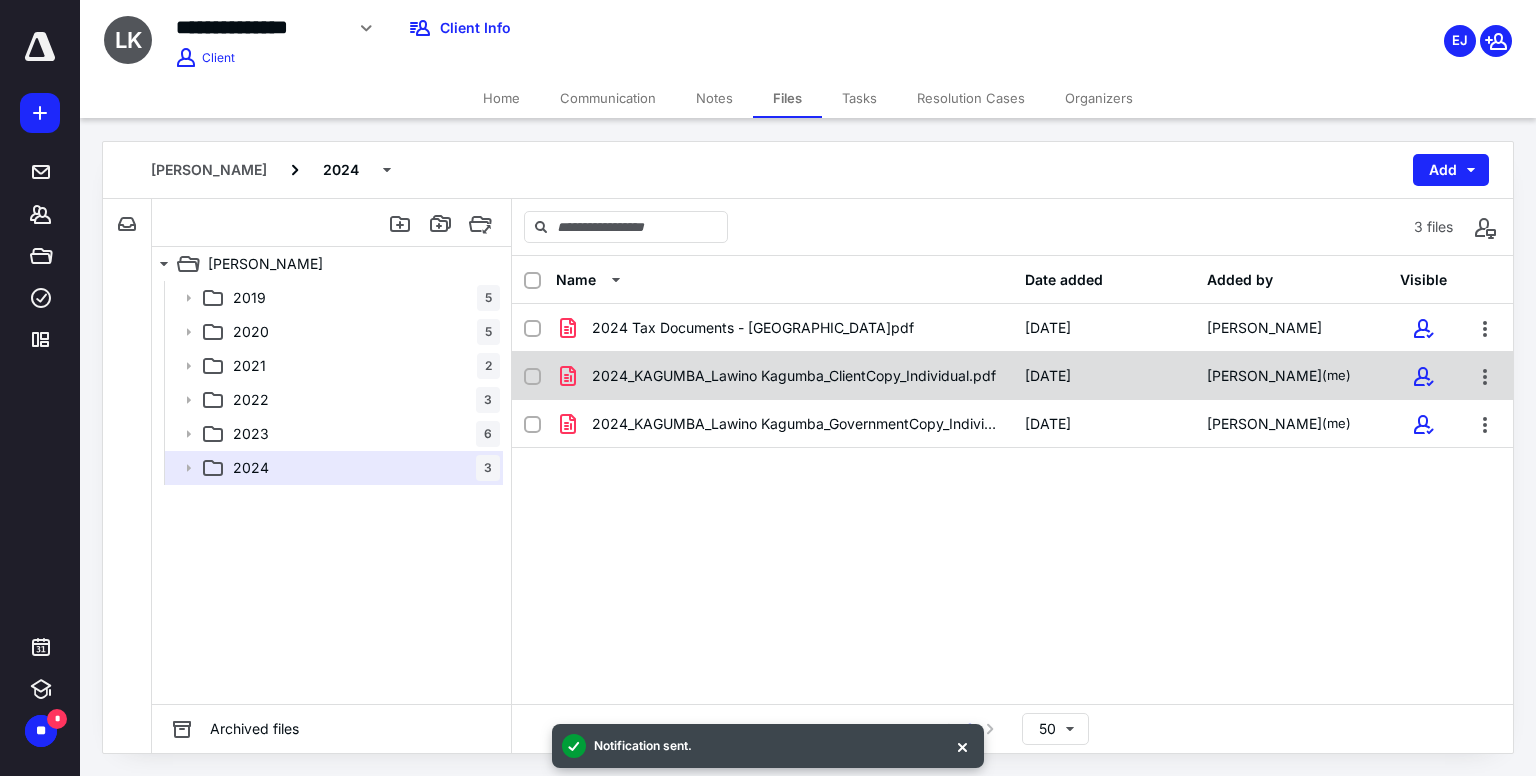 click 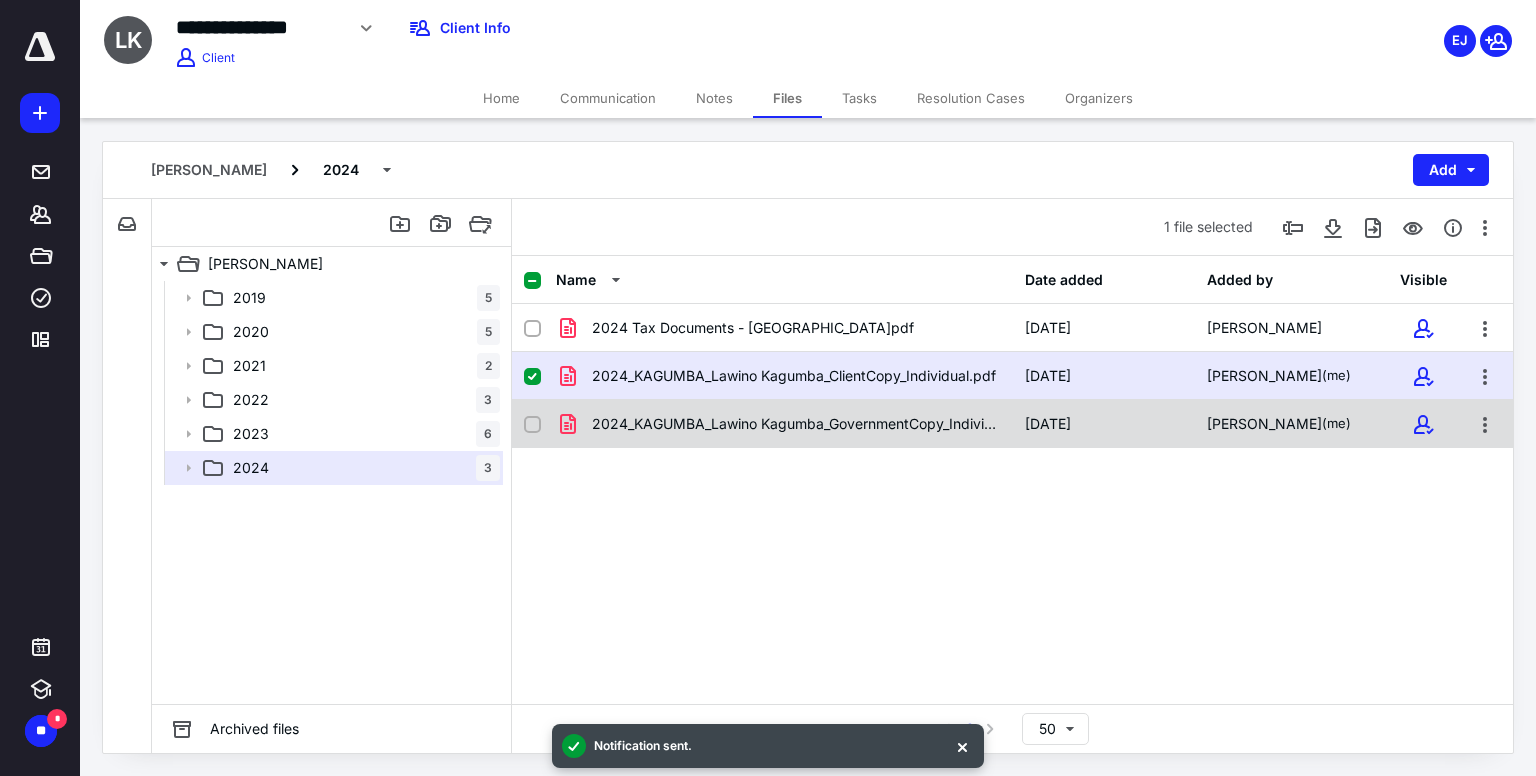 click 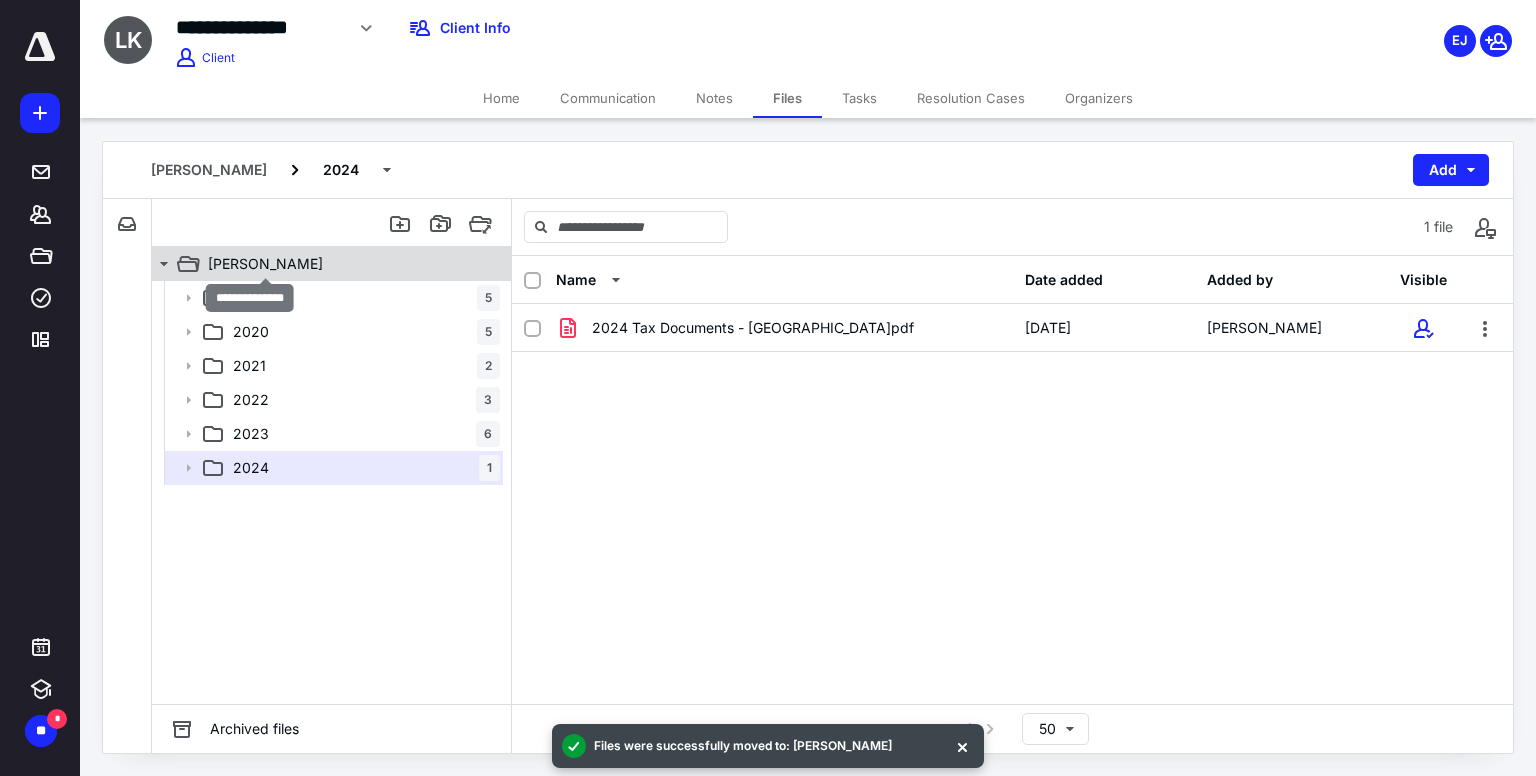 click on "[PERSON_NAME]" at bounding box center [265, 264] 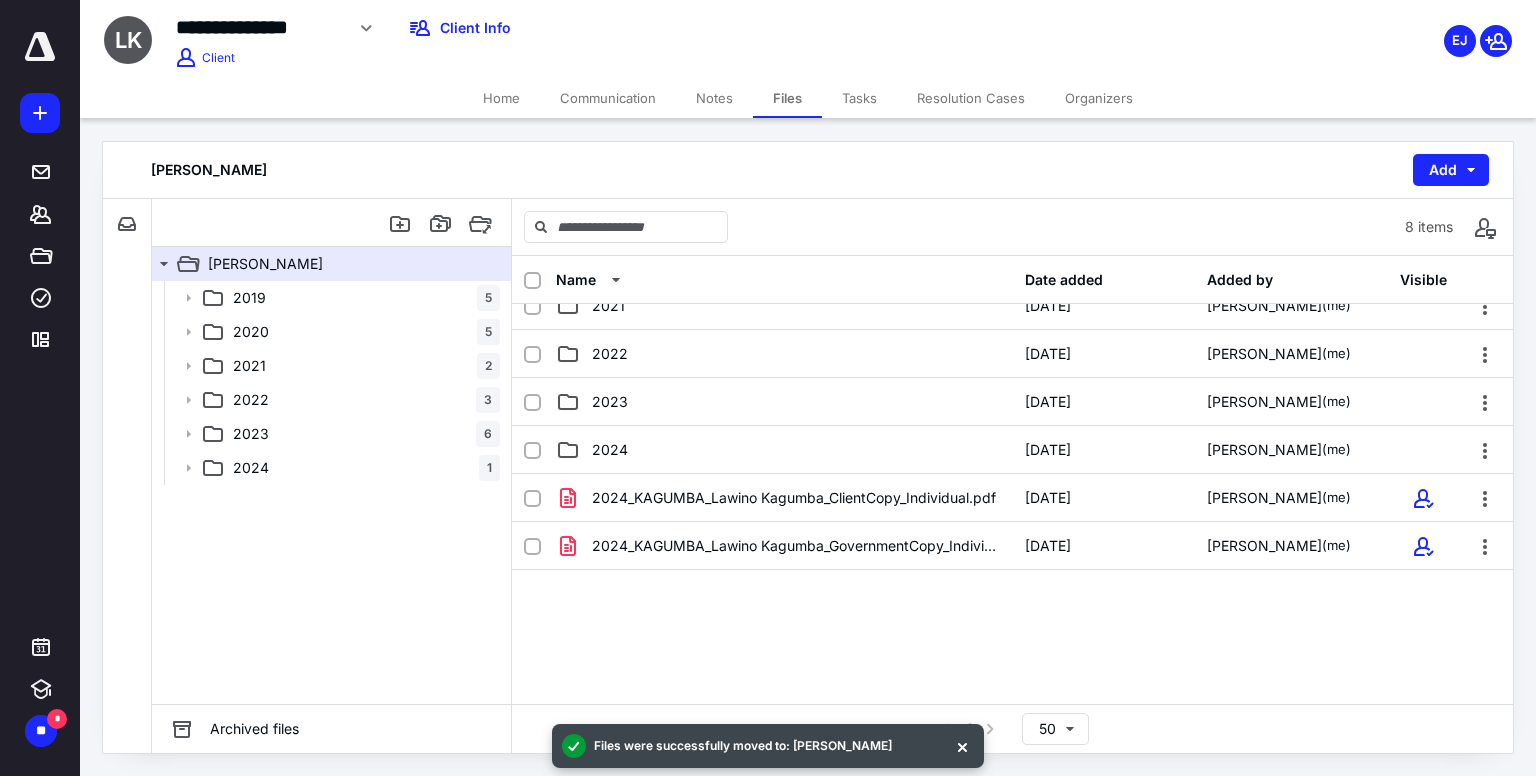 scroll, scrollTop: 117, scrollLeft: 0, axis: vertical 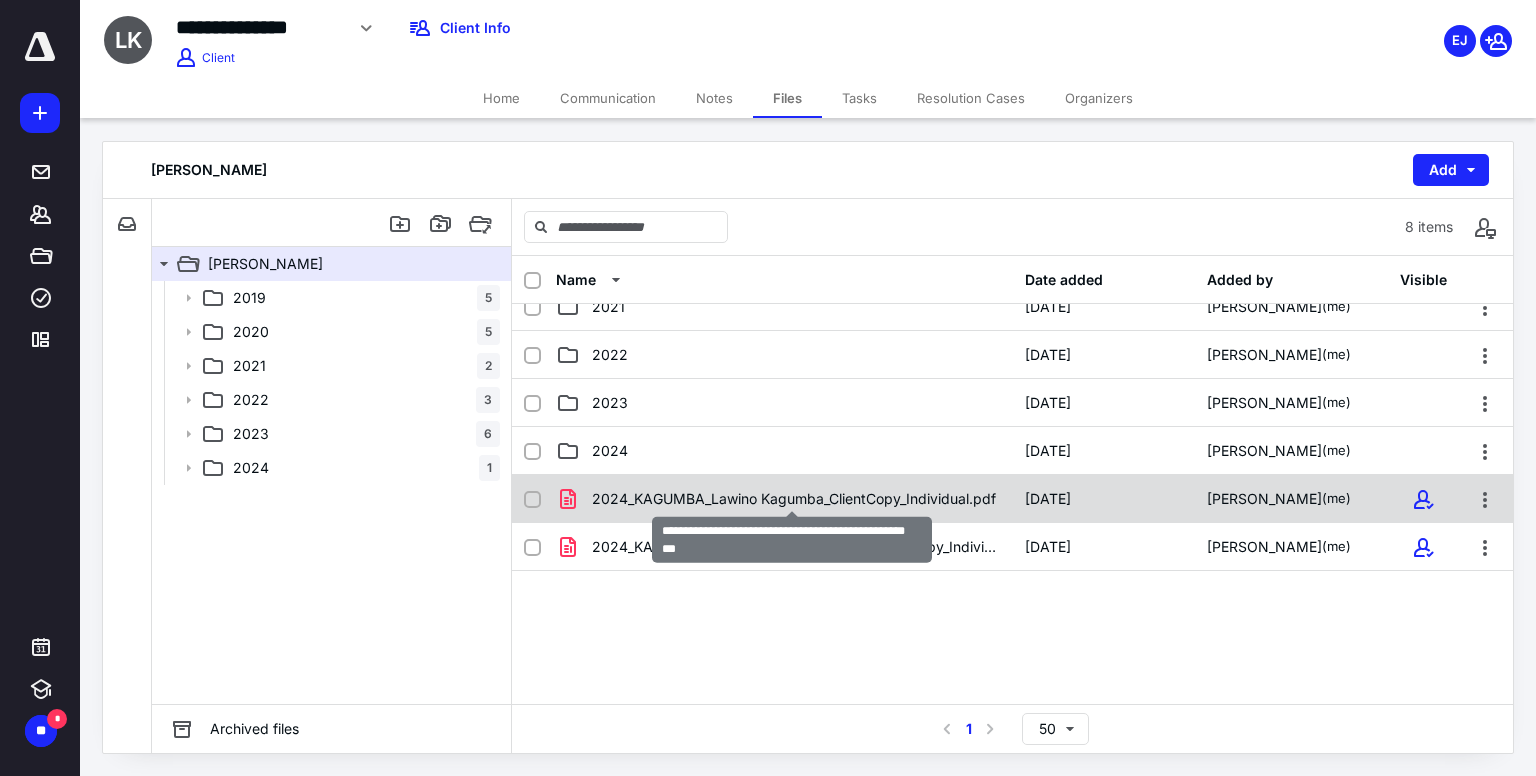 click on "2024_KAGUMBA_Lawino Kagumba_ClientCopy_Individual.pdf" at bounding box center (794, 499) 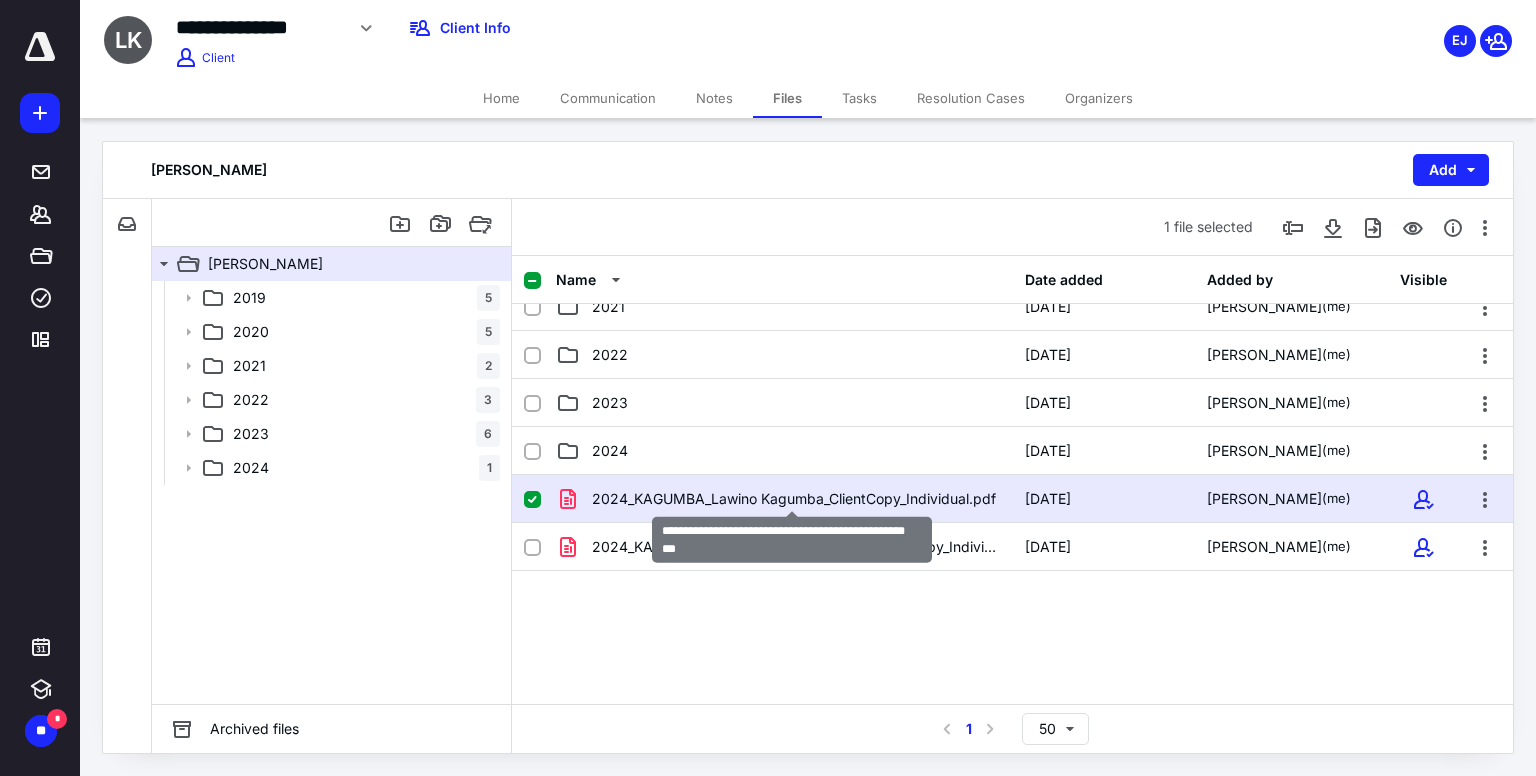 click on "2024_KAGUMBA_Lawino Kagumba_ClientCopy_Individual.pdf" at bounding box center (794, 499) 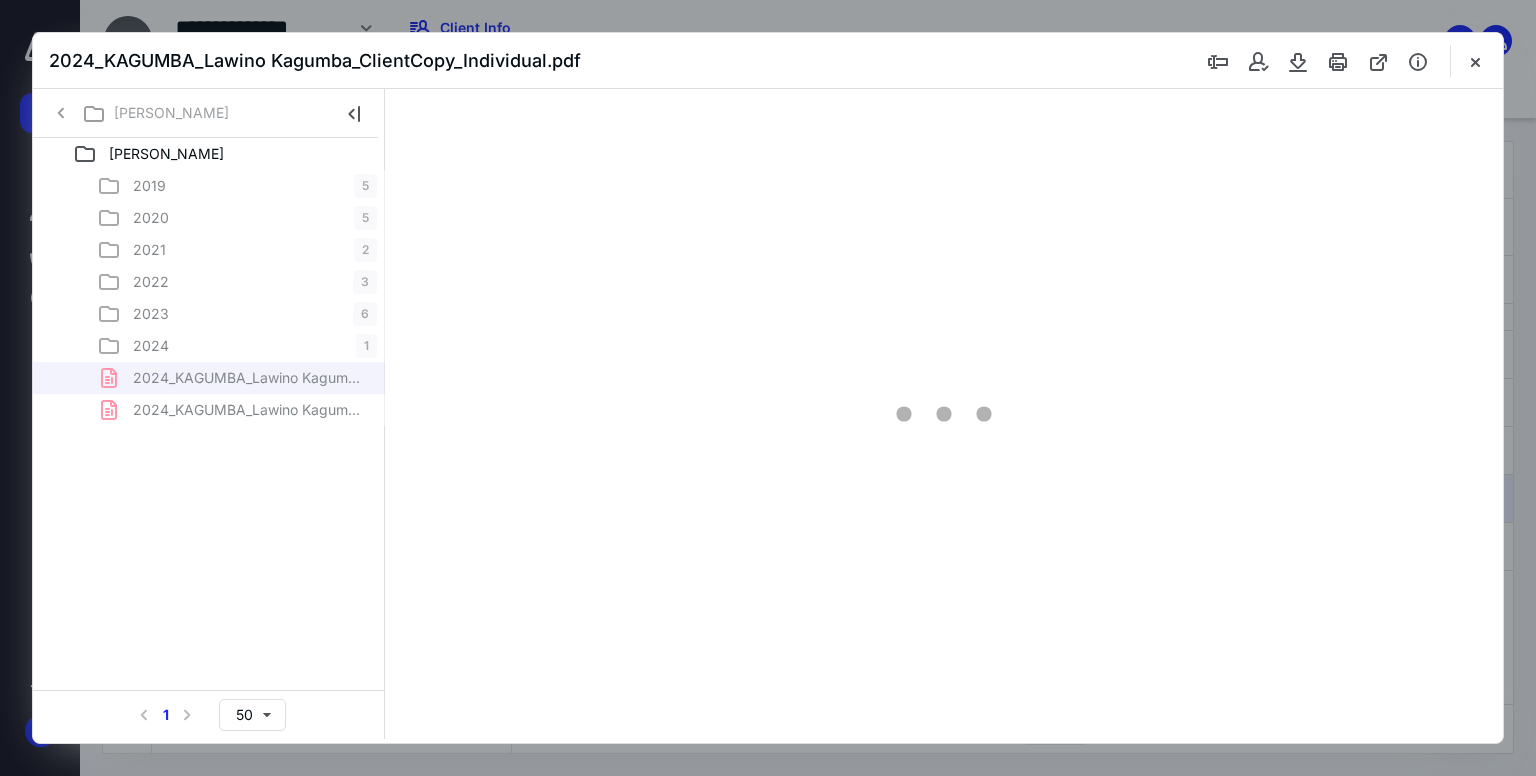 scroll, scrollTop: 0, scrollLeft: 0, axis: both 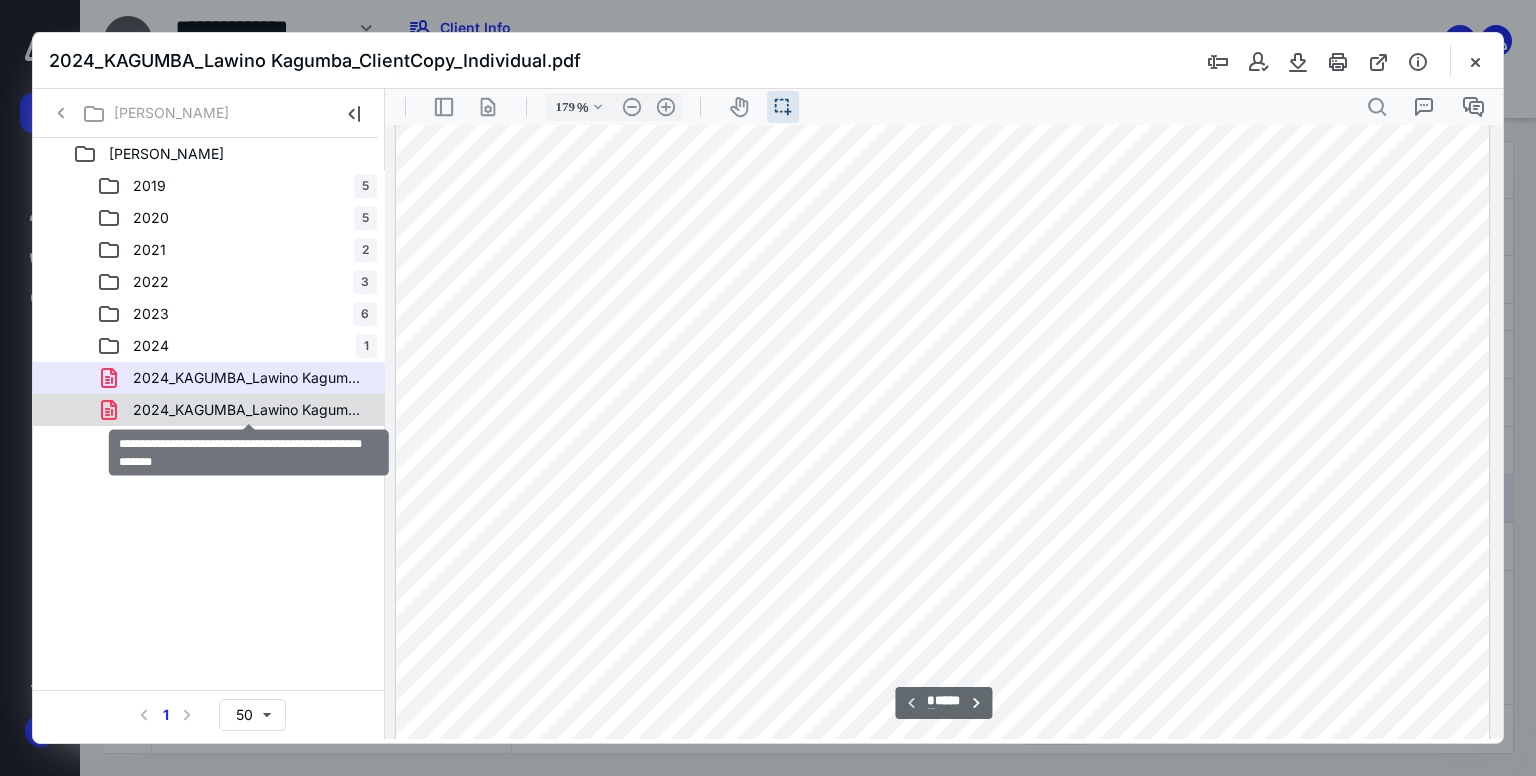 click on "2024_KAGUMBA_Lawino Kagumba_GovernmentCopy_Individual.pdf" at bounding box center (249, 410) 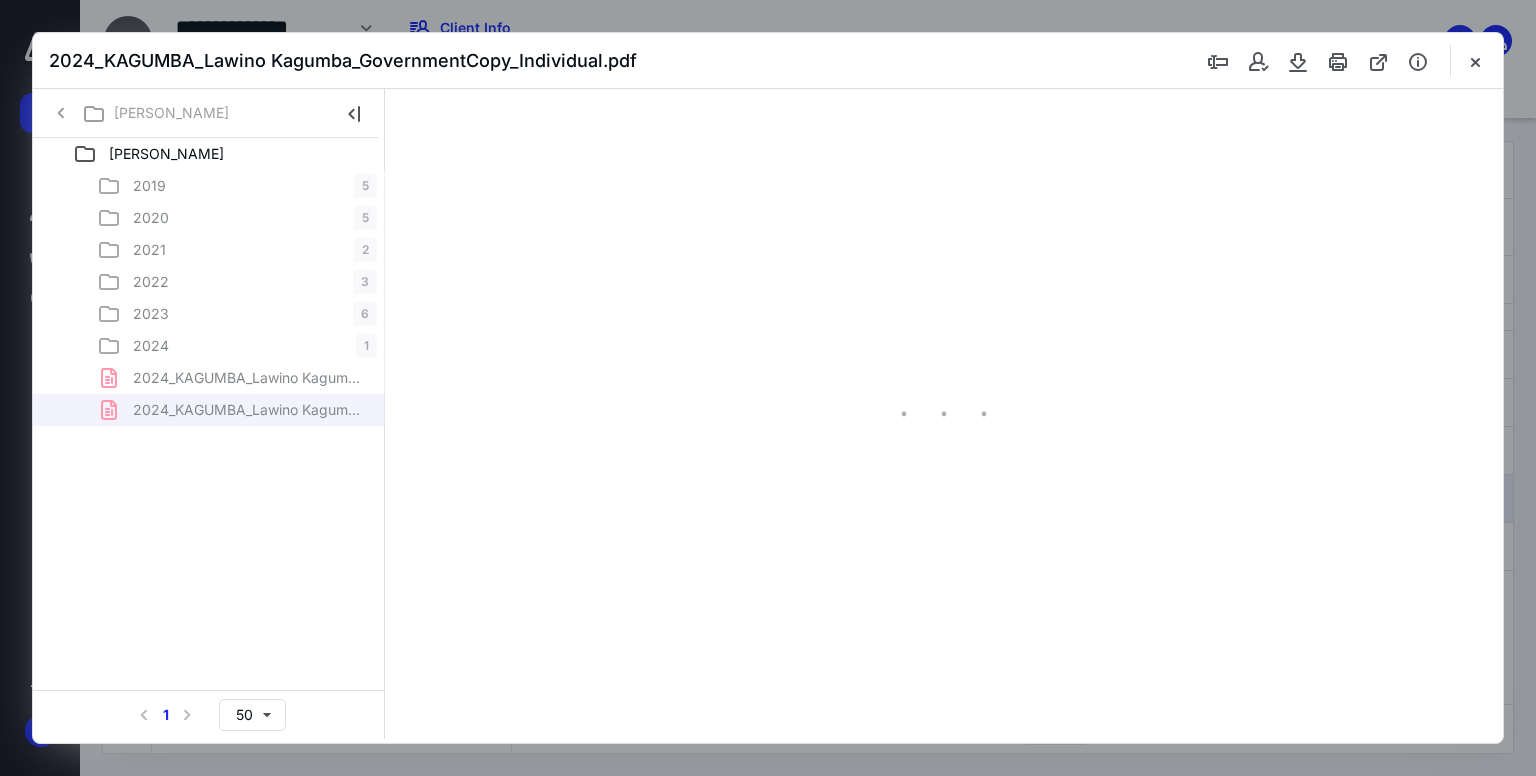 type on "179" 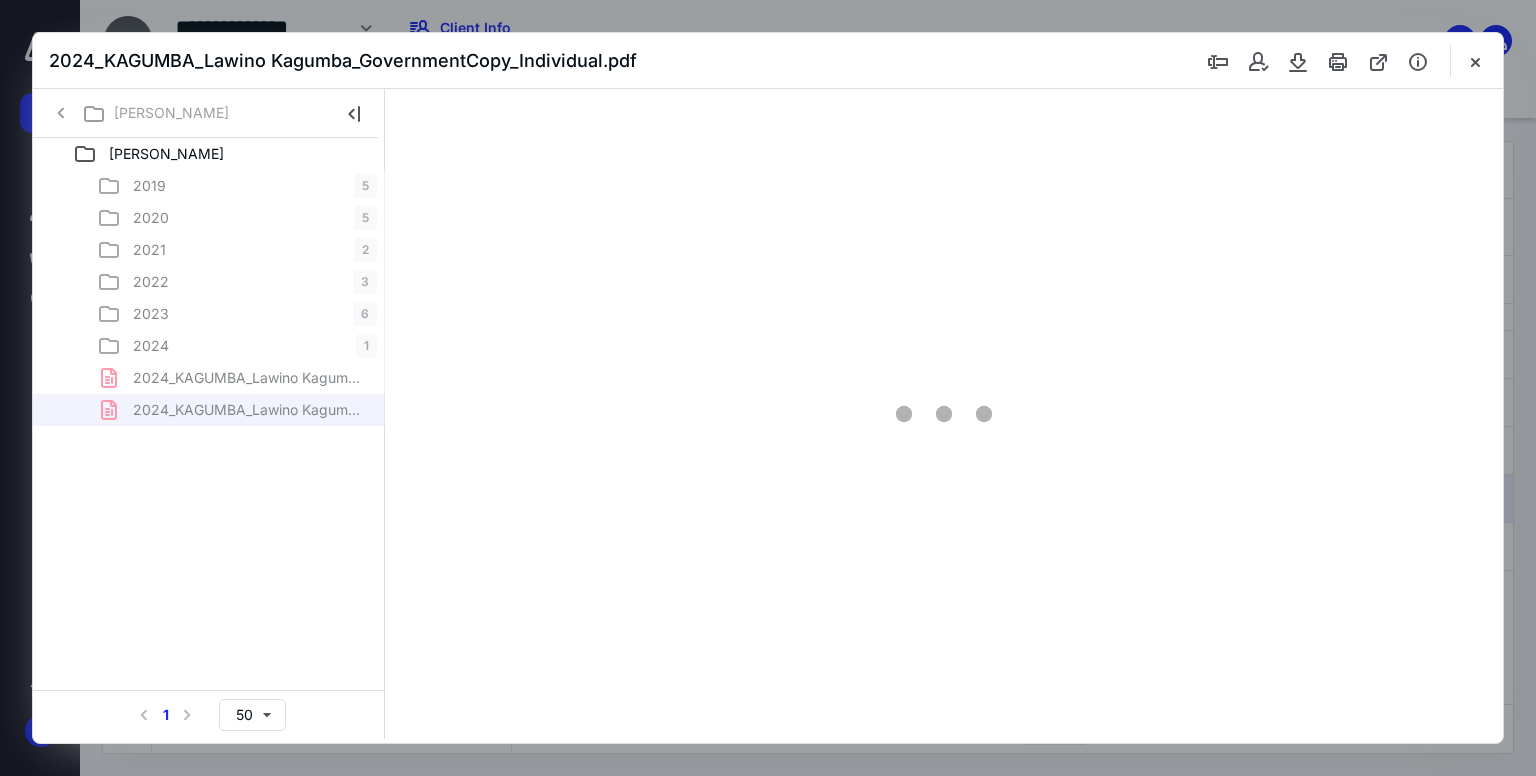 scroll, scrollTop: 43, scrollLeft: 0, axis: vertical 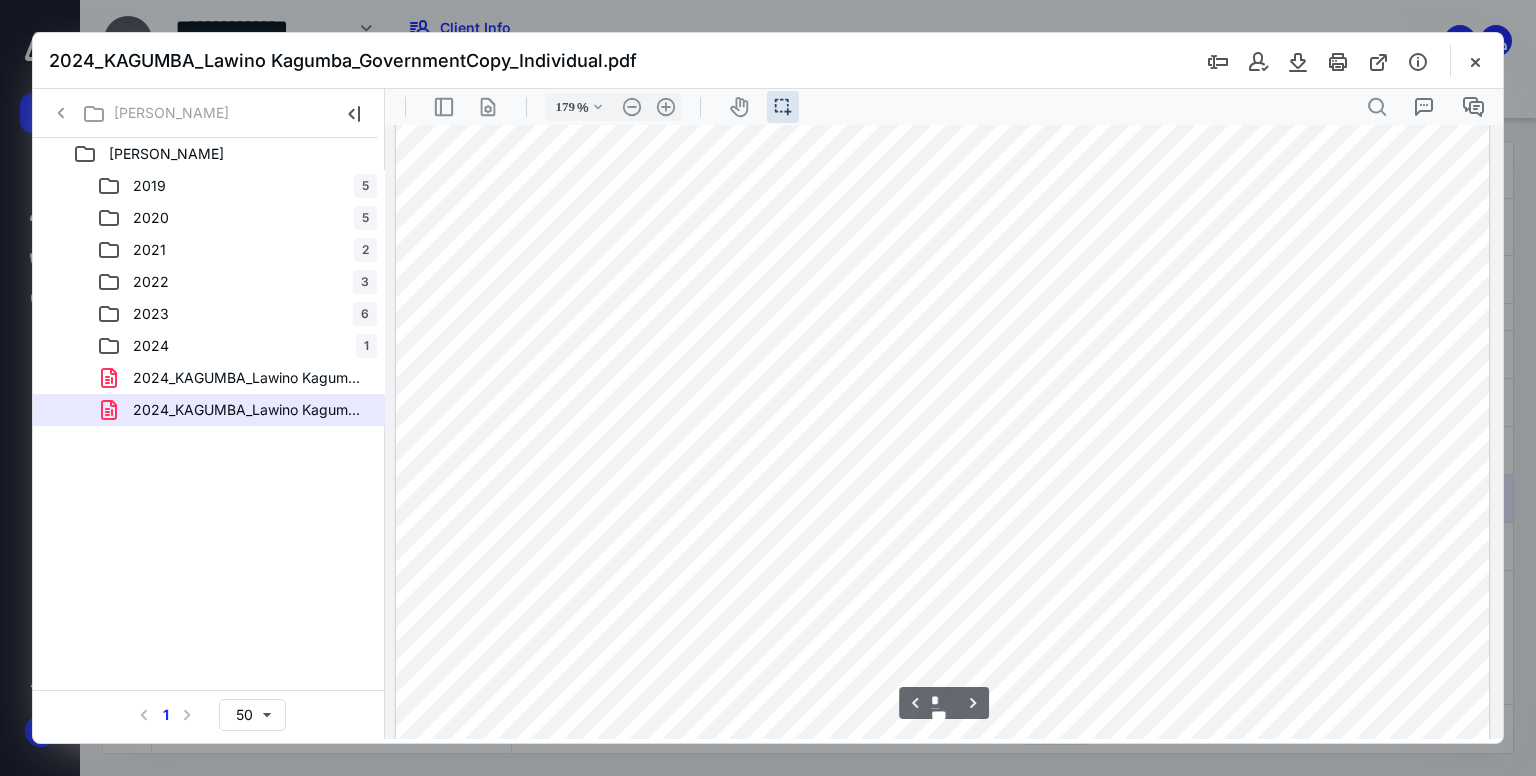 type on "*" 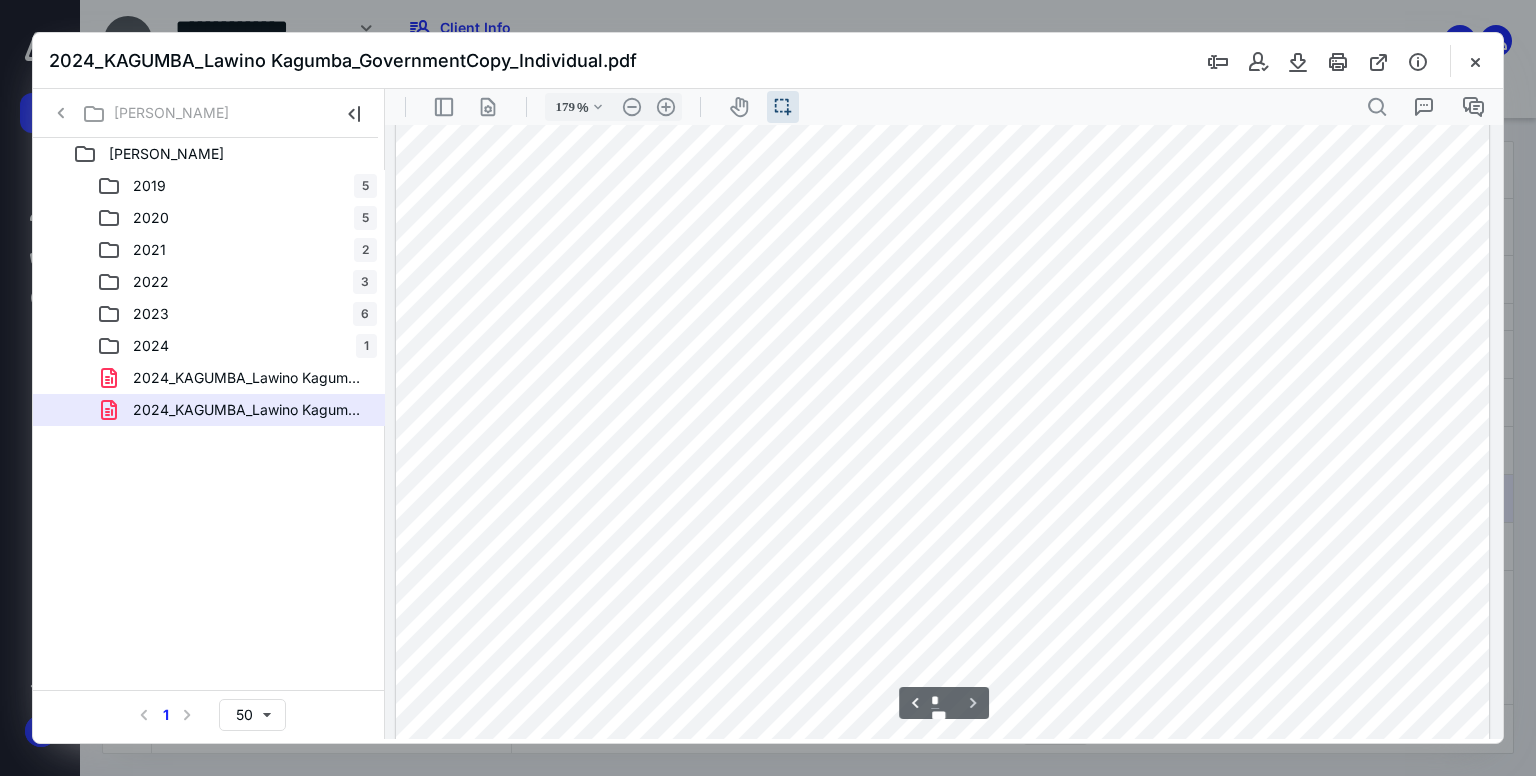 scroll, scrollTop: 5101, scrollLeft: 0, axis: vertical 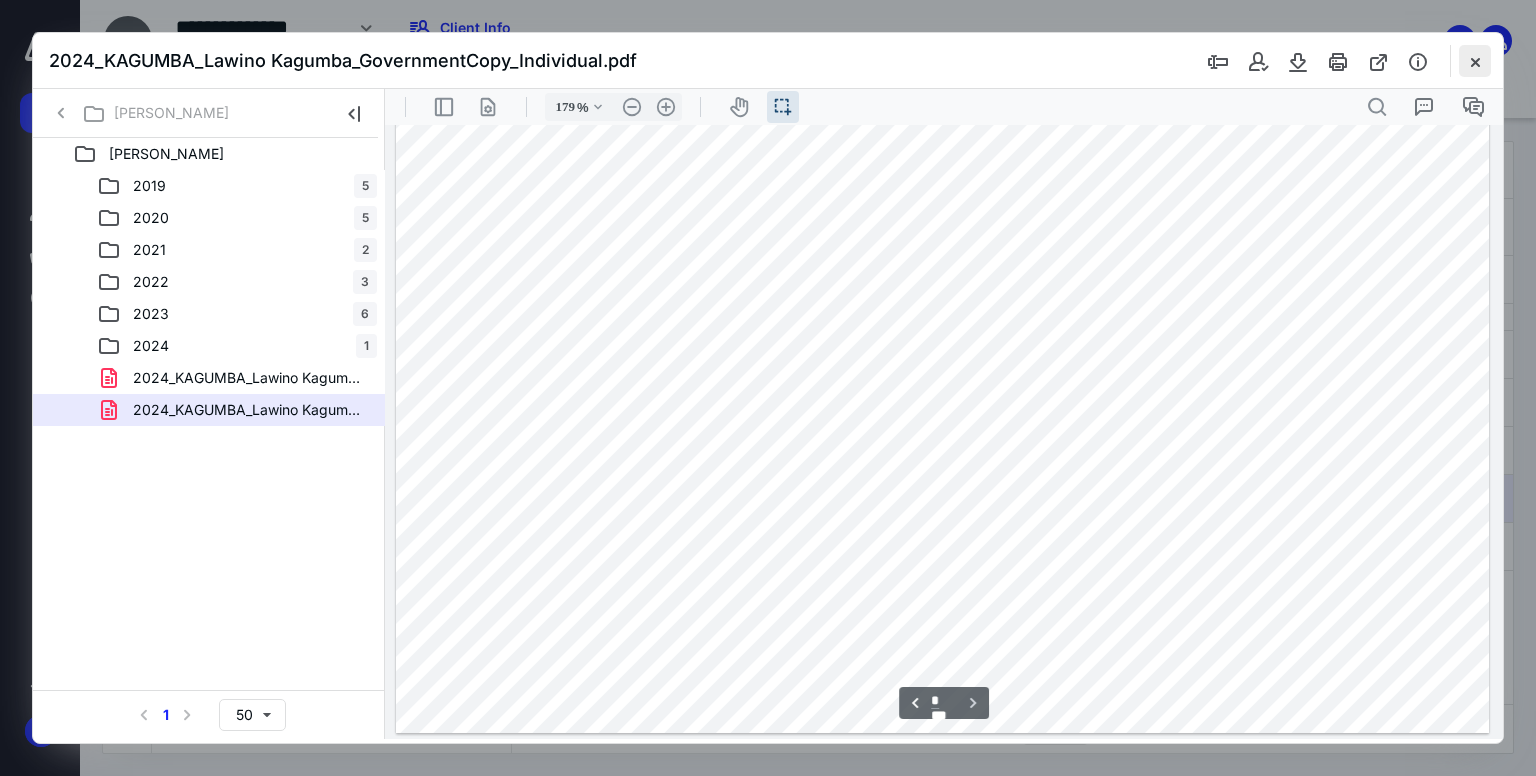 click at bounding box center (1475, 61) 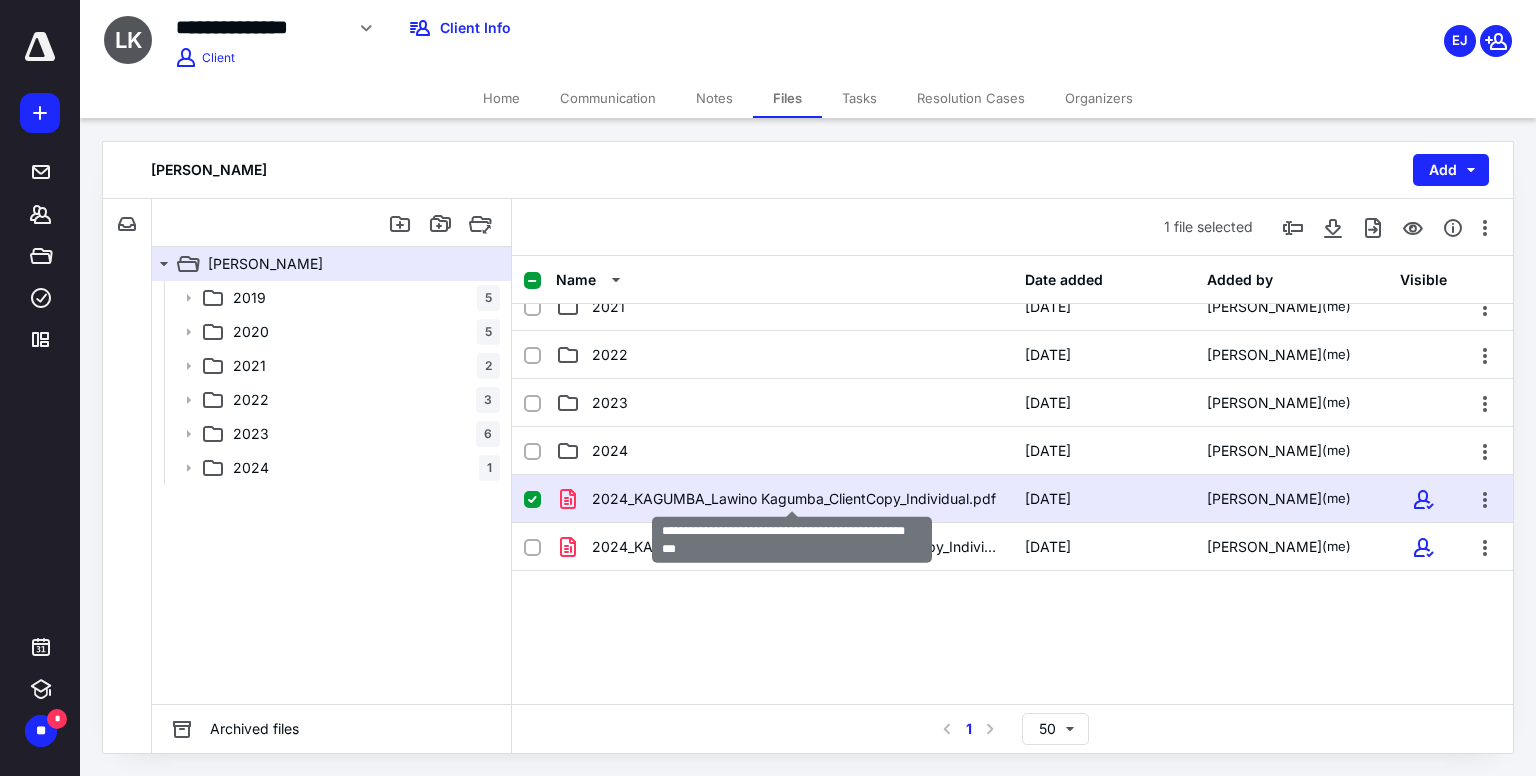 click on "2024_KAGUMBA_Lawino Kagumba_ClientCopy_Individual.pdf" at bounding box center [794, 499] 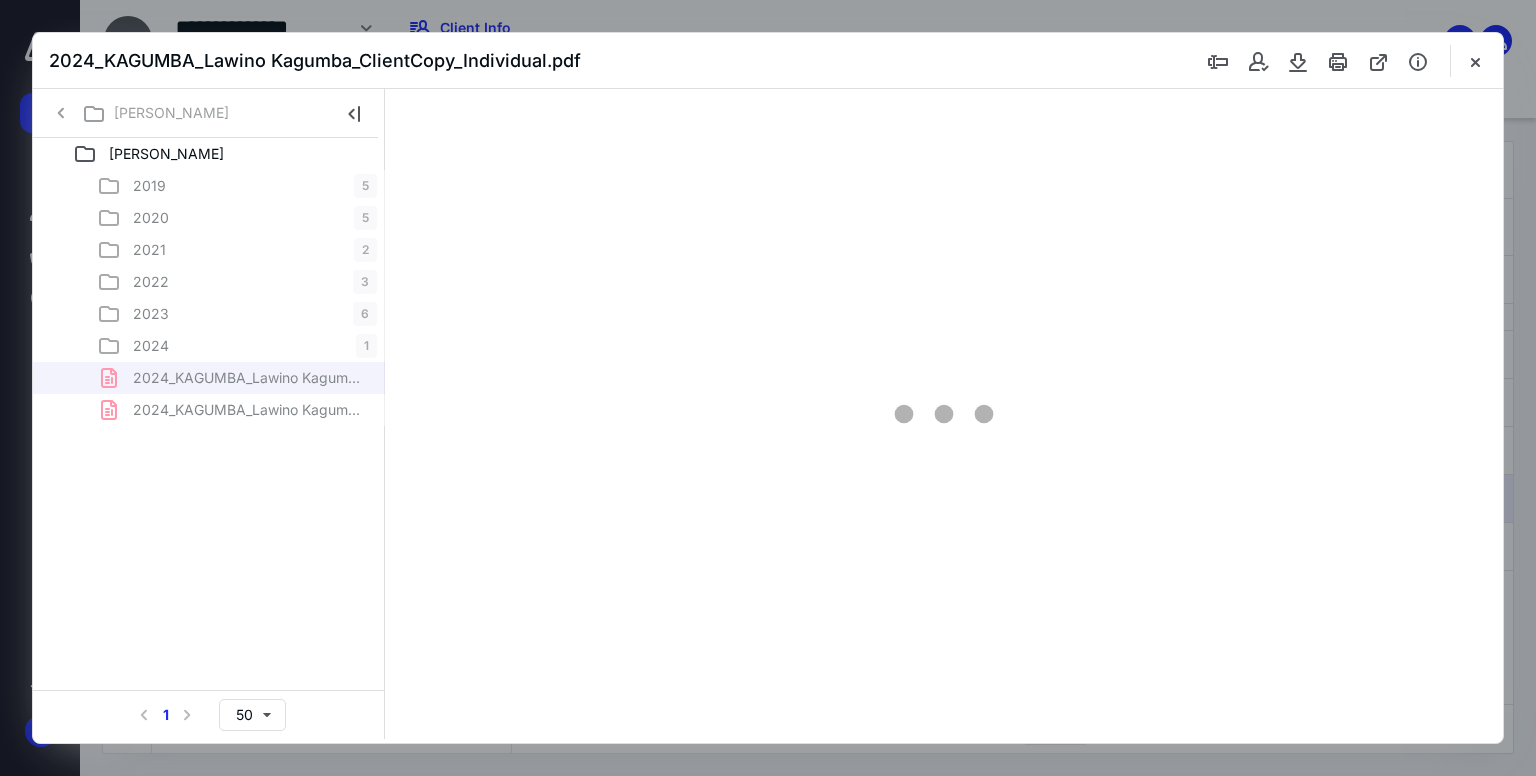 scroll, scrollTop: 0, scrollLeft: 0, axis: both 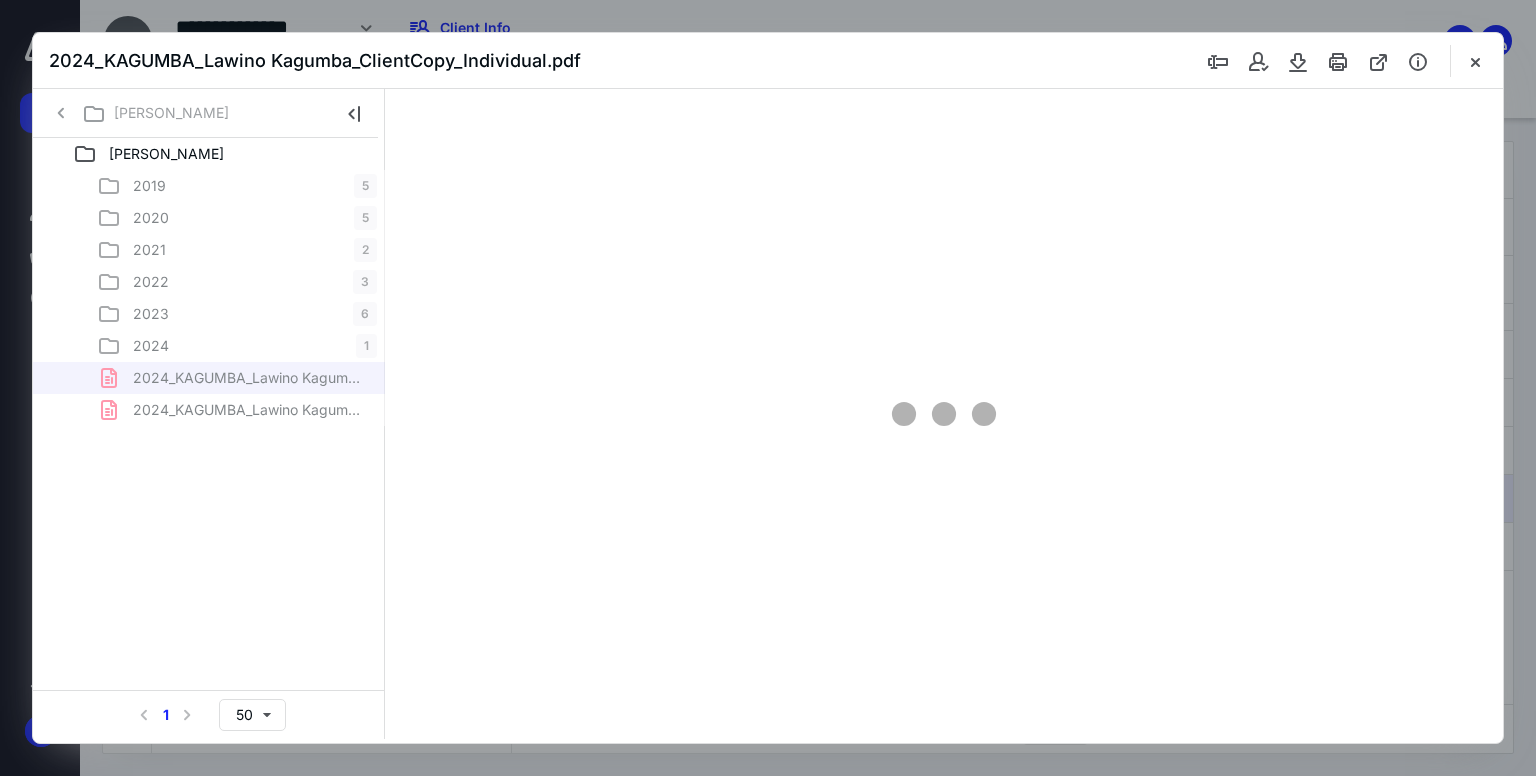 type on "179" 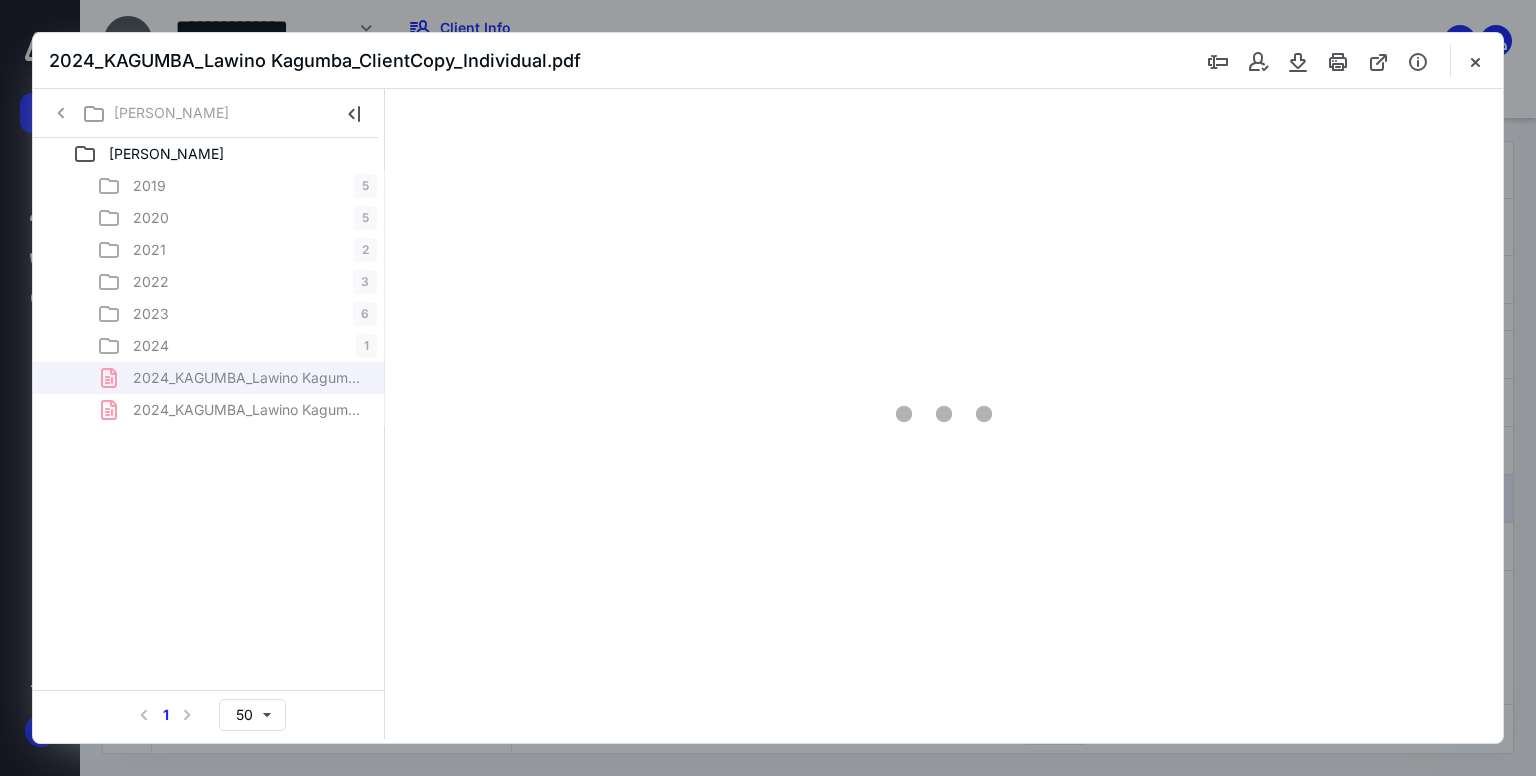 scroll, scrollTop: 43, scrollLeft: 0, axis: vertical 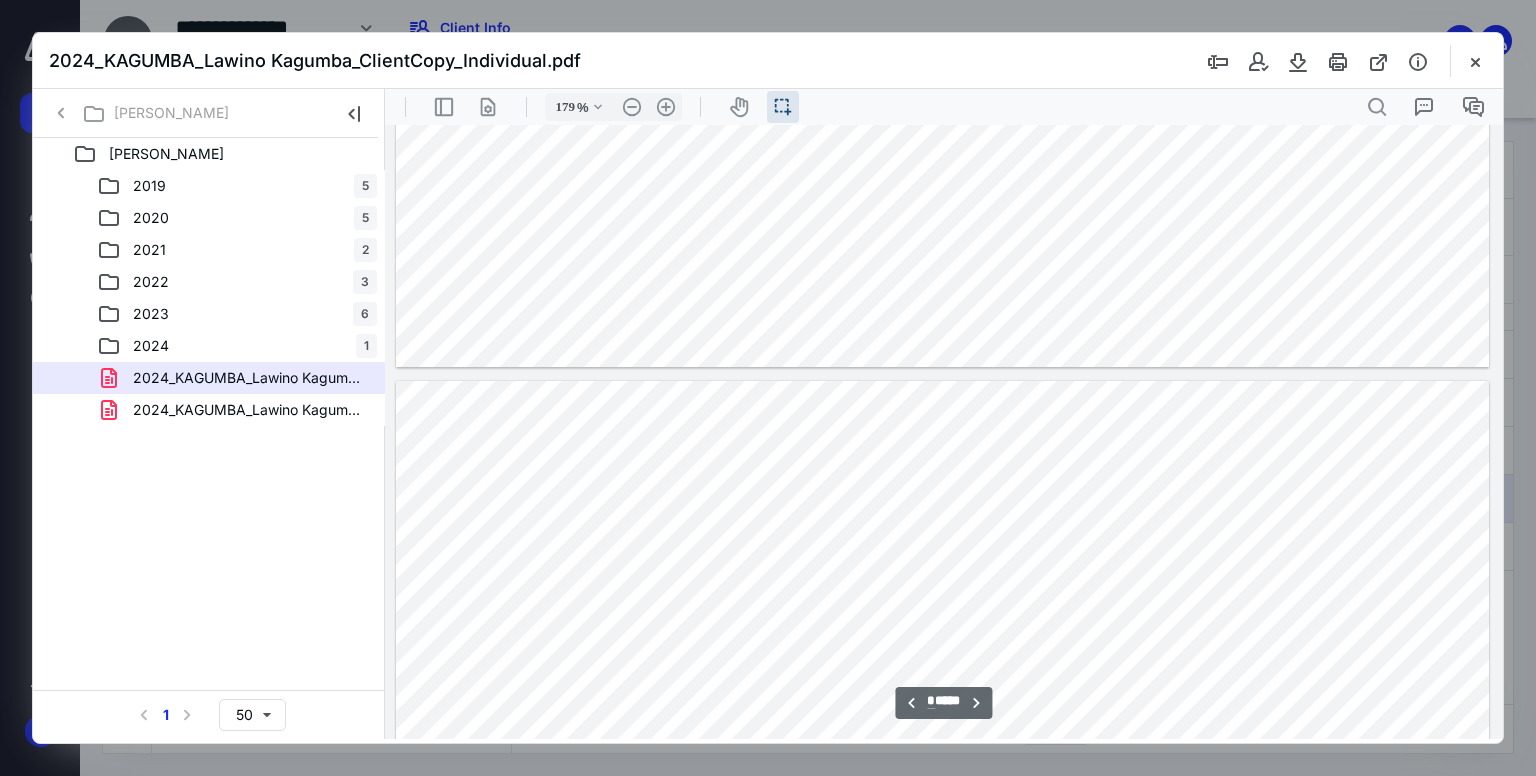 type on "*" 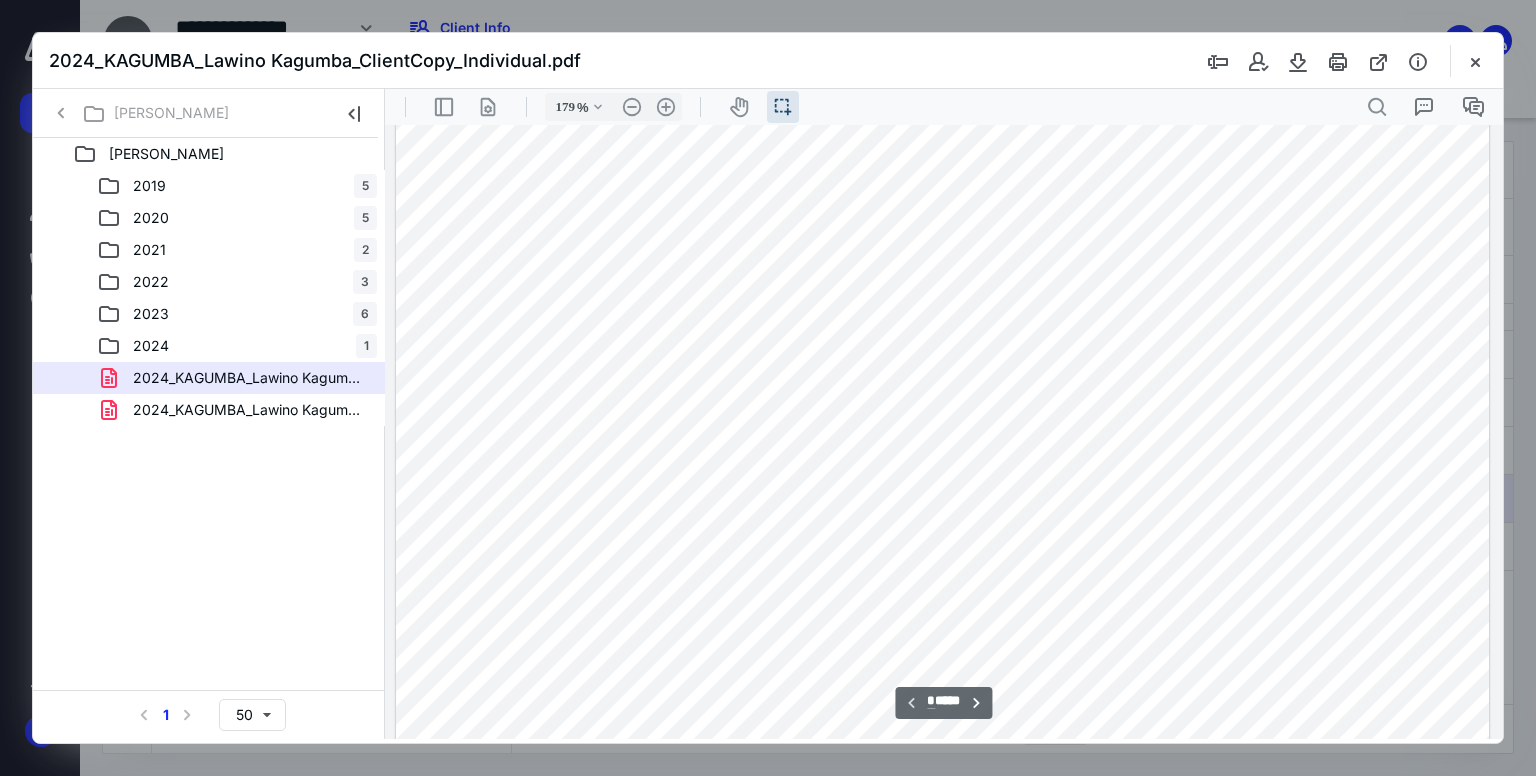 scroll, scrollTop: 497, scrollLeft: 0, axis: vertical 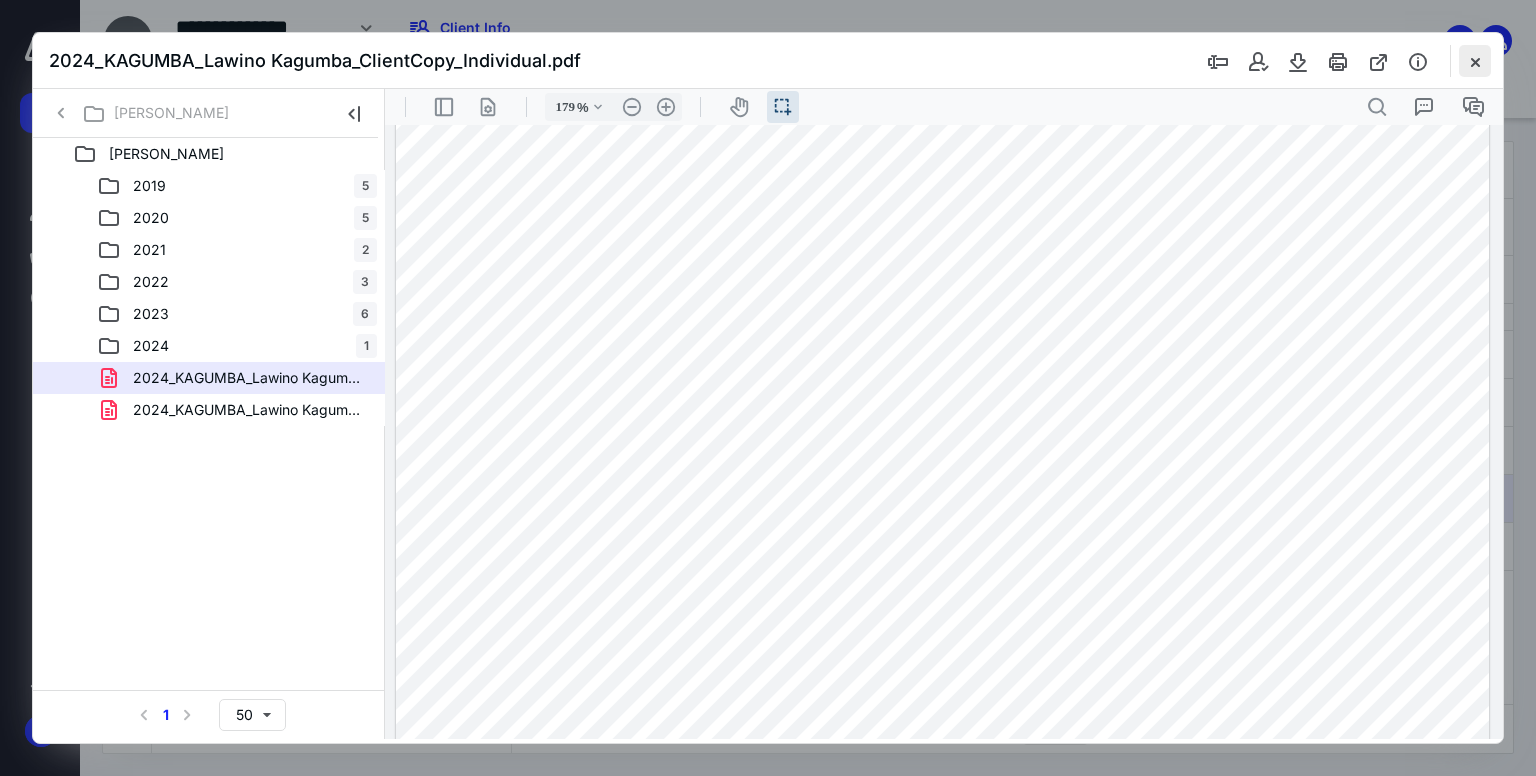 click at bounding box center (1475, 61) 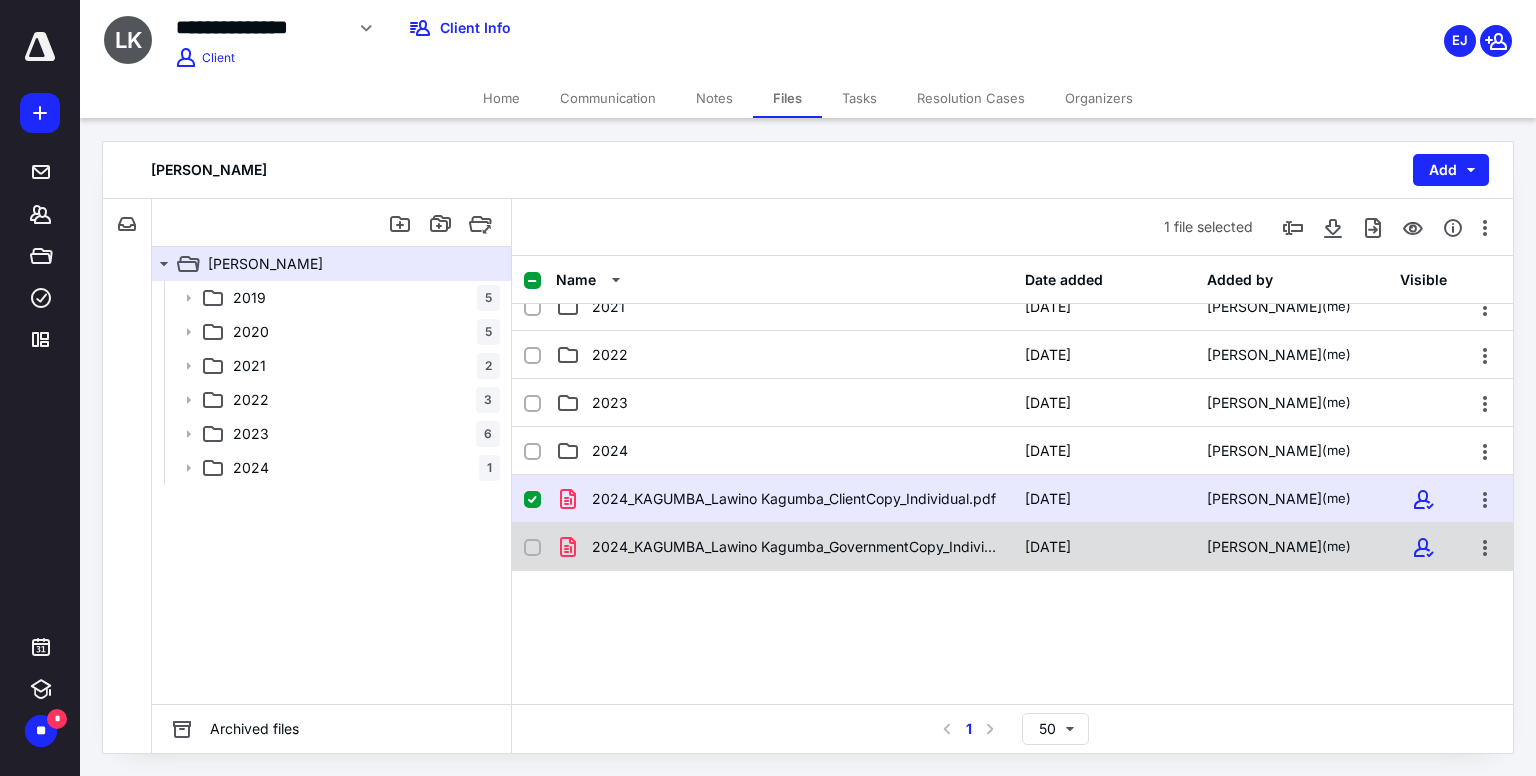 click on "2024_KAGUMBA_Lawino Kagumba_GovernmentCopy_Individual.pdf" at bounding box center (796, 547) 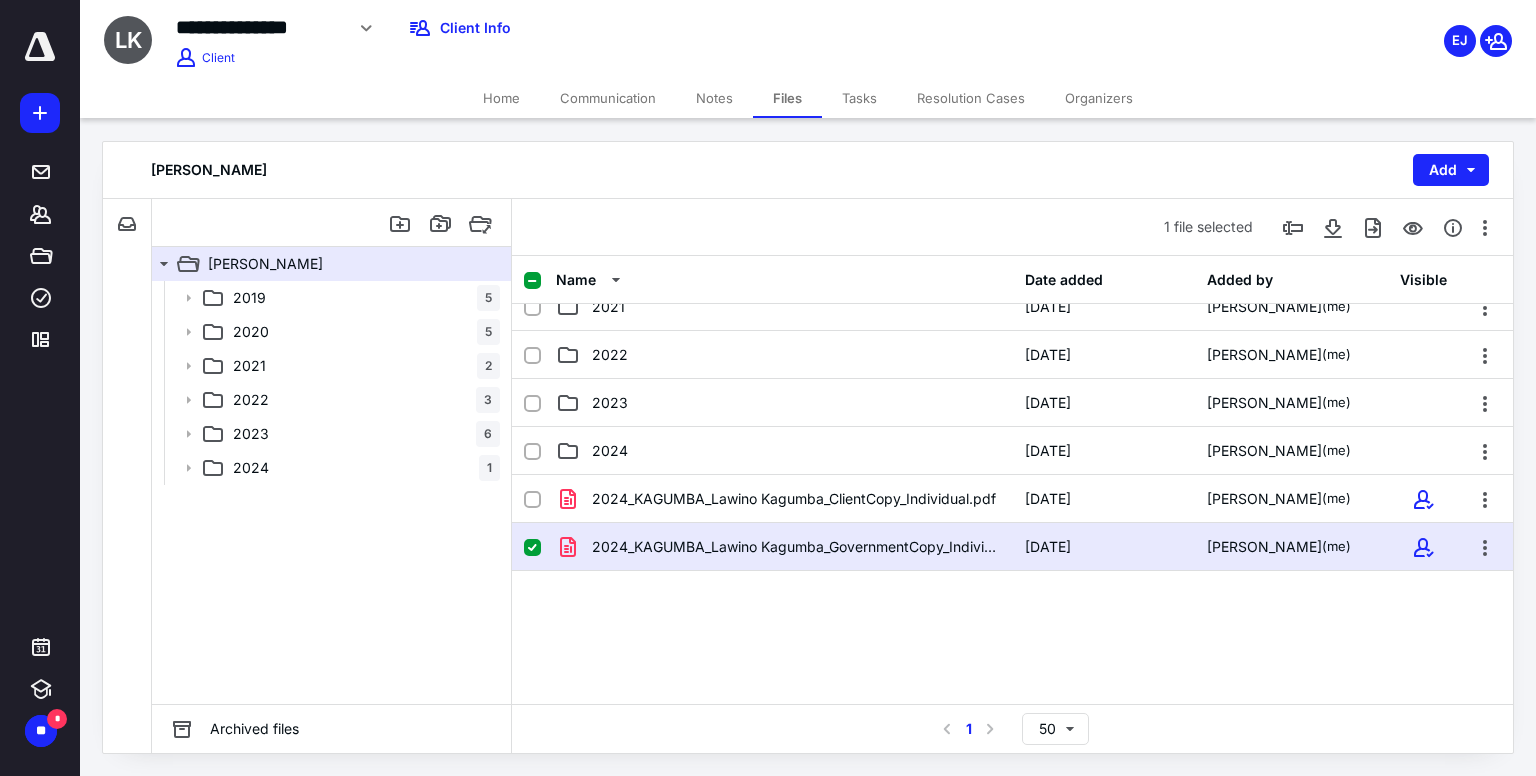 click on "2024_KAGUMBA_Lawino Kagumba_ClientCopy_Individual.pdf [DATE] [PERSON_NAME]  (me) 2024_KAGUMBA_Lawino Kagumba_GovernmentCopy_Individual.pdf [DATE] [PERSON_NAME]  (me)" at bounding box center (1012, 625) 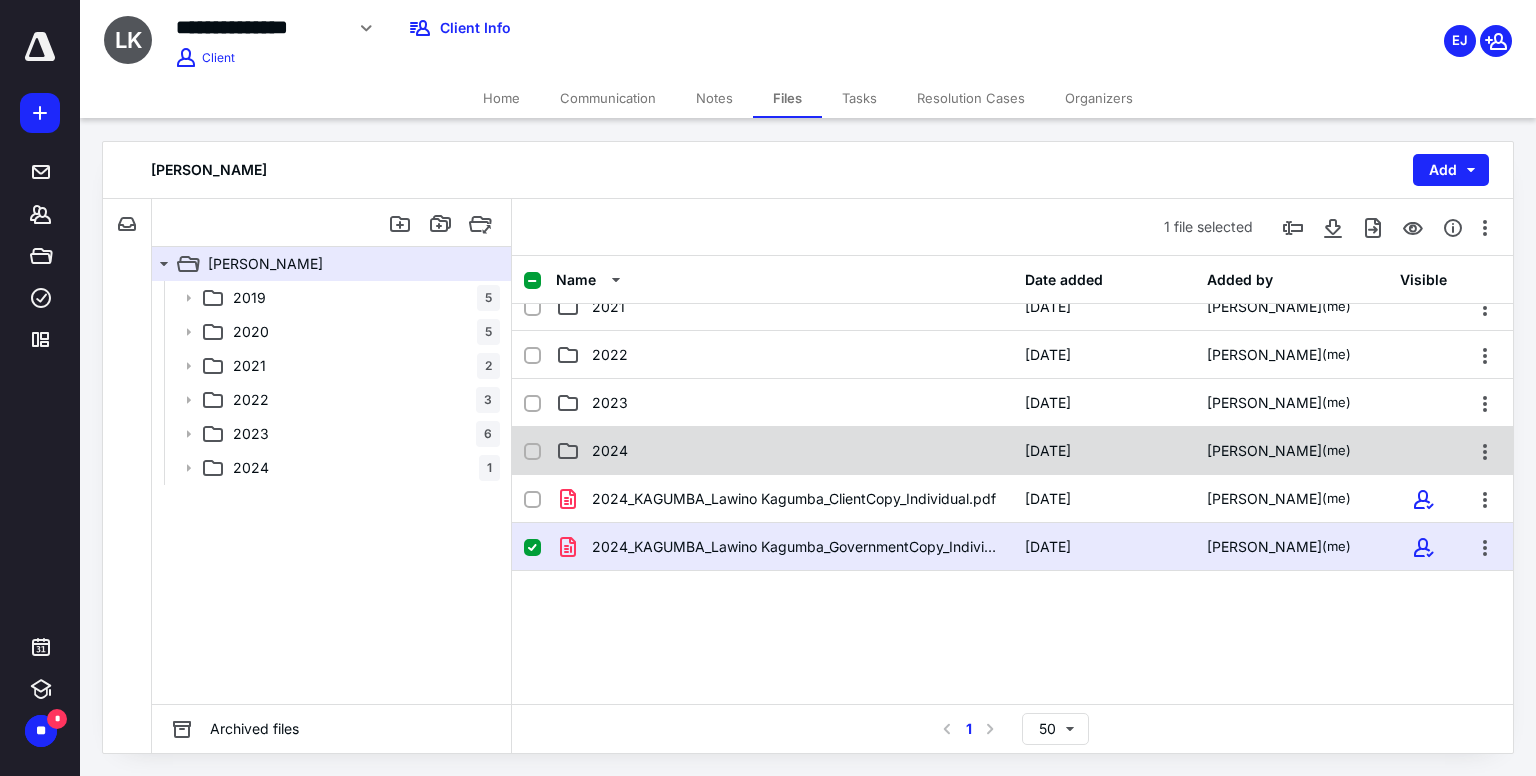 click on "2024" at bounding box center (784, 451) 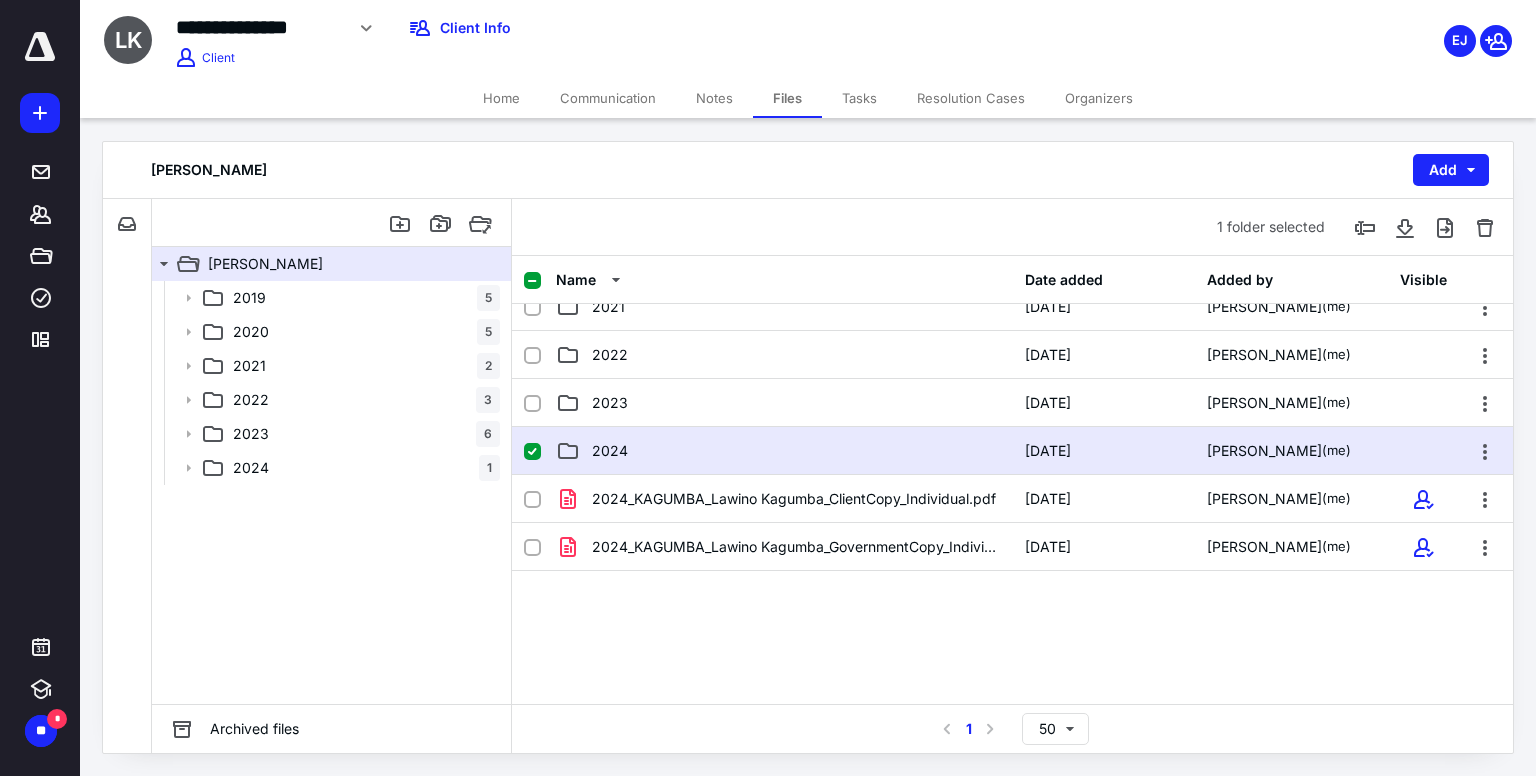 click on "2024" at bounding box center [784, 451] 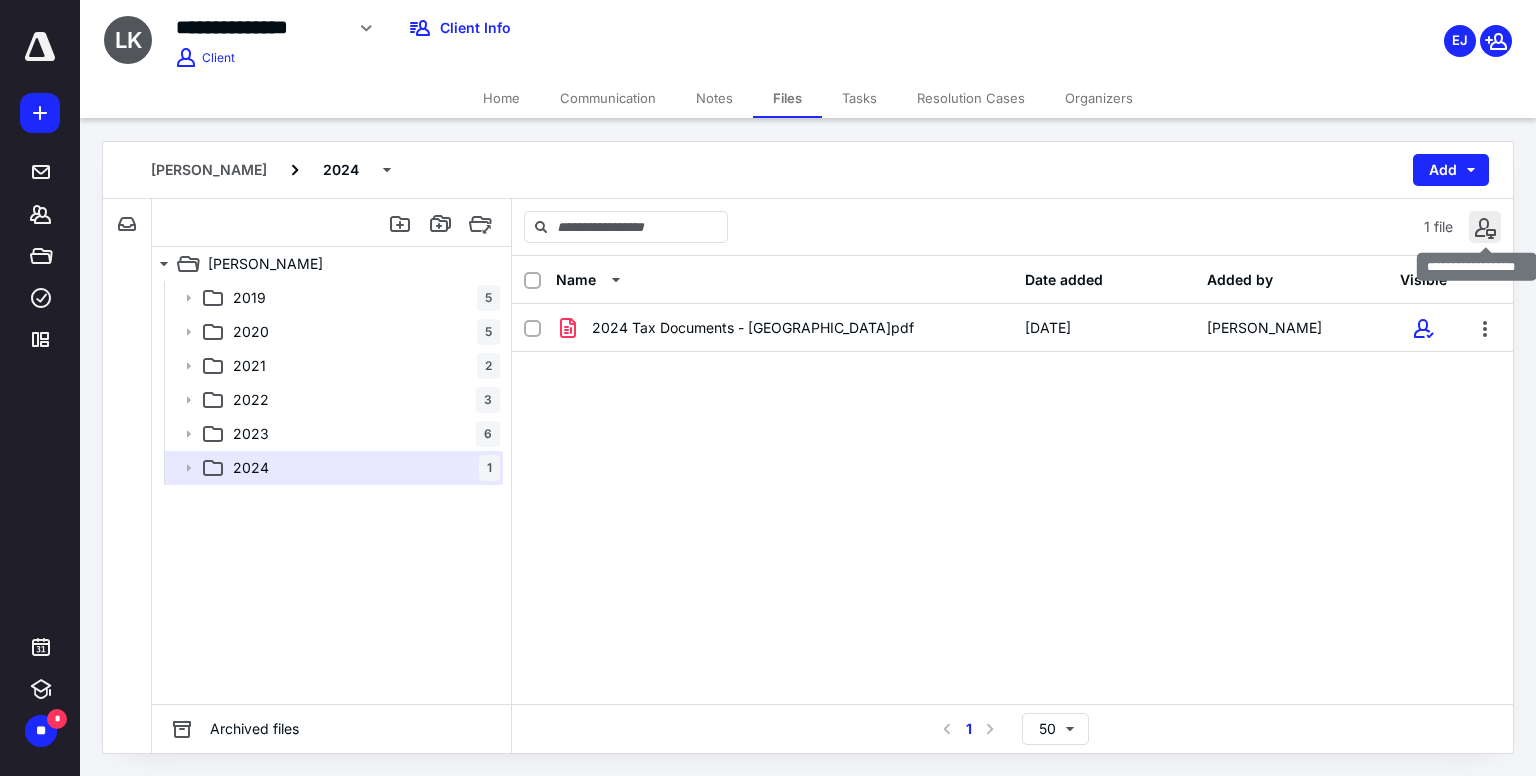 click at bounding box center [1485, 227] 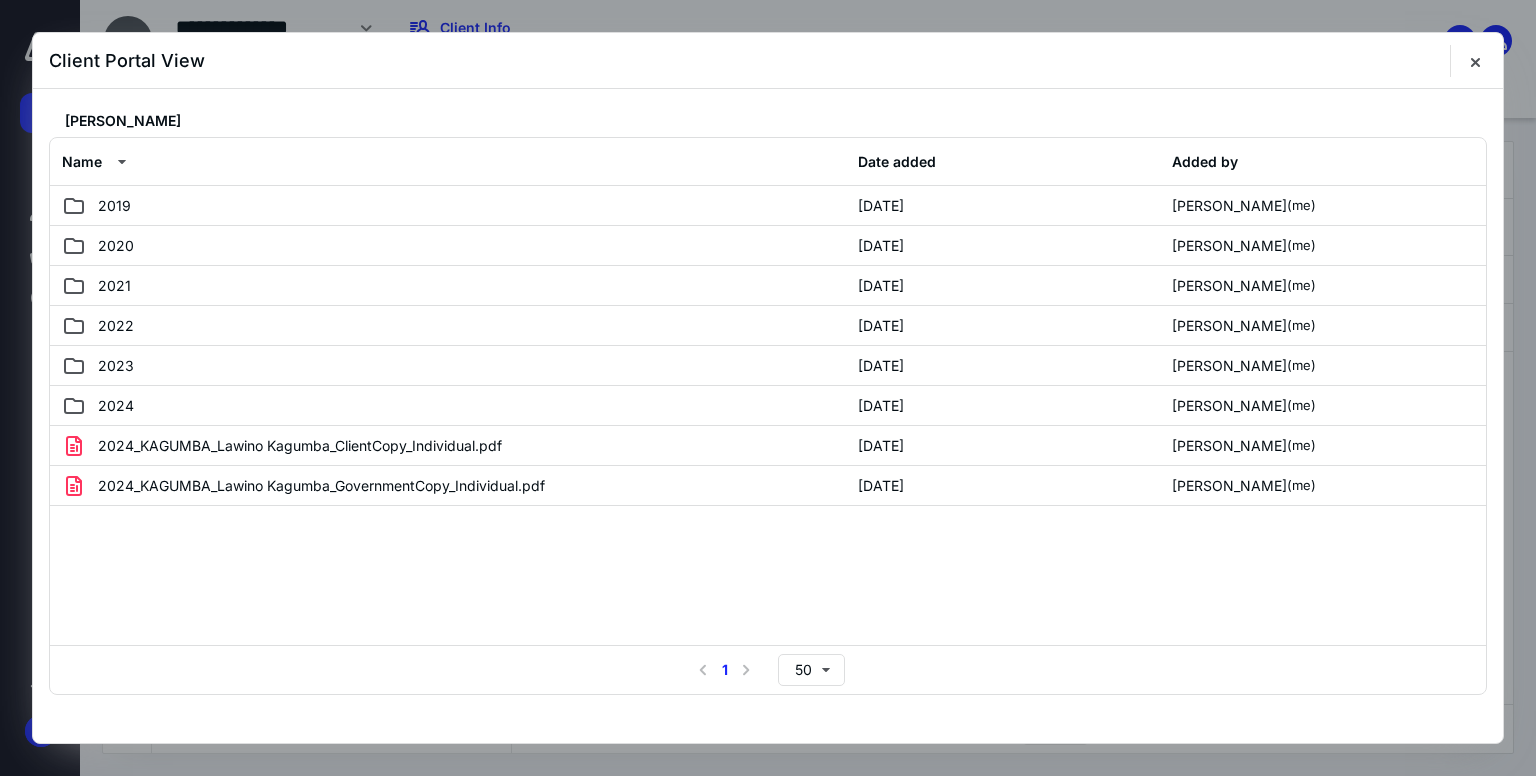 click on "2019 [DATE] [PERSON_NAME]  (me) 2020 [DATE] [PERSON_NAME]  (me) 2021 [DATE] [PERSON_NAME]  (me) 2022 [DATE] [PERSON_NAME]  (me) 2023 [DATE] [PERSON_NAME]  (me) 2024 [DATE] [PERSON_NAME]  (me) 2024_KAGUMBA_Lawino Kagumba_ClientCopy_Individual.pdf [DATE] [PERSON_NAME]  (me) 2024_KAGUMBA_Lawino Kagumba_GovernmentCopy_Individual.pdf [DATE] [PERSON_NAME]  (me)" at bounding box center [768, 415] 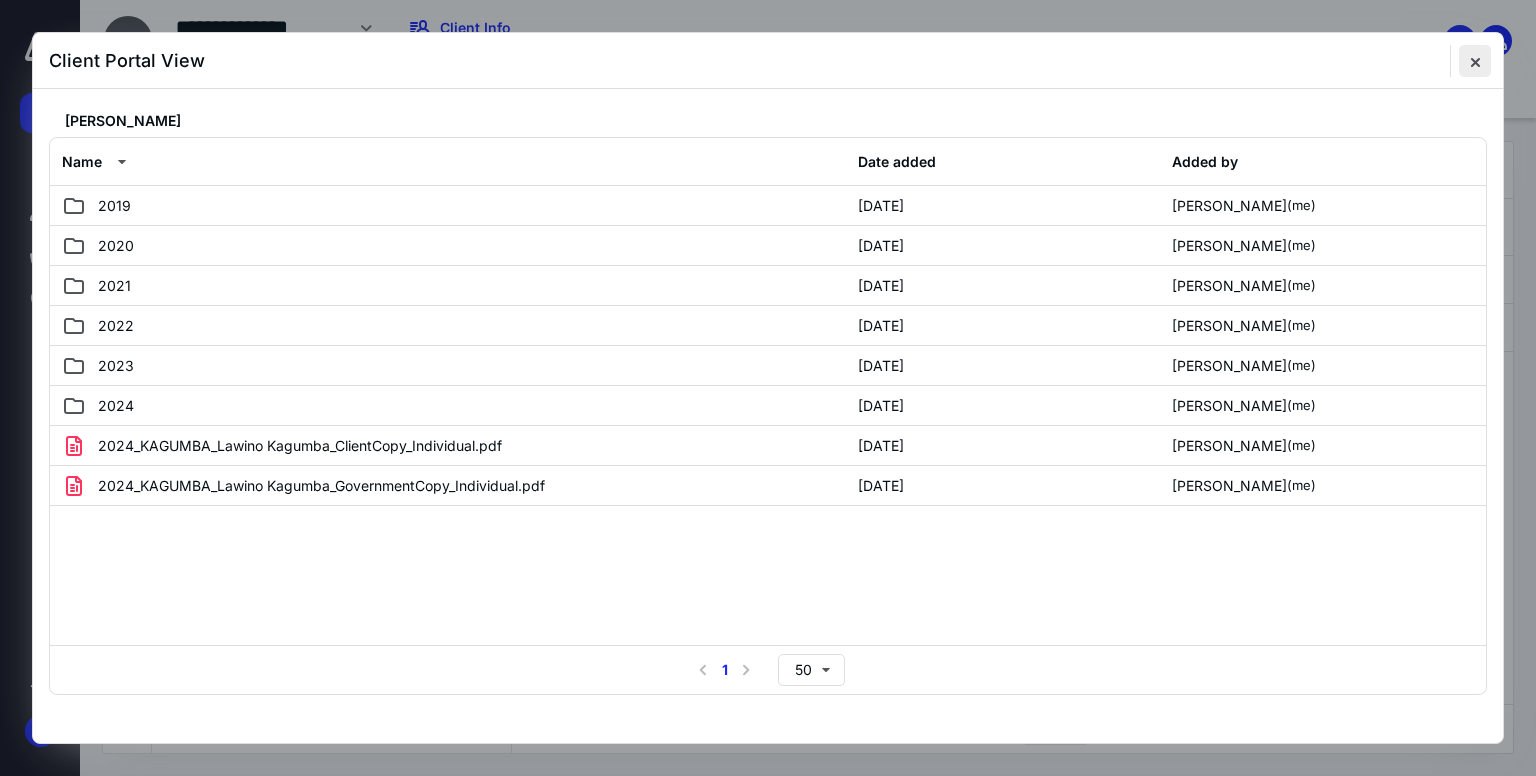 click at bounding box center (1475, 61) 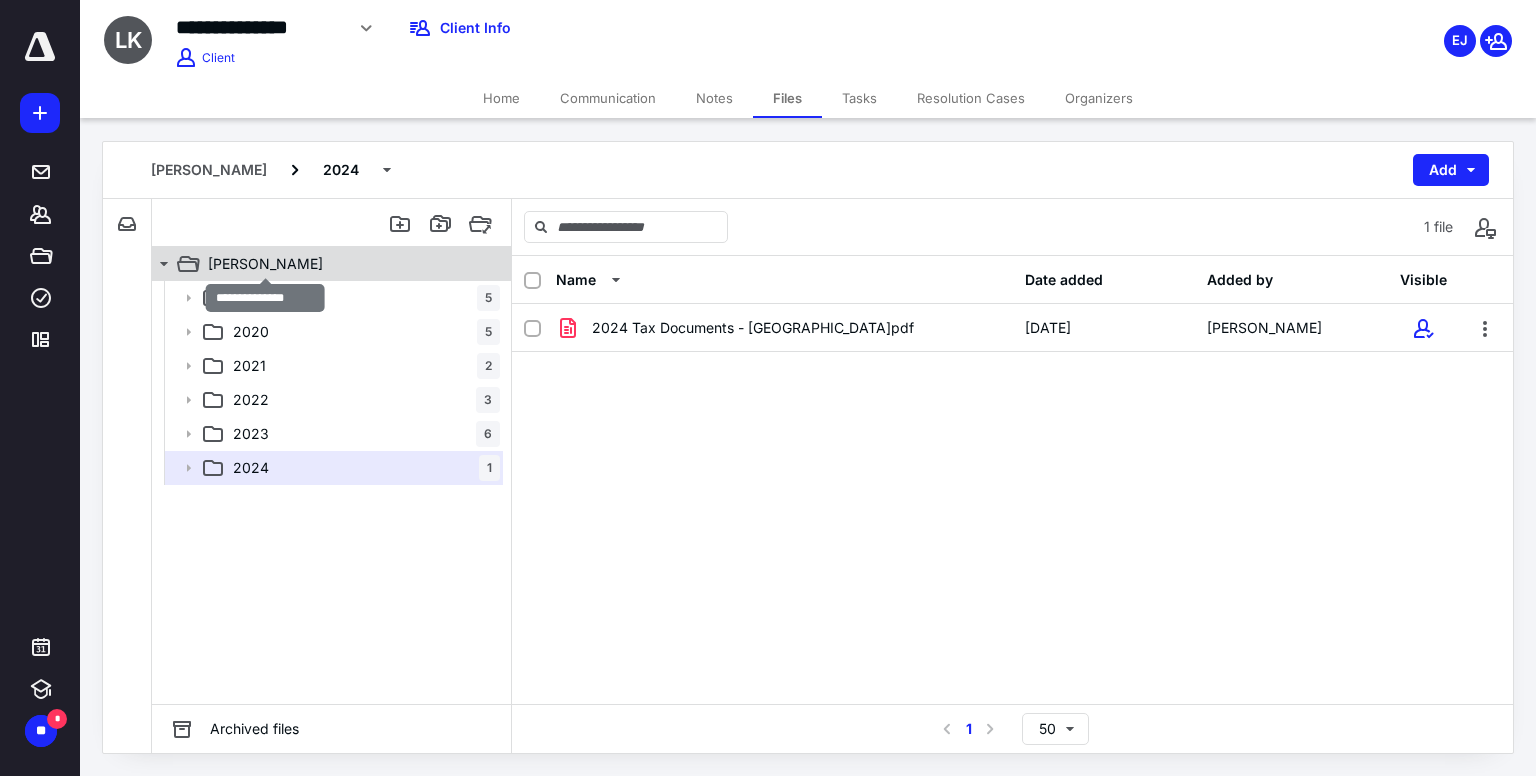 click on "[PERSON_NAME]" at bounding box center [265, 264] 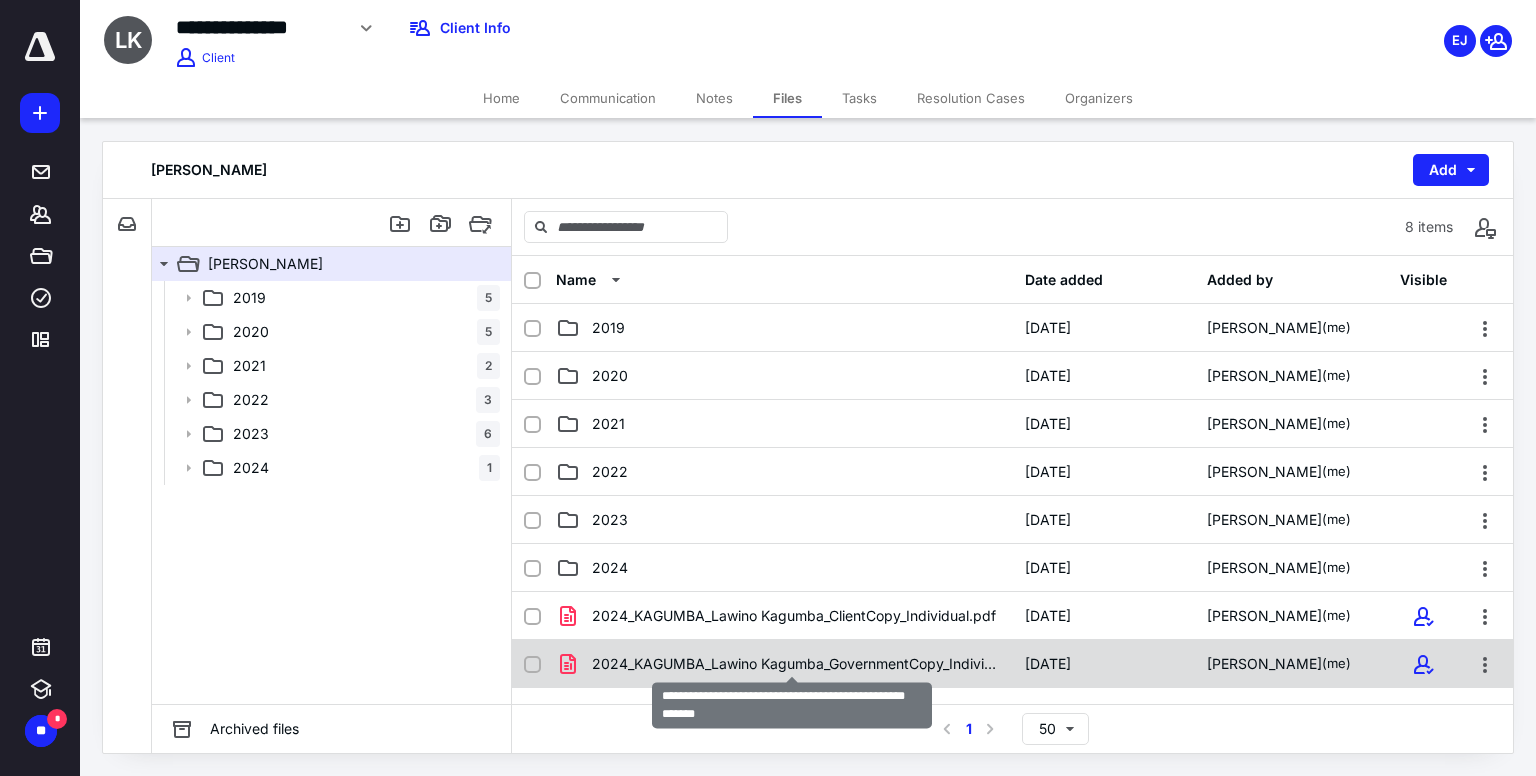 click on "2024_KAGUMBA_Lawino Kagumba_GovernmentCopy_Individual.pdf" at bounding box center (796, 664) 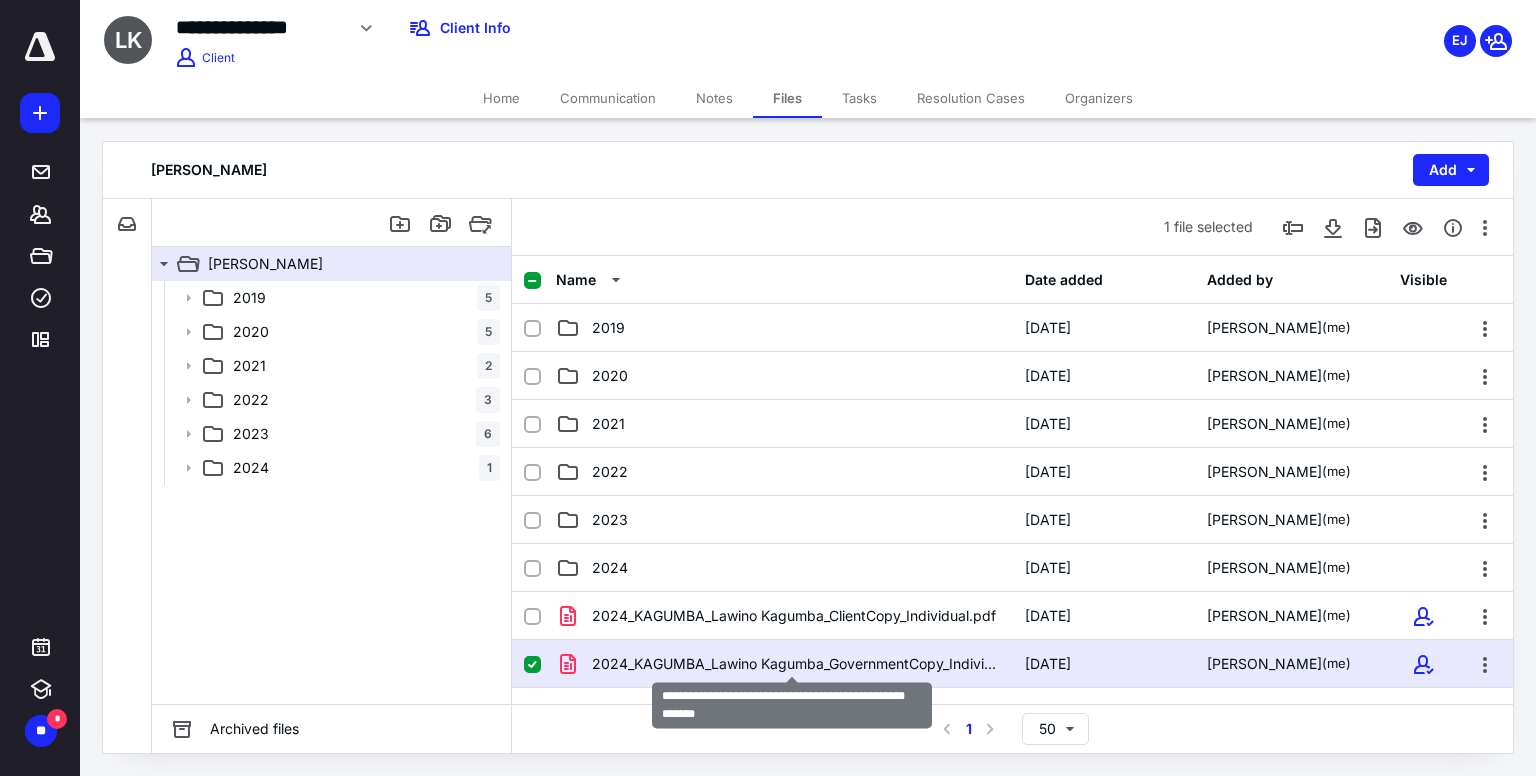 click on "2024_KAGUMBA_Lawino Kagumba_GovernmentCopy_Individual.pdf" at bounding box center (796, 664) 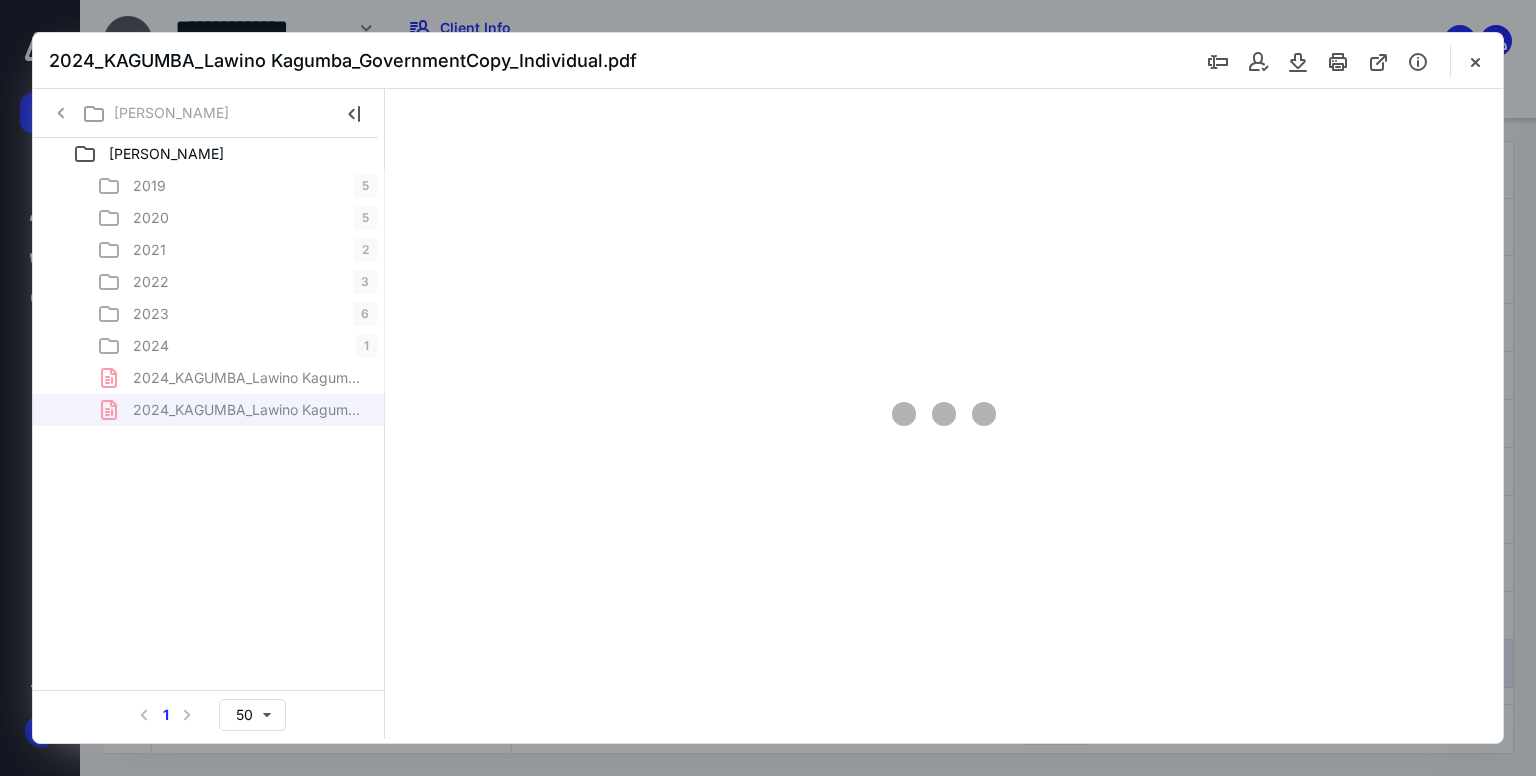 scroll, scrollTop: 0, scrollLeft: 0, axis: both 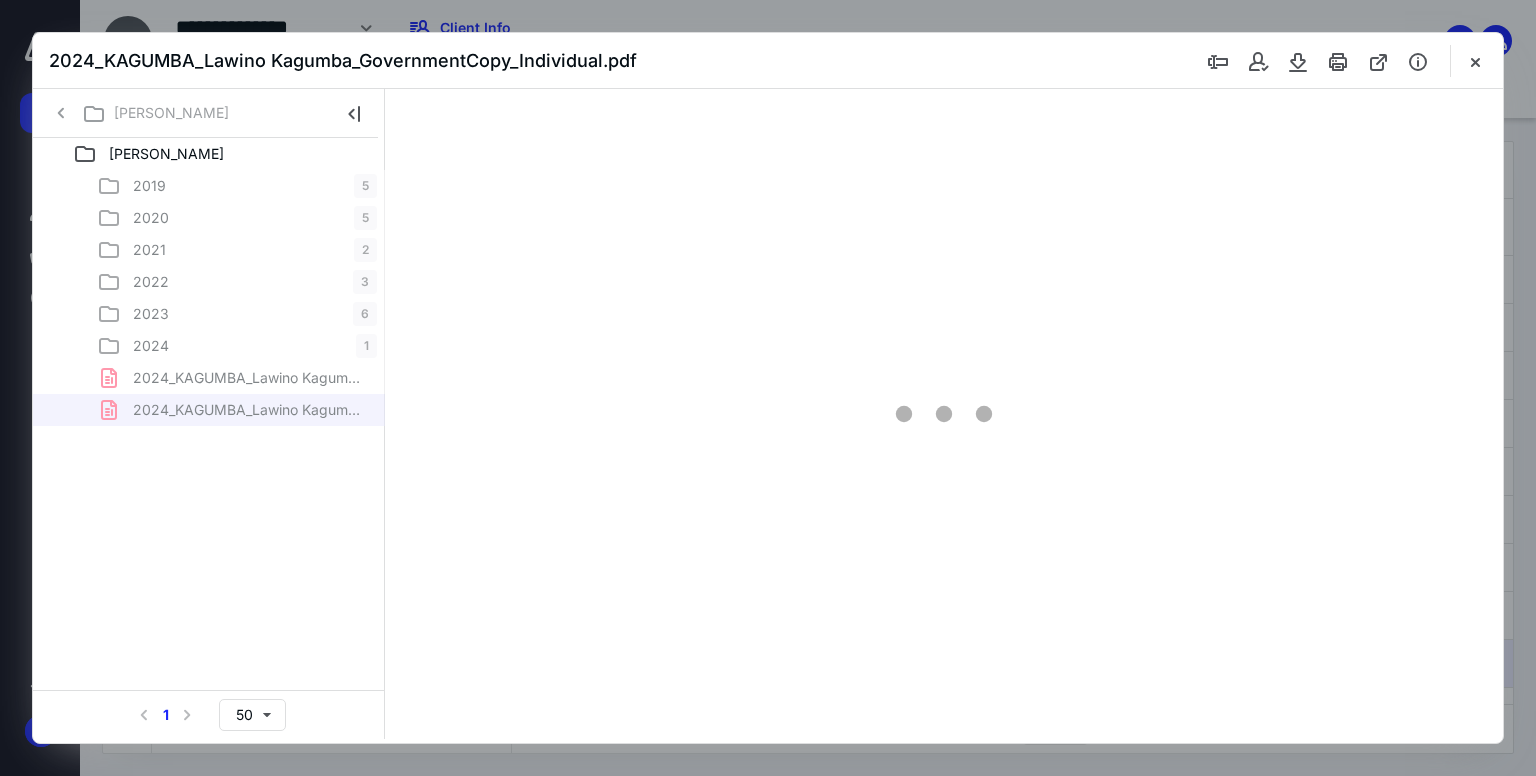 type on "179" 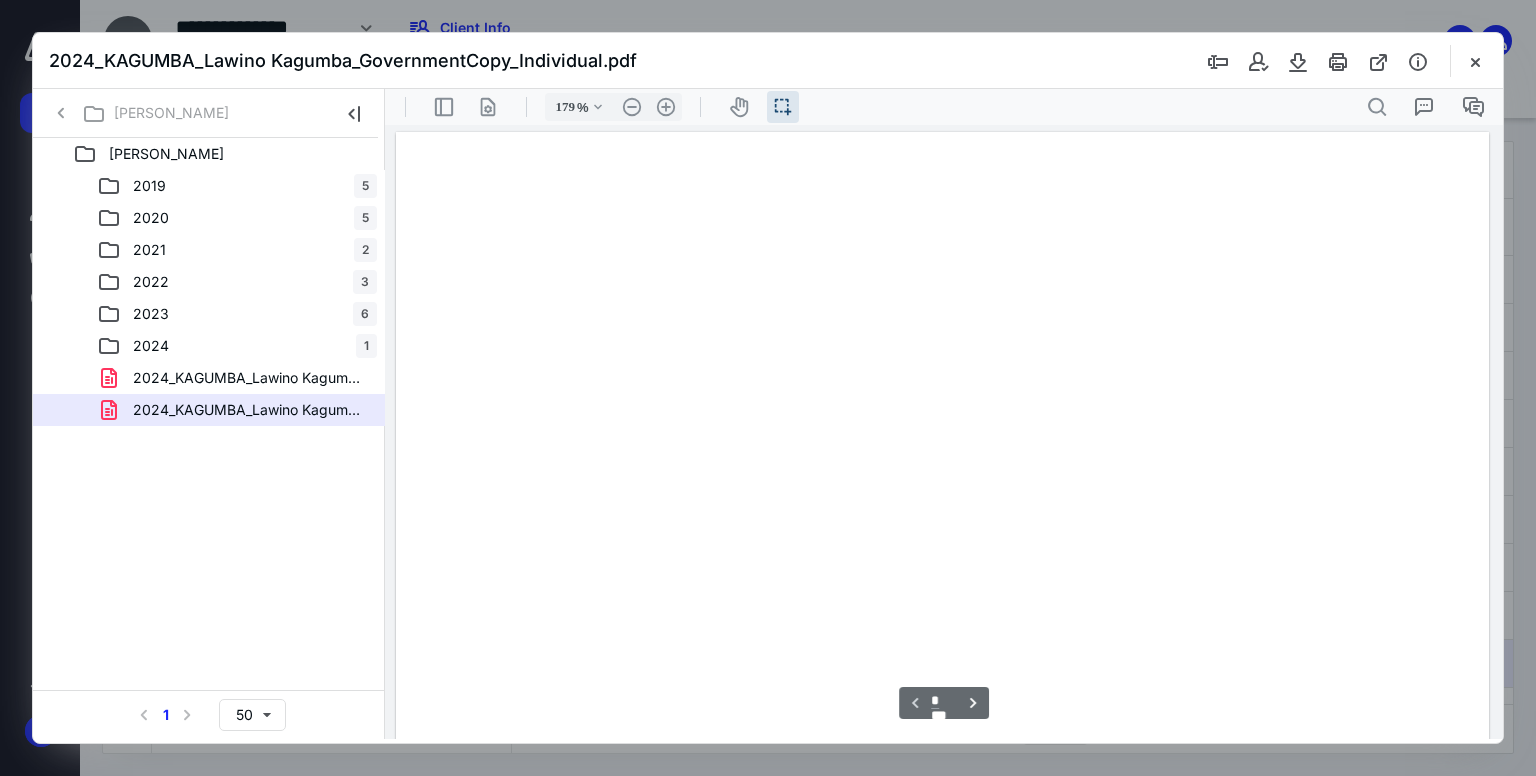 scroll, scrollTop: 43, scrollLeft: 0, axis: vertical 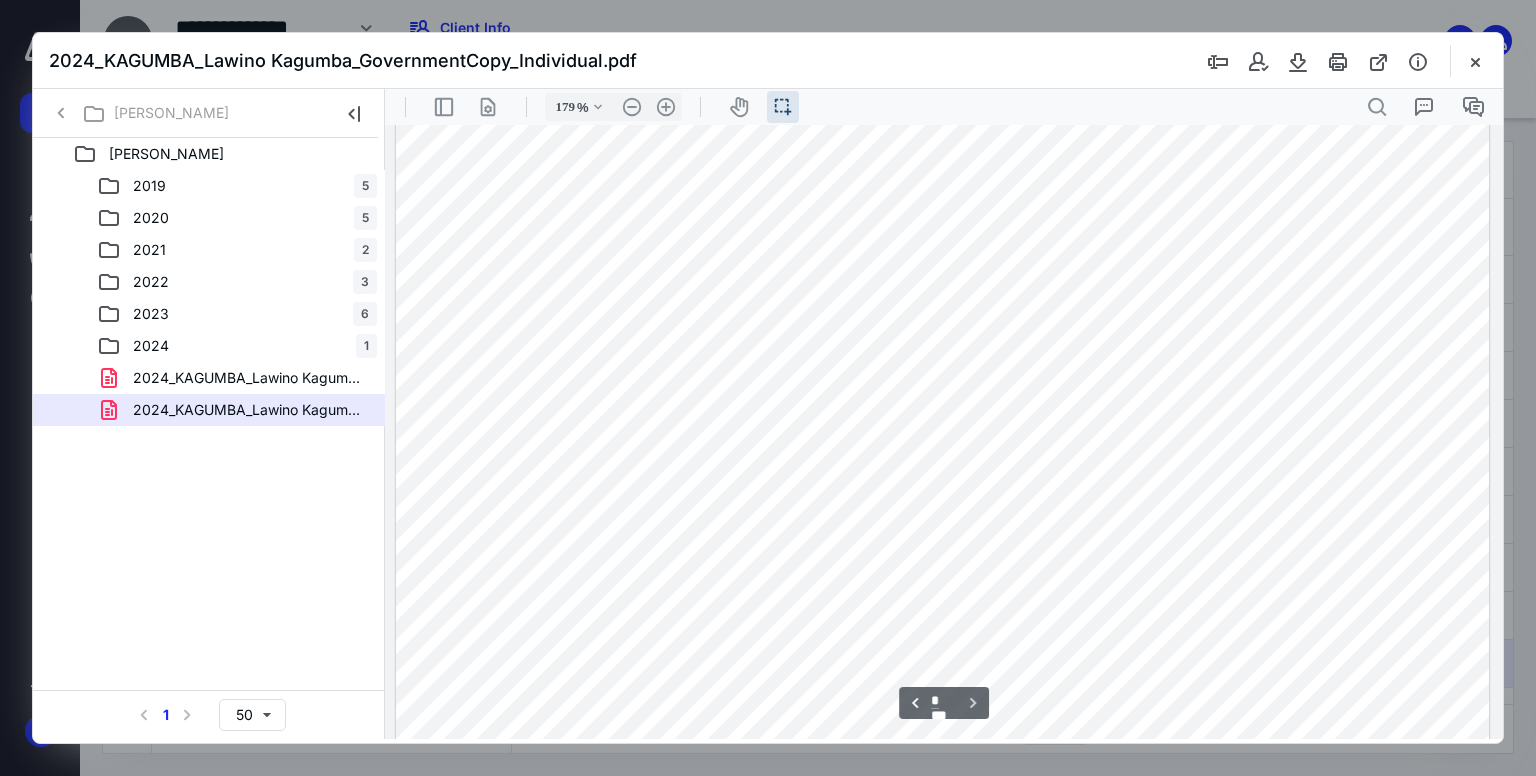 drag, startPoint x: 1495, startPoint y: 165, endPoint x: 1889, endPoint y: 739, distance: 696.2126 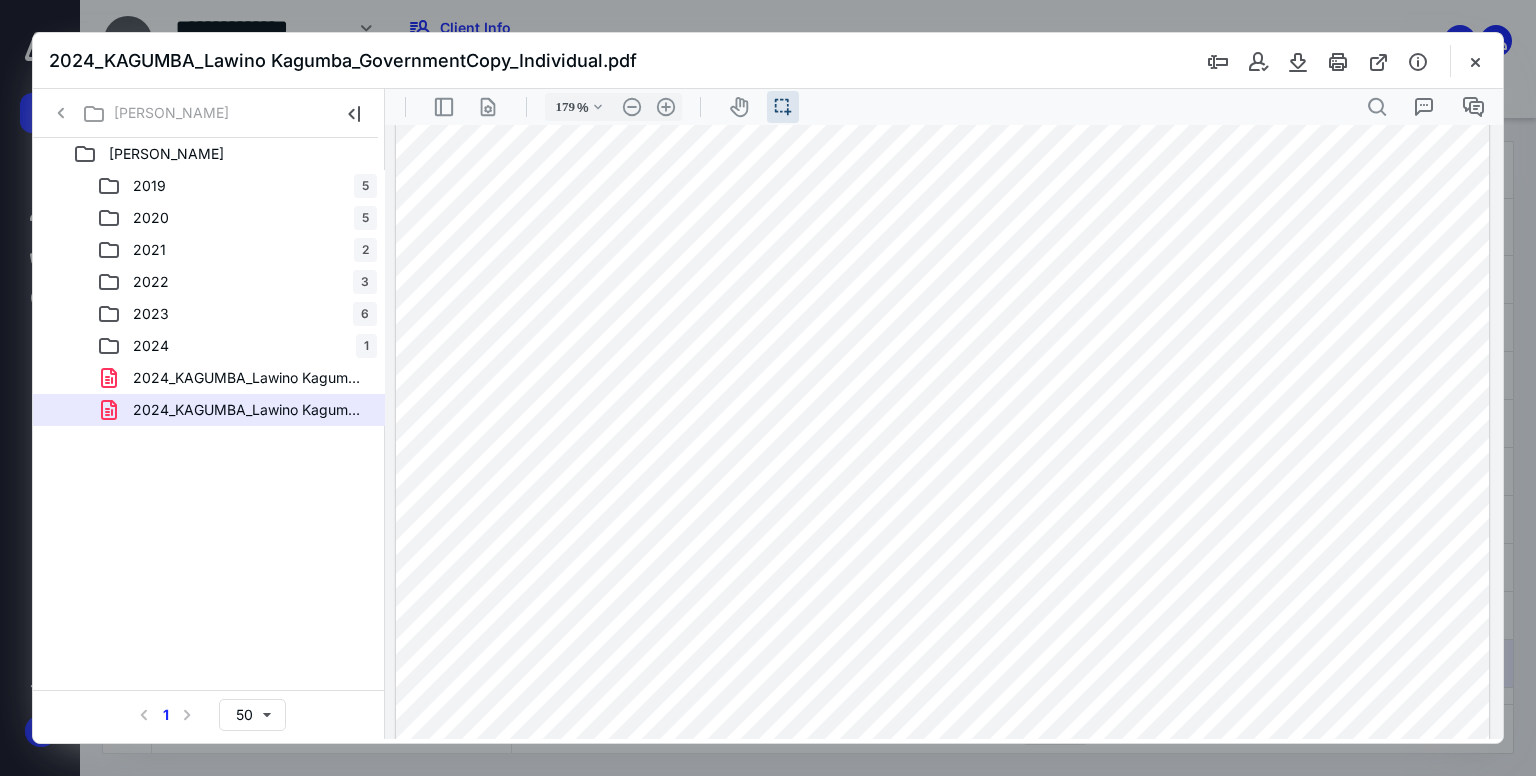 drag, startPoint x: 459, startPoint y: 554, endPoint x: 829, endPoint y: 558, distance: 370.0216 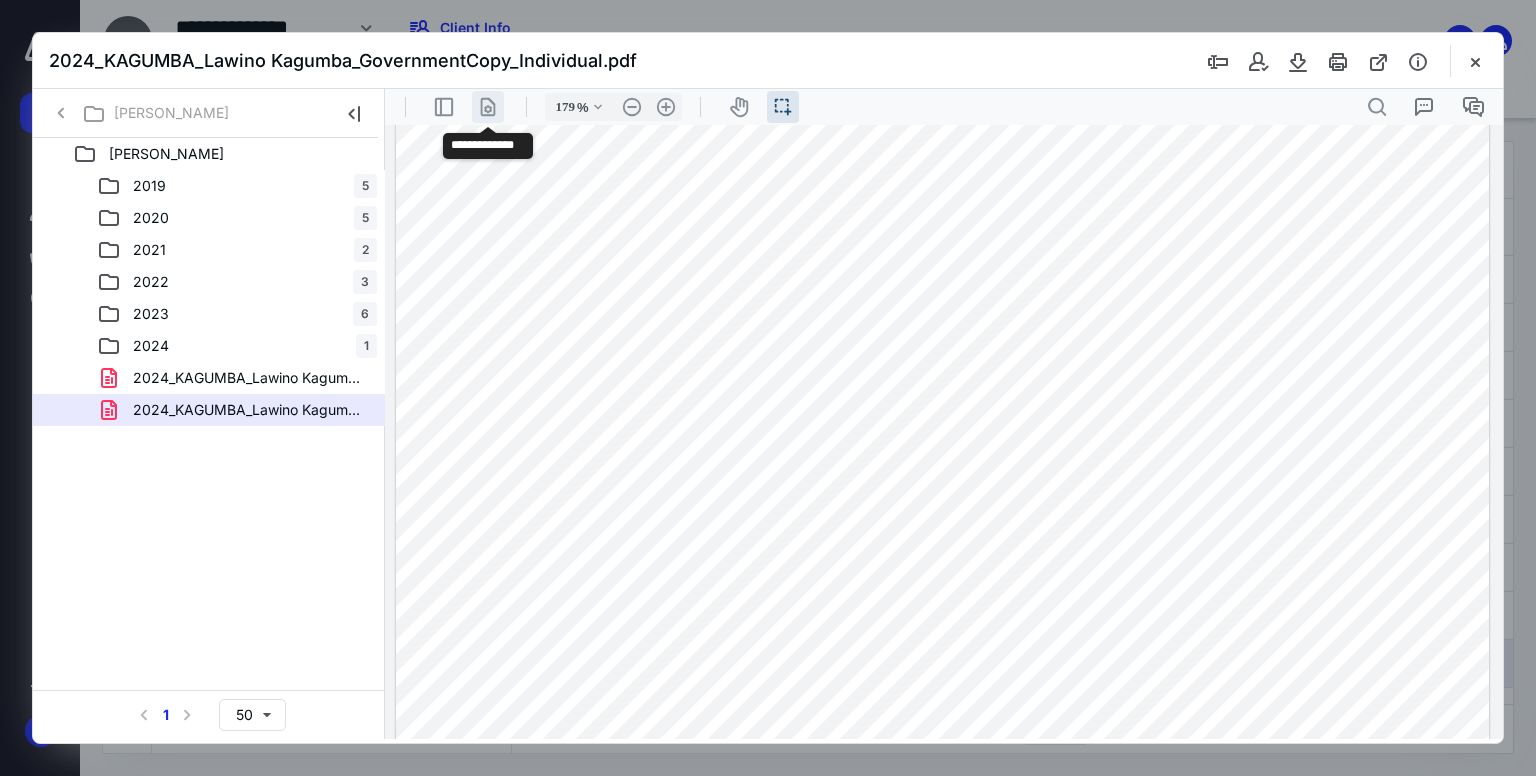 click on ".cls-1{fill:#abb0c4;} icon - header - page manipulation - line" at bounding box center [488, 107] 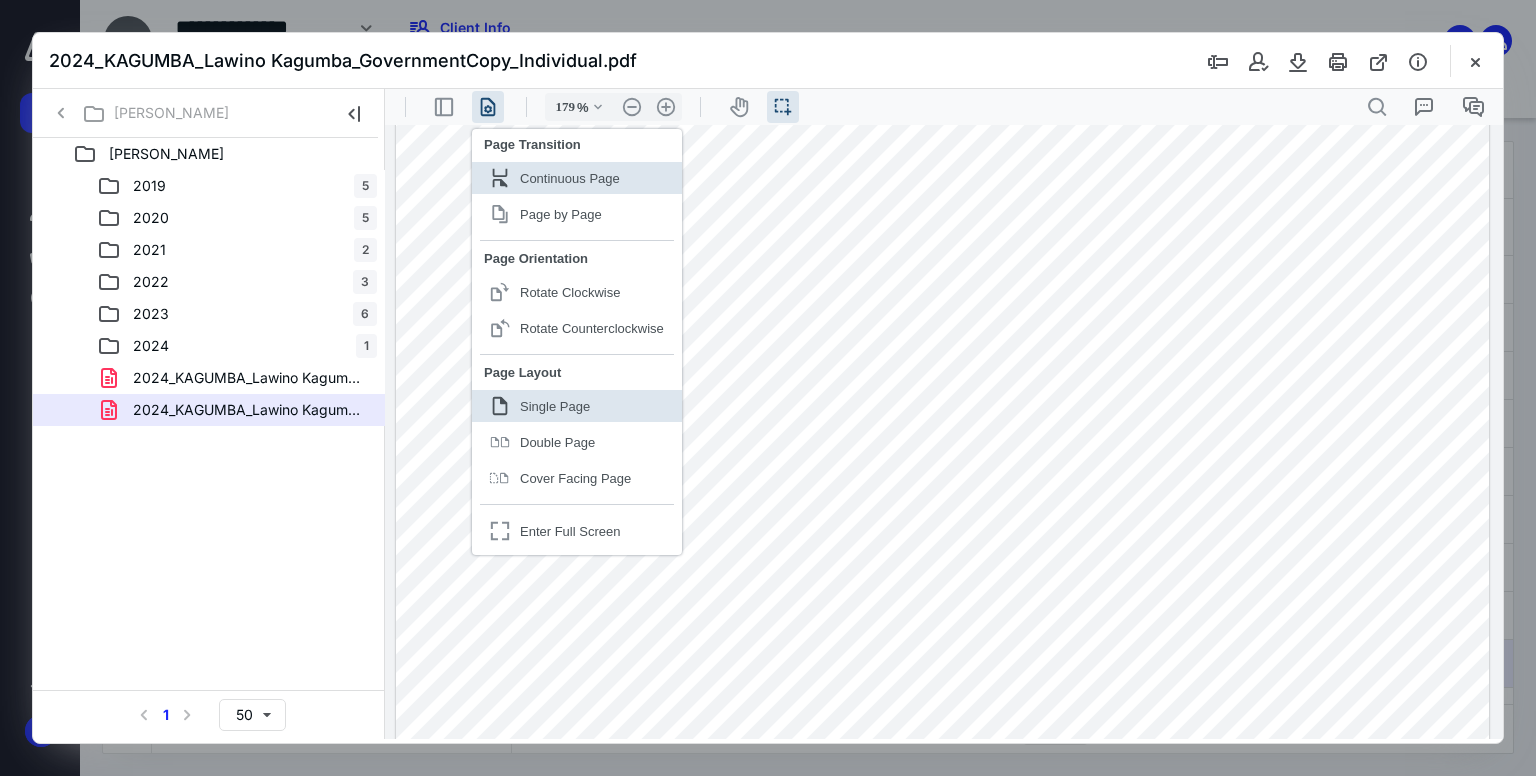 click at bounding box center (943, 570) 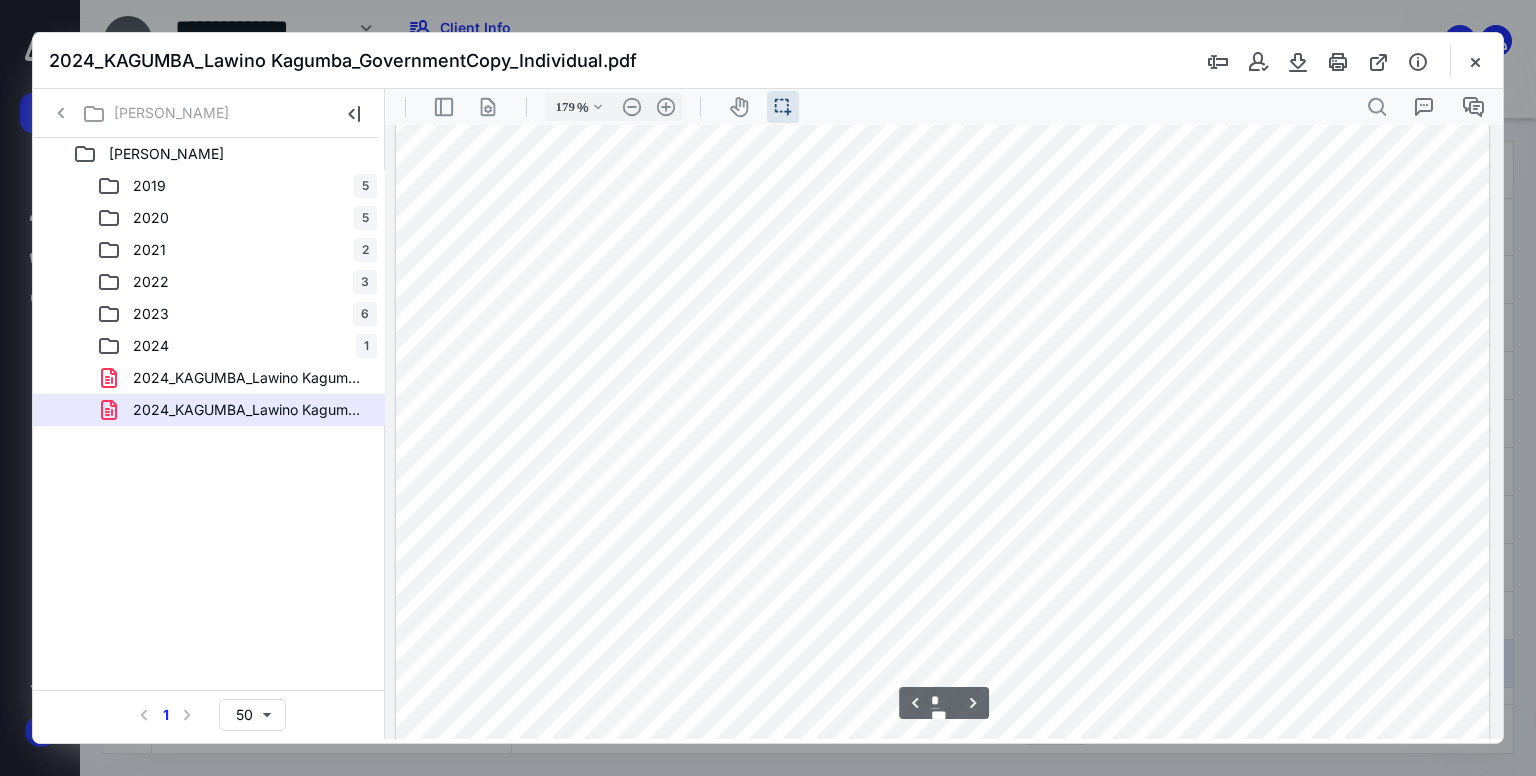 scroll, scrollTop: 729, scrollLeft: 0, axis: vertical 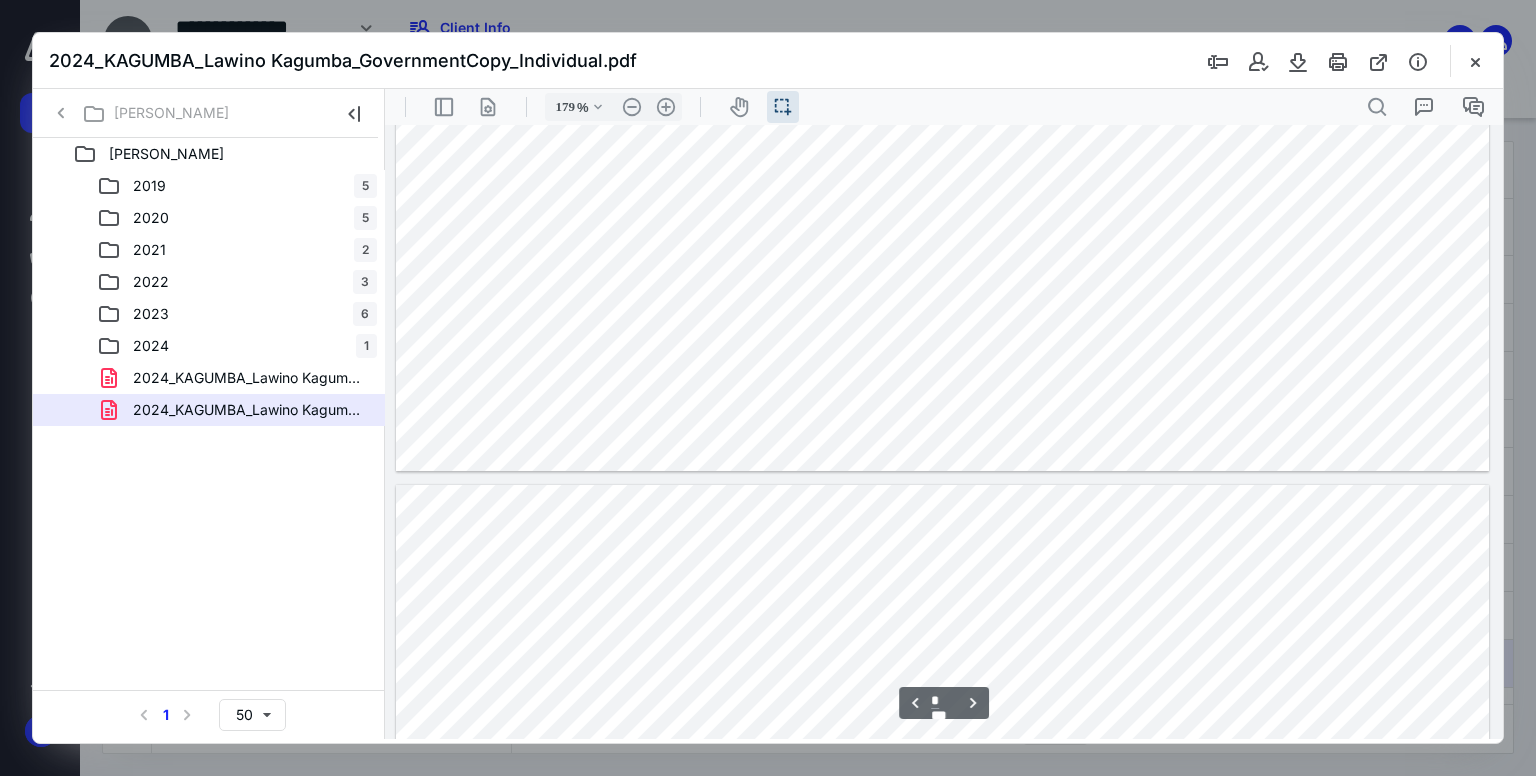 type on "*" 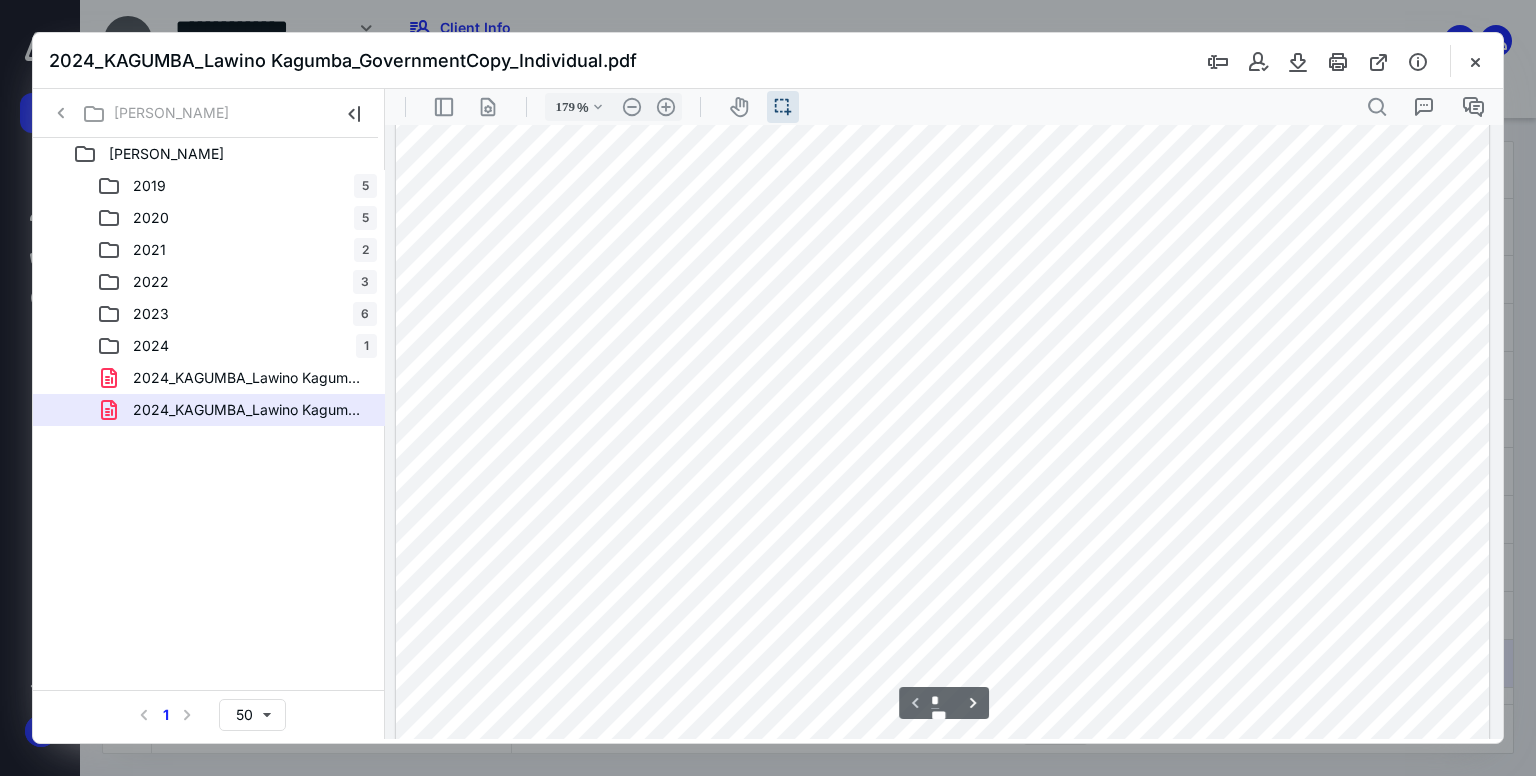 scroll, scrollTop: 0, scrollLeft: 0, axis: both 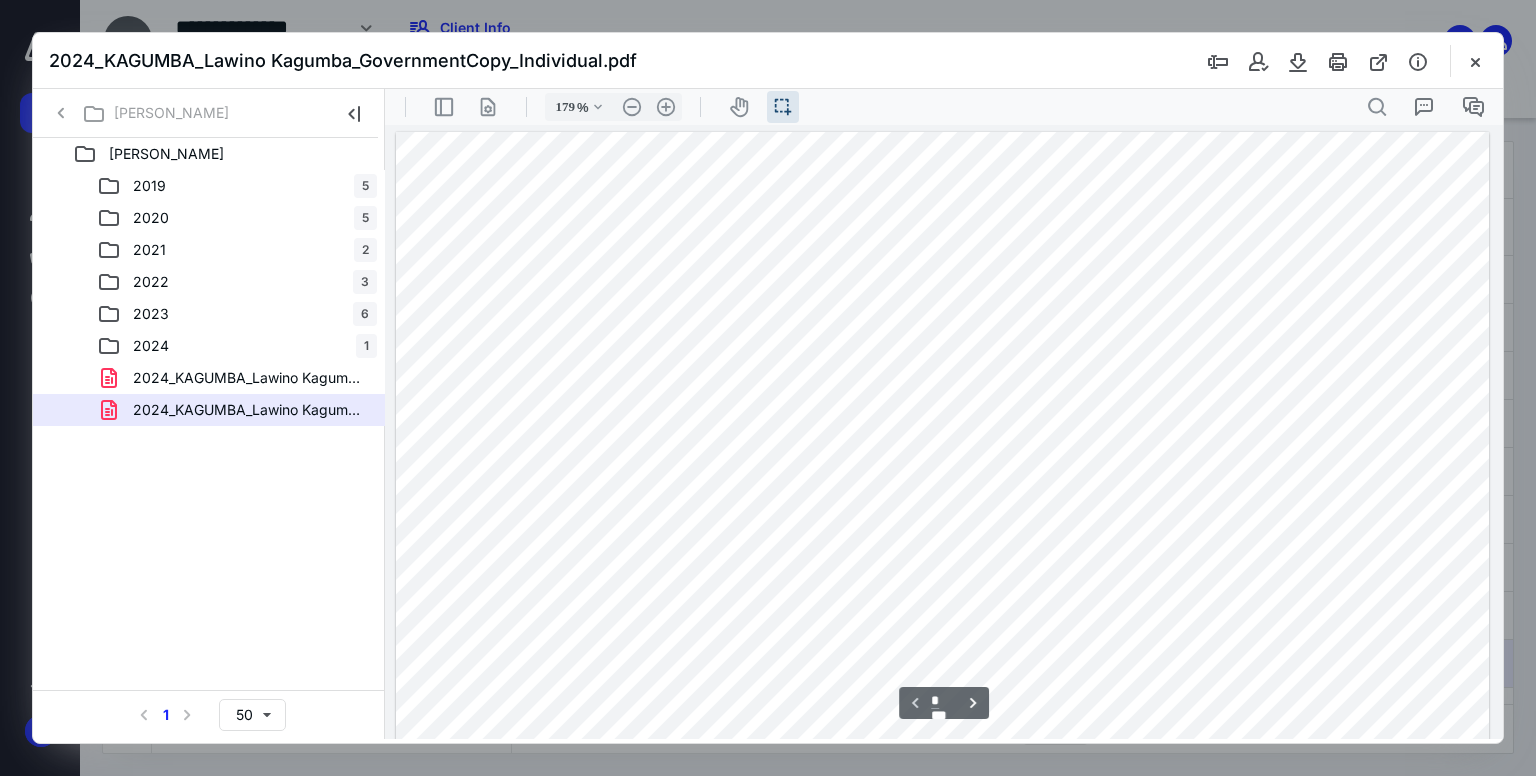 drag, startPoint x: 1495, startPoint y: 648, endPoint x: 1906, endPoint y: 186, distance: 618.3567 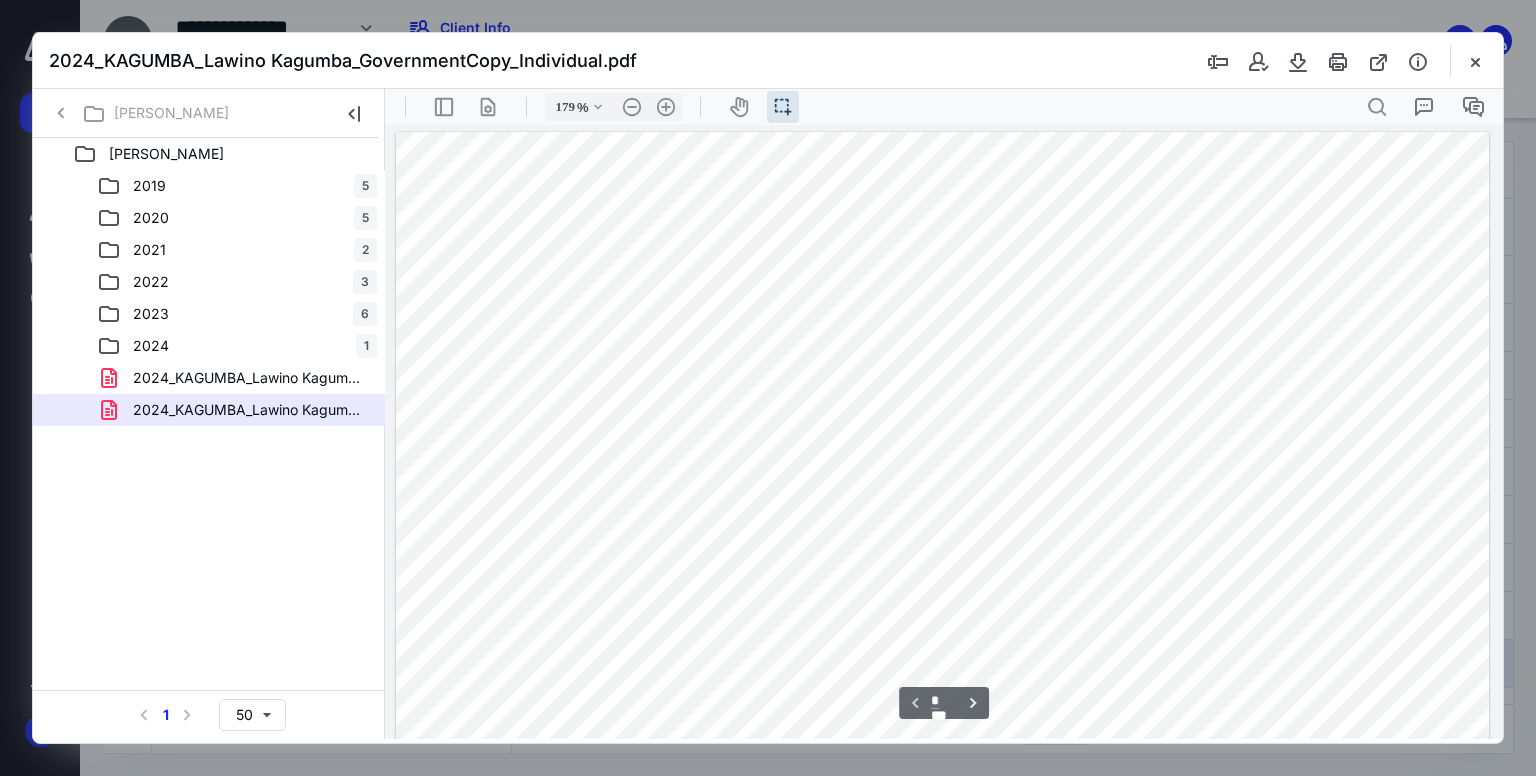 click on "2024_KAGUMBA_Lawino Kagumba_GovernmentCopy_Individual.pdf" at bounding box center [768, 61] 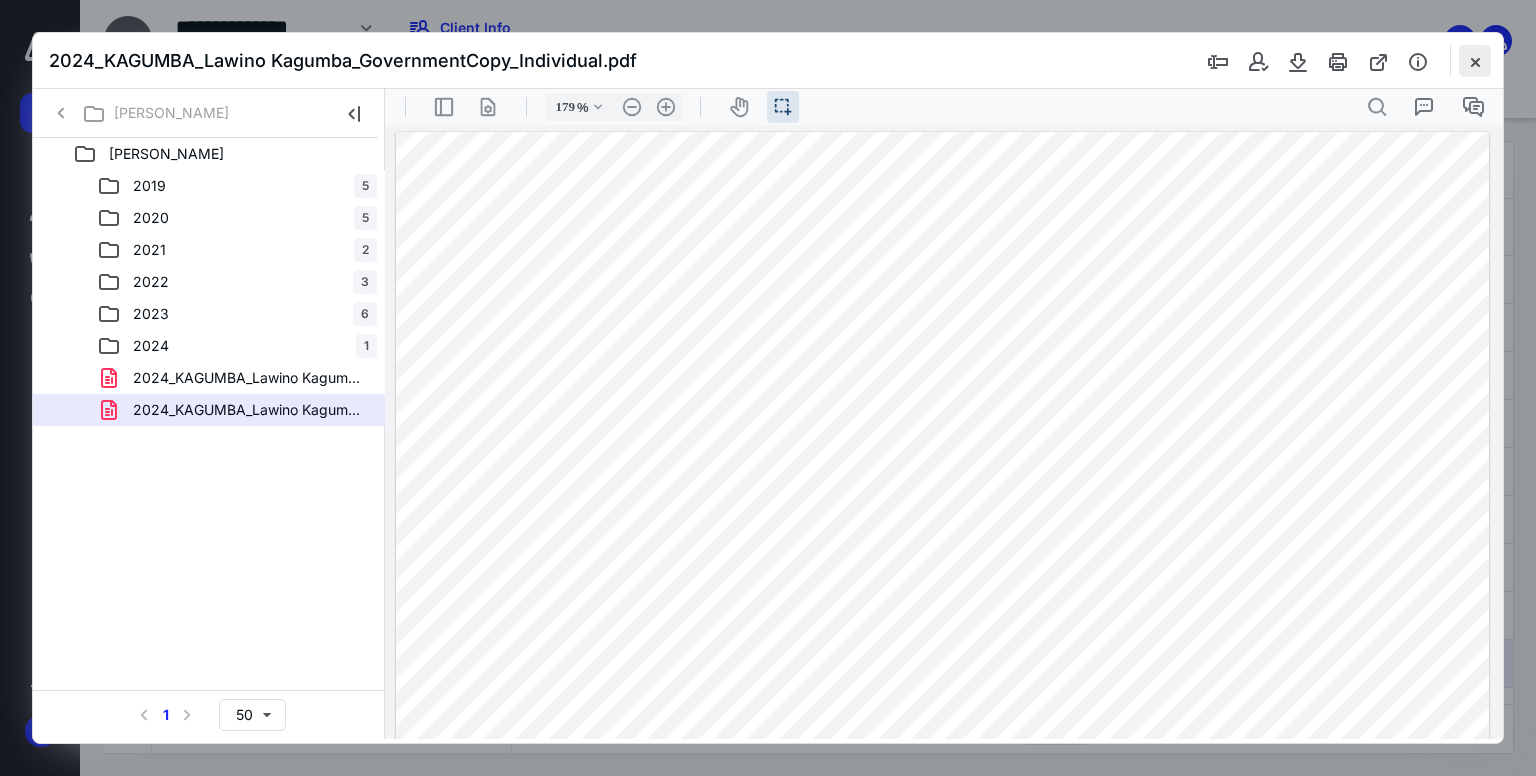 click at bounding box center [1475, 61] 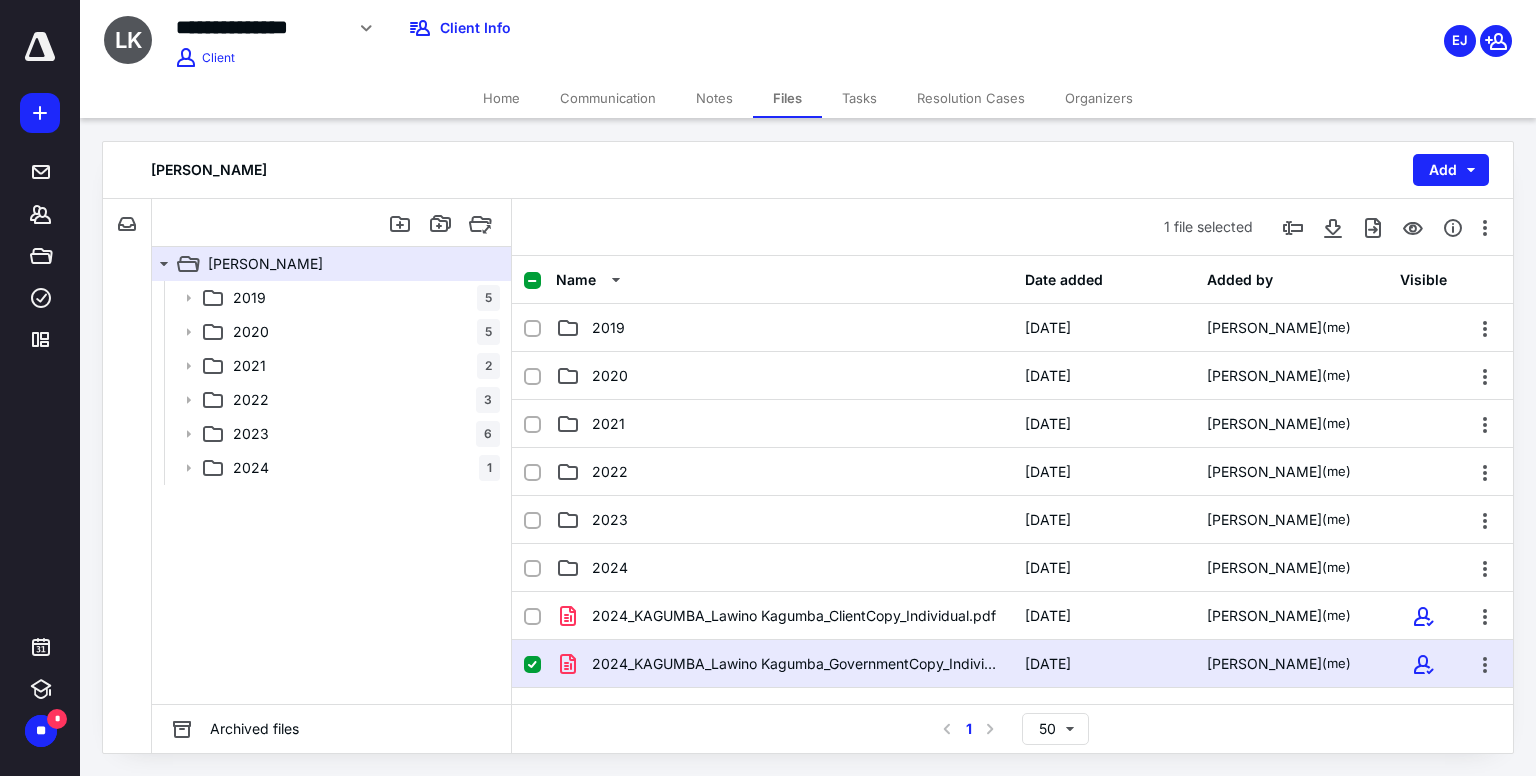 click 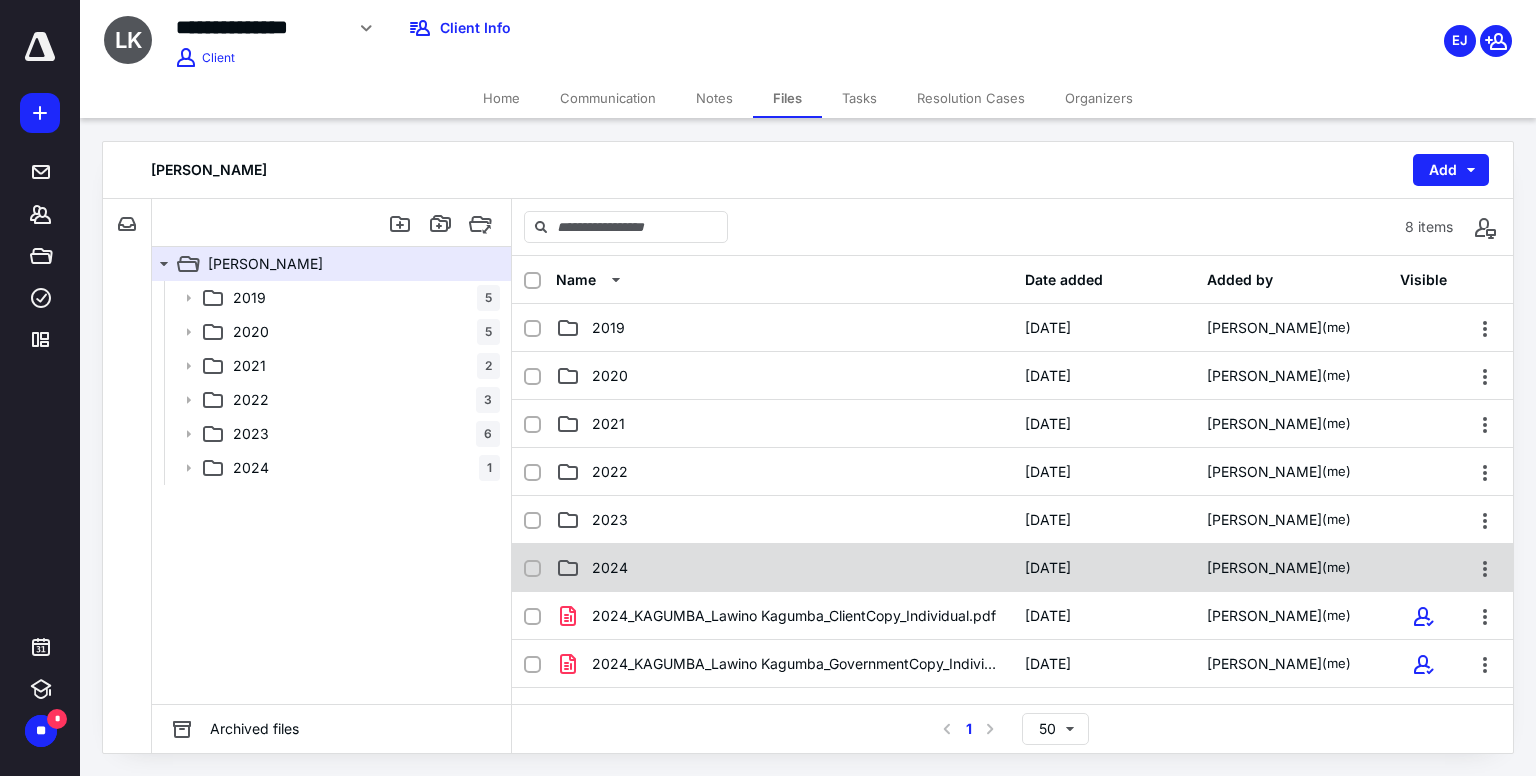 click on "2024" at bounding box center [610, 568] 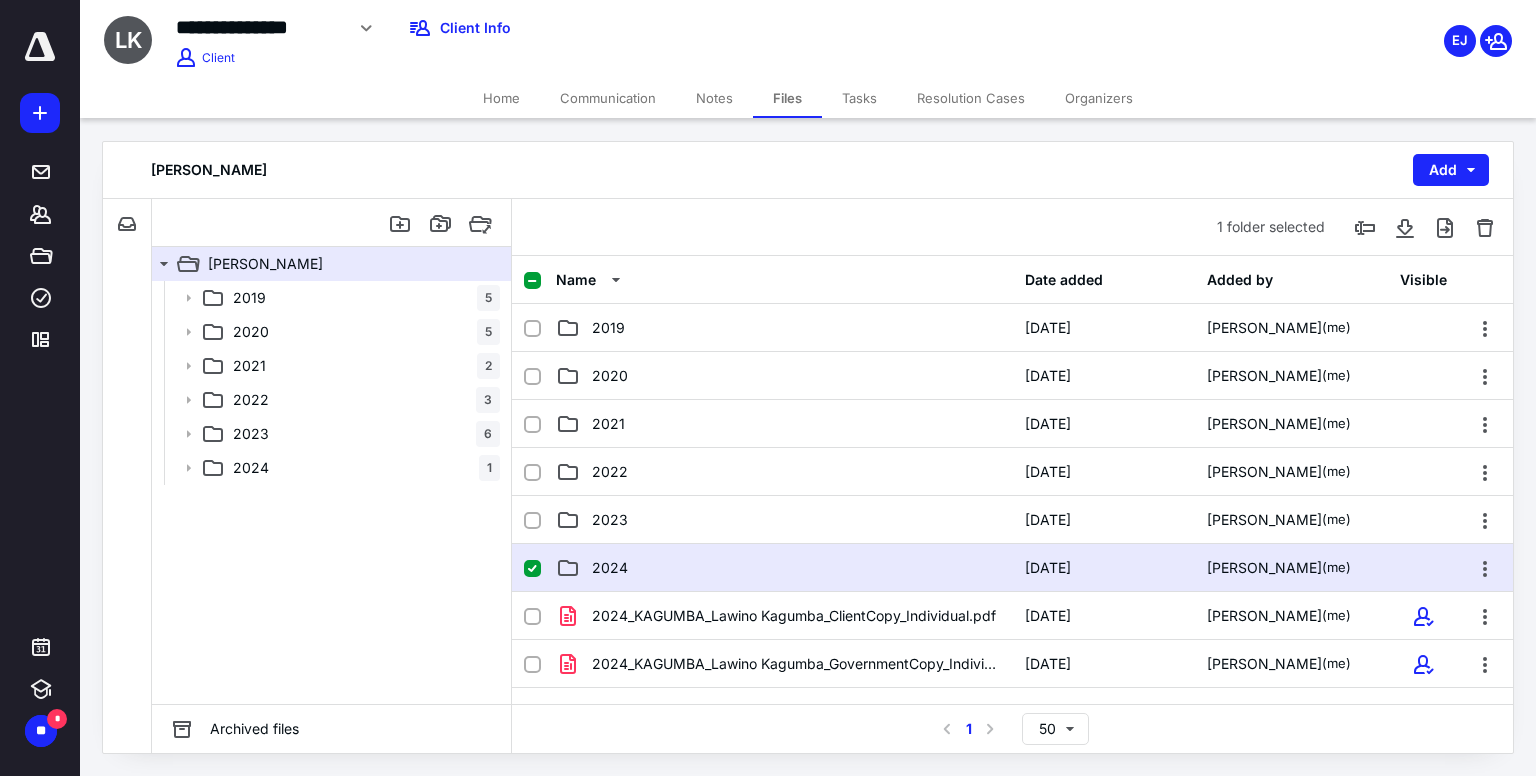 click on "2024" at bounding box center [610, 568] 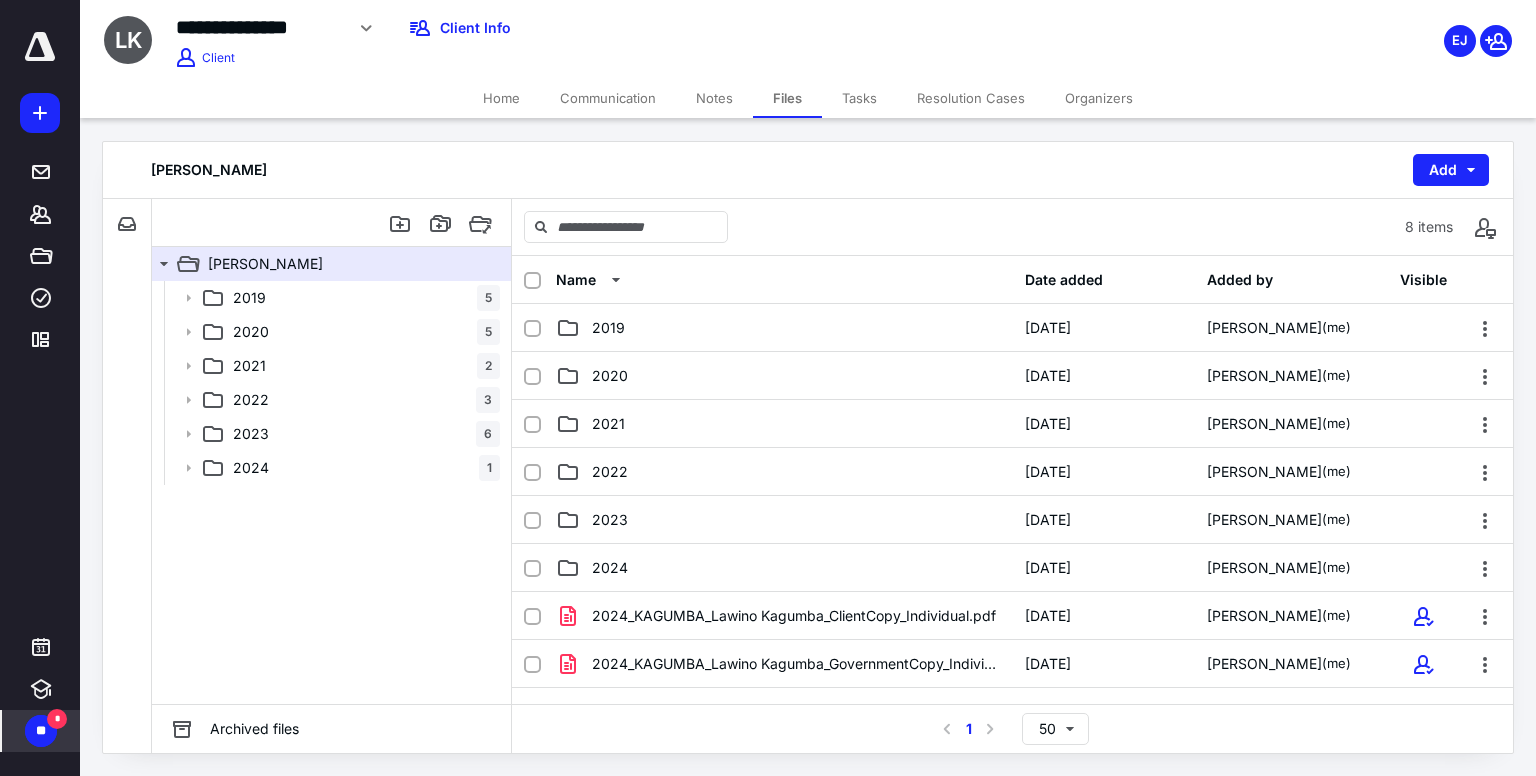 click on "**" at bounding box center (41, 731) 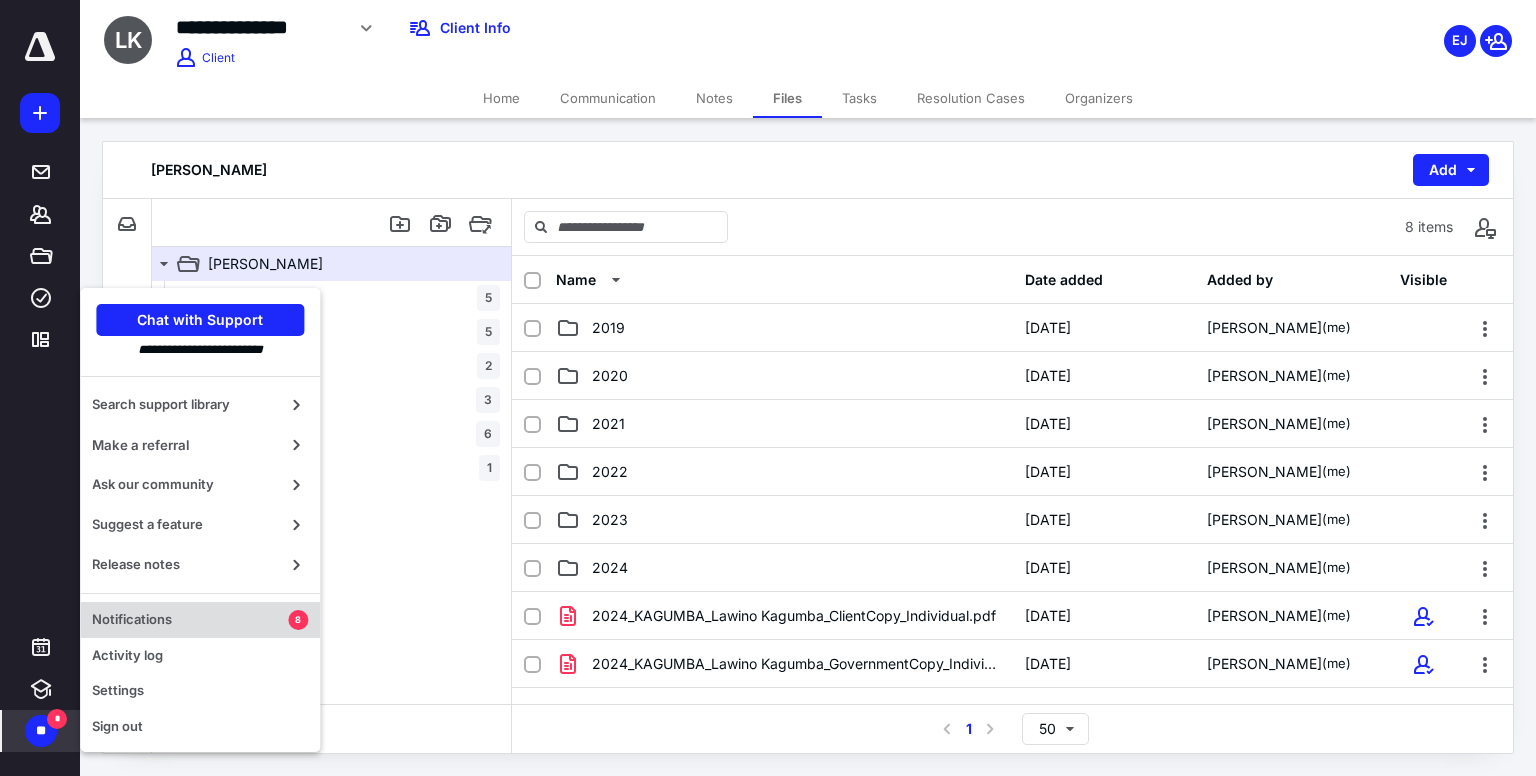 click on "Notifications" at bounding box center (190, 620) 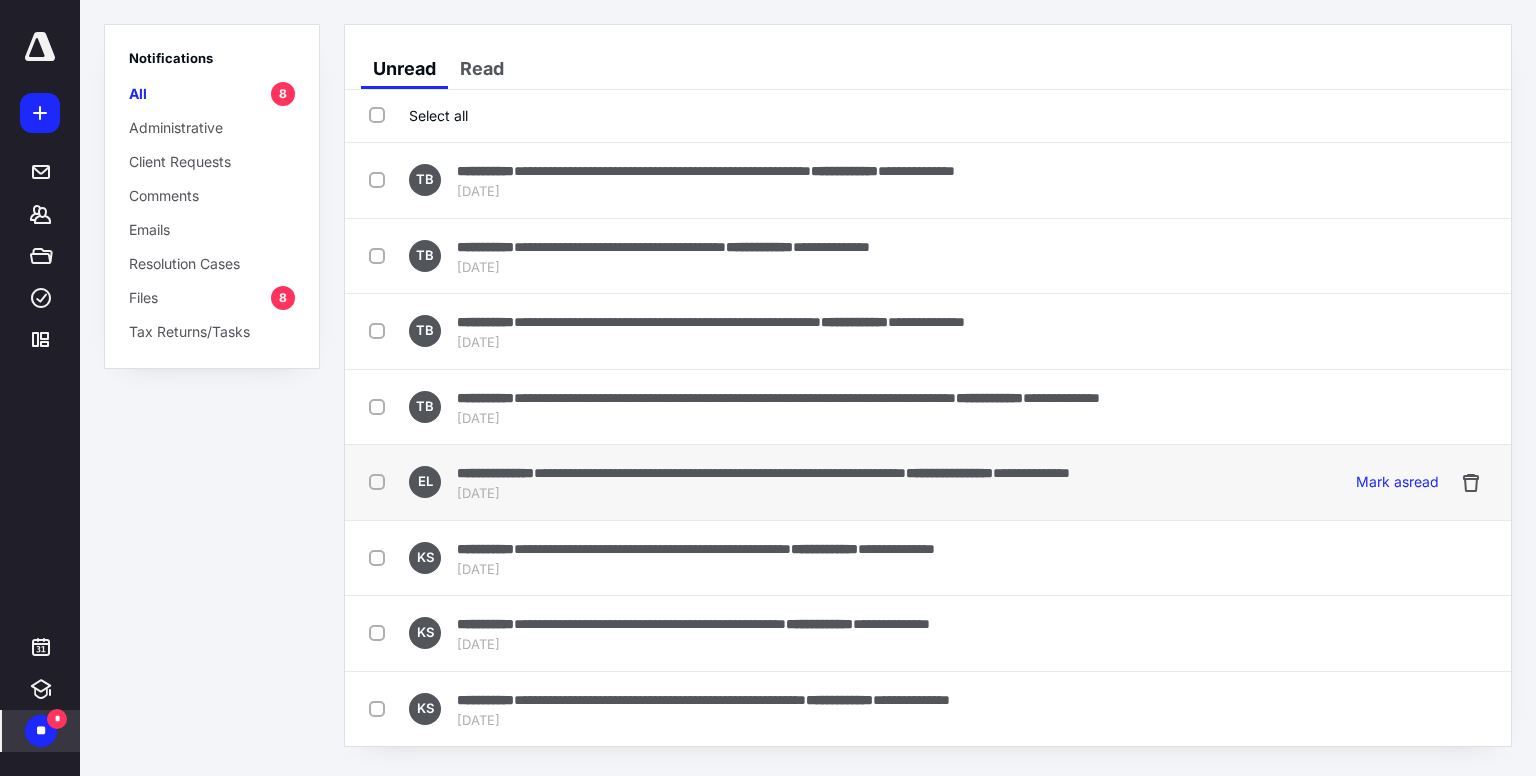 click on "[DATE]" at bounding box center (763, 494) 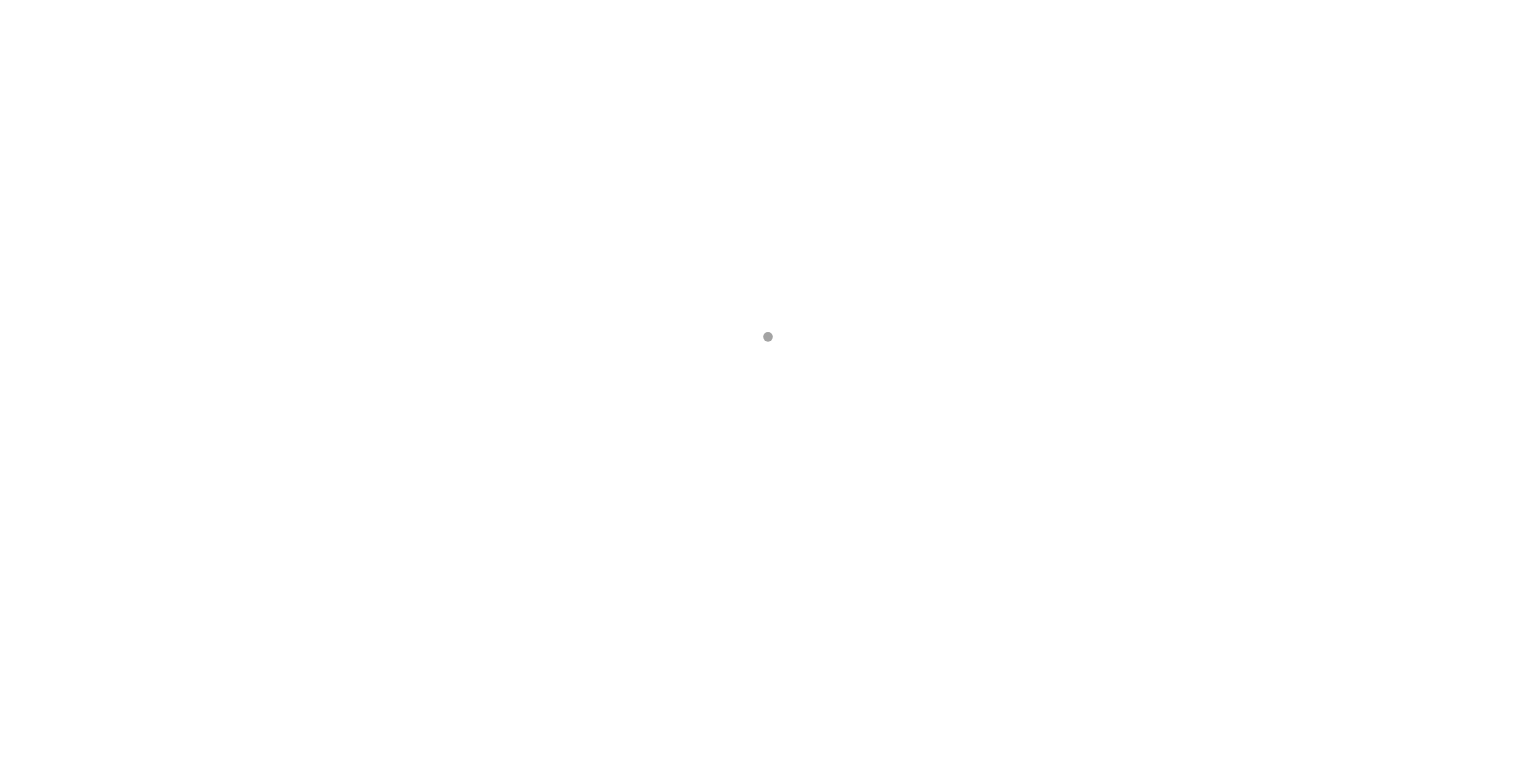 scroll, scrollTop: 0, scrollLeft: 0, axis: both 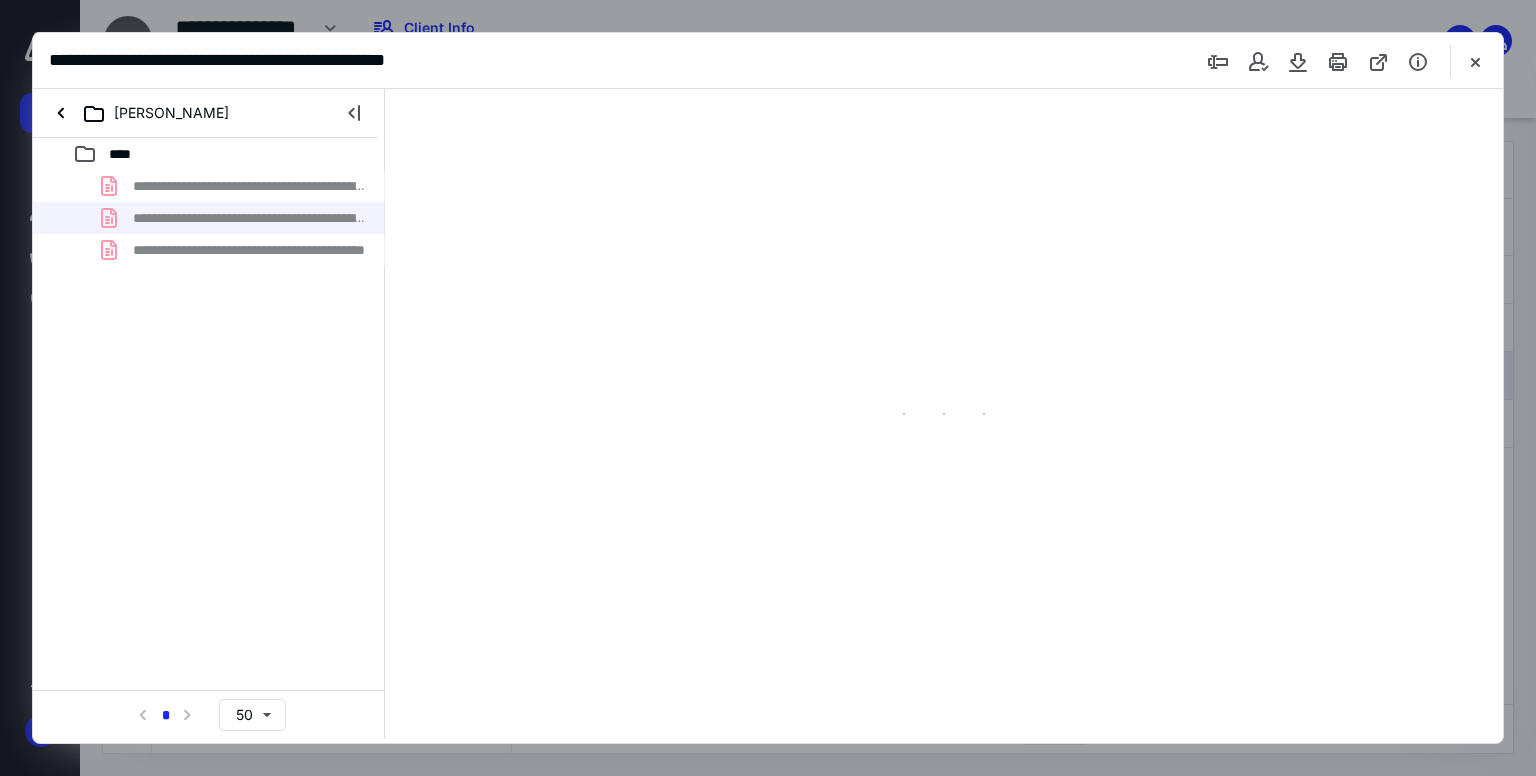 type on "179" 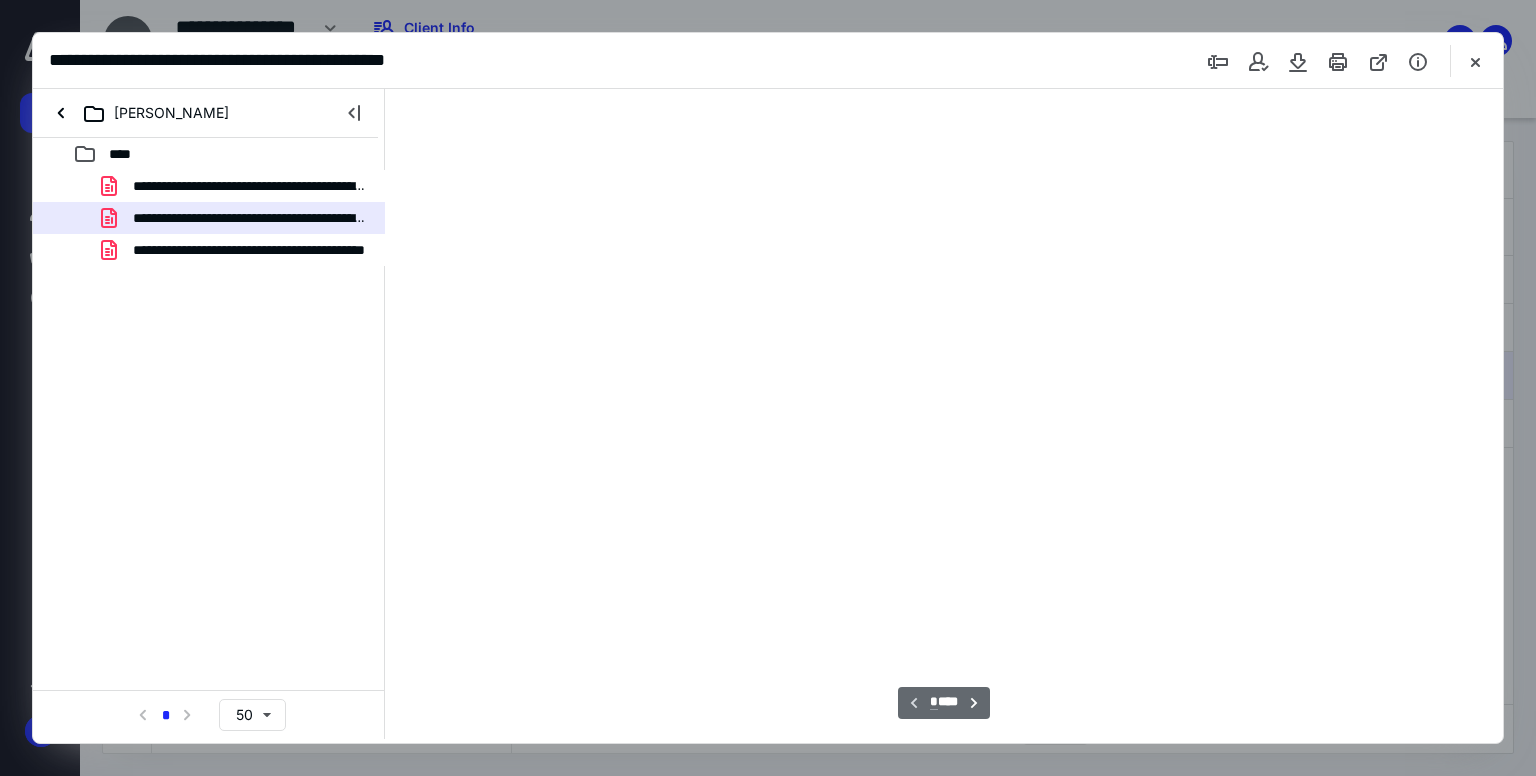 scroll, scrollTop: 43, scrollLeft: 0, axis: vertical 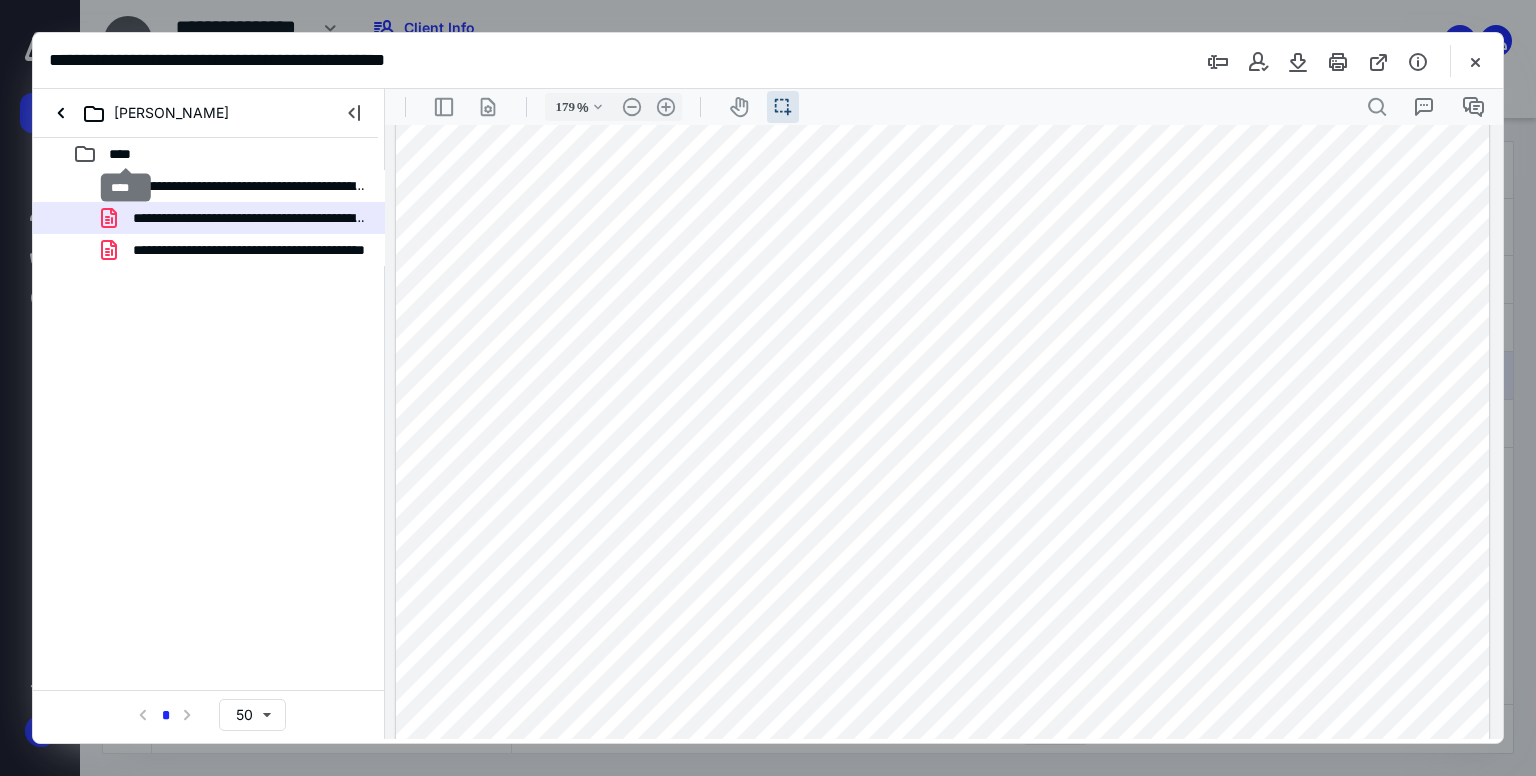 click on "****" at bounding box center (126, 154) 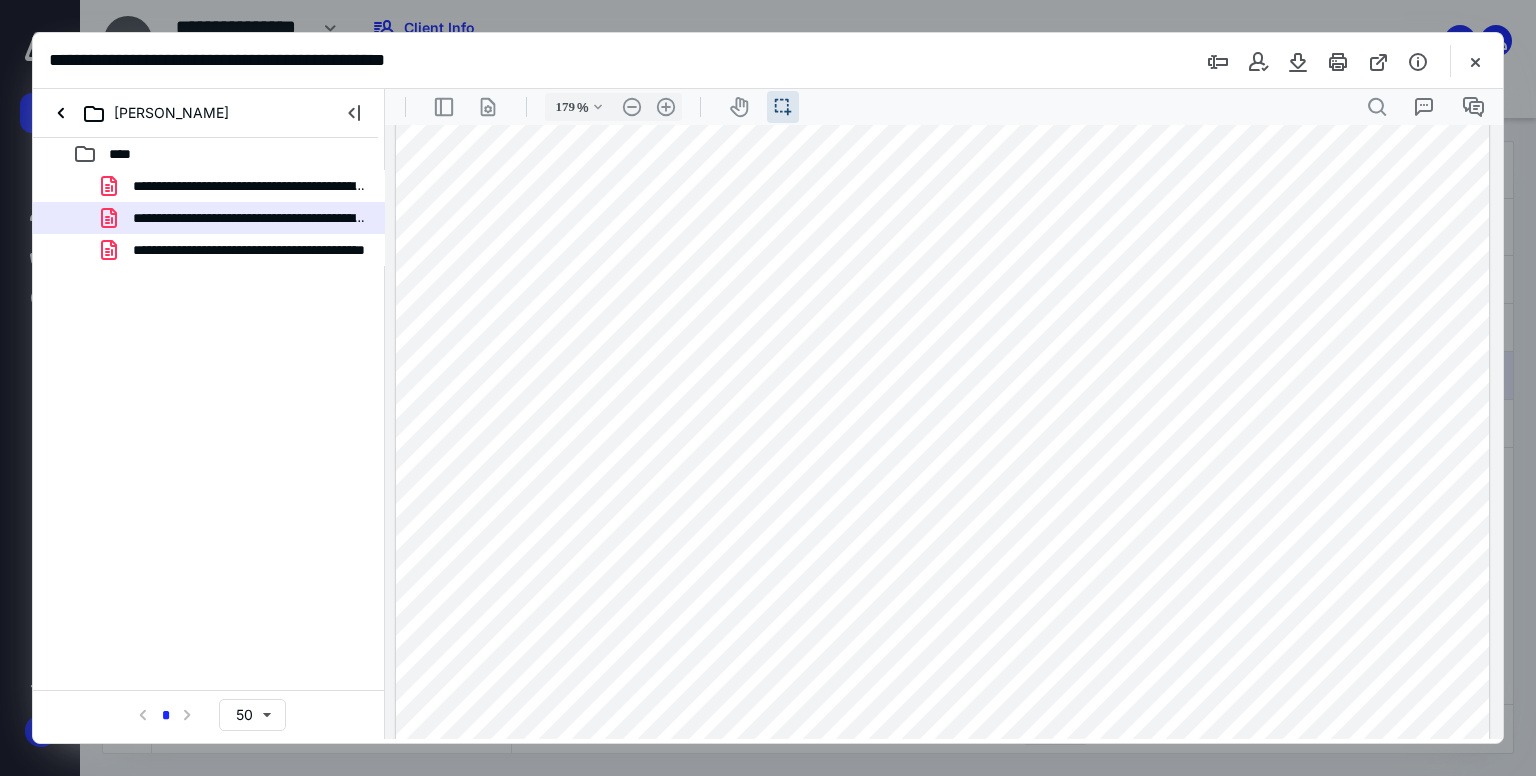 click at bounding box center [943, 797] 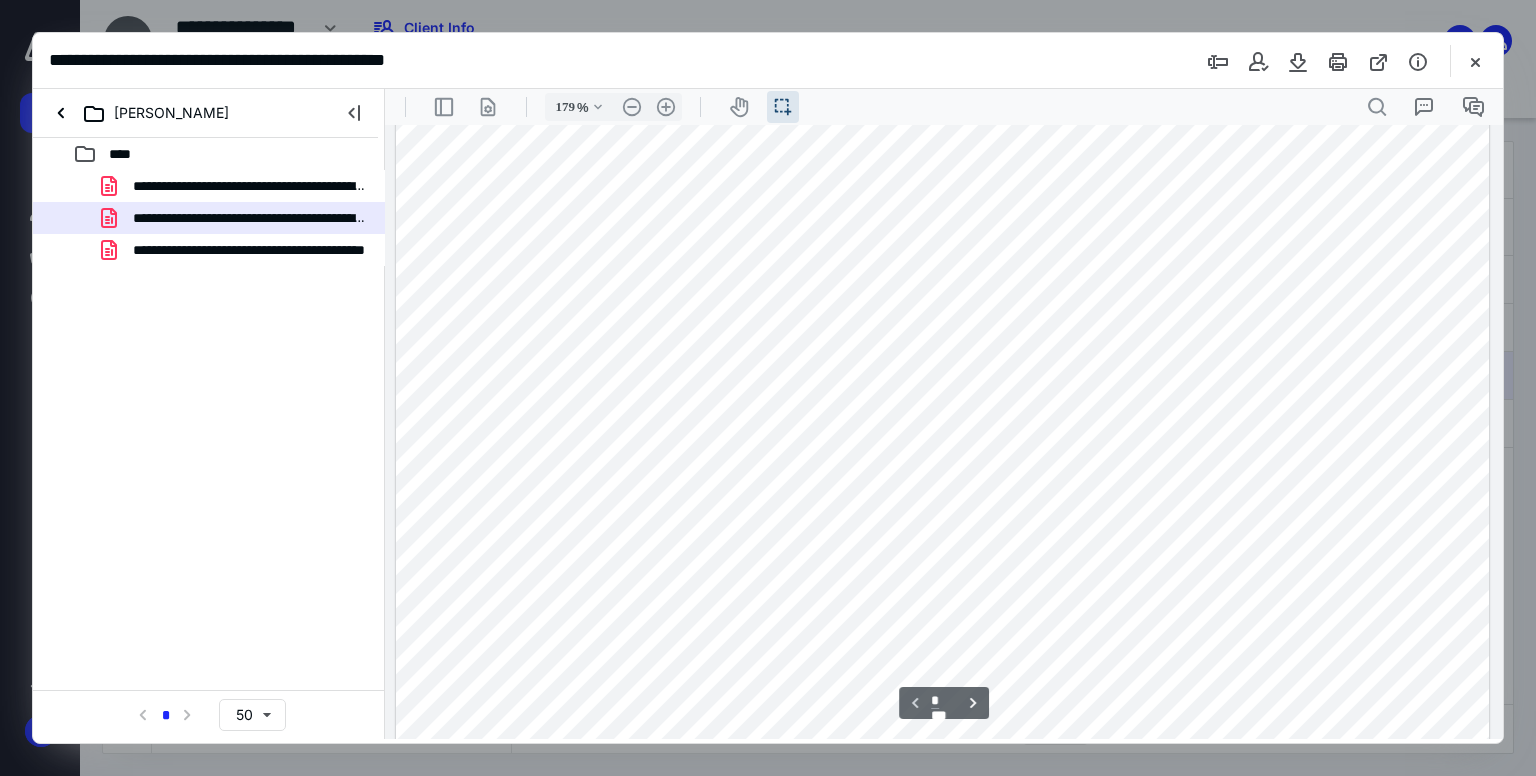 scroll, scrollTop: 44, scrollLeft: 0, axis: vertical 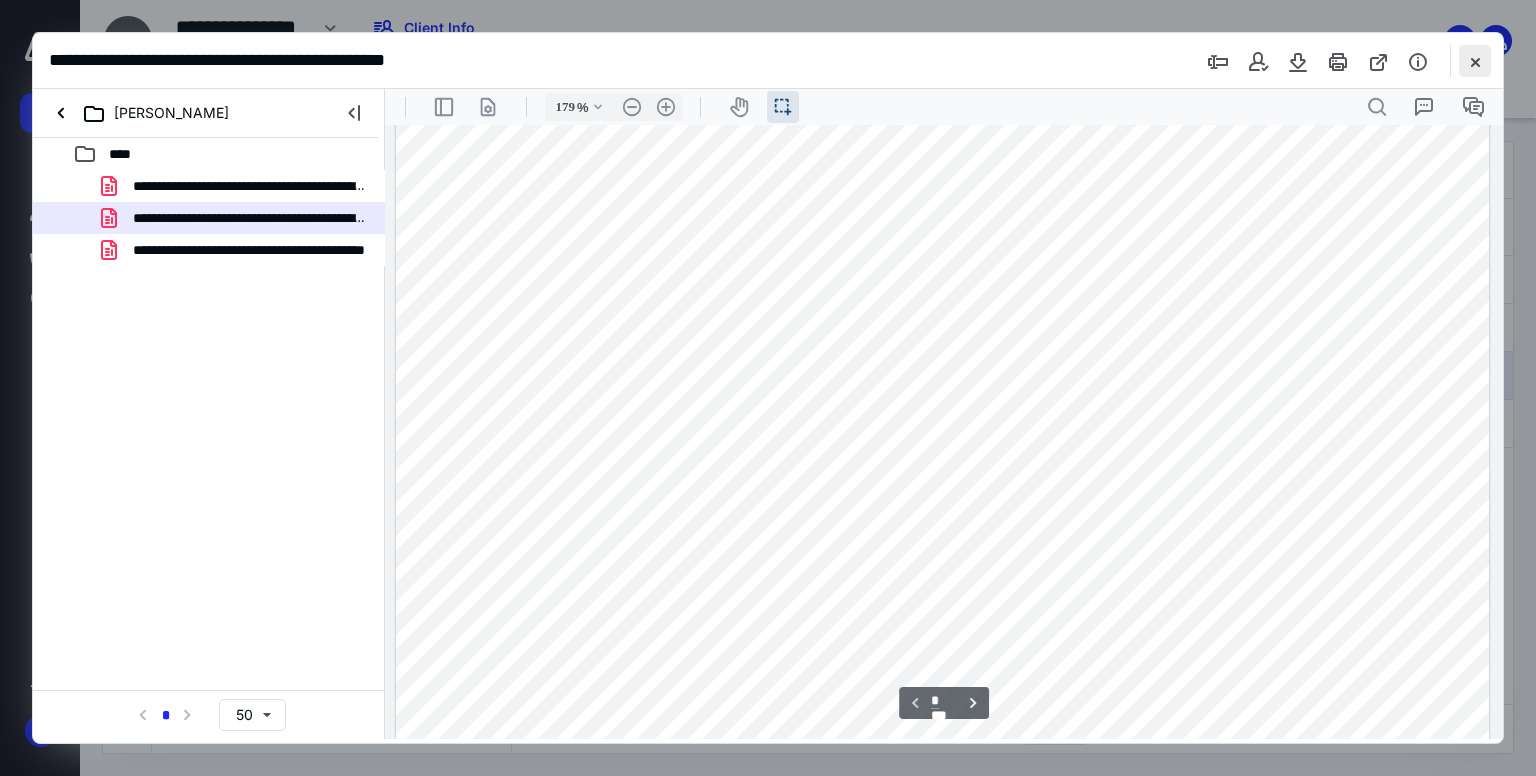 click at bounding box center [1475, 61] 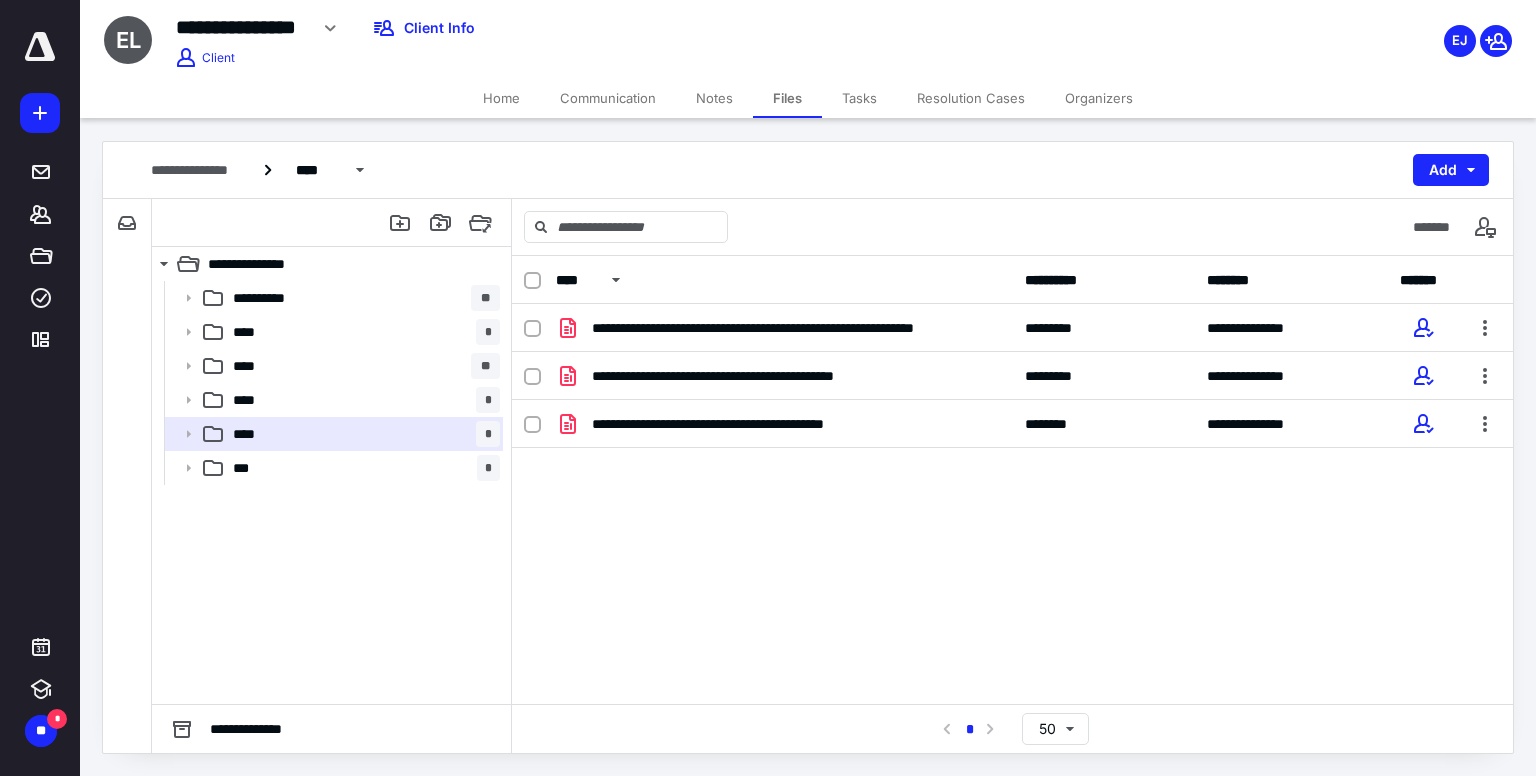 click on "**********" at bounding box center (1012, 454) 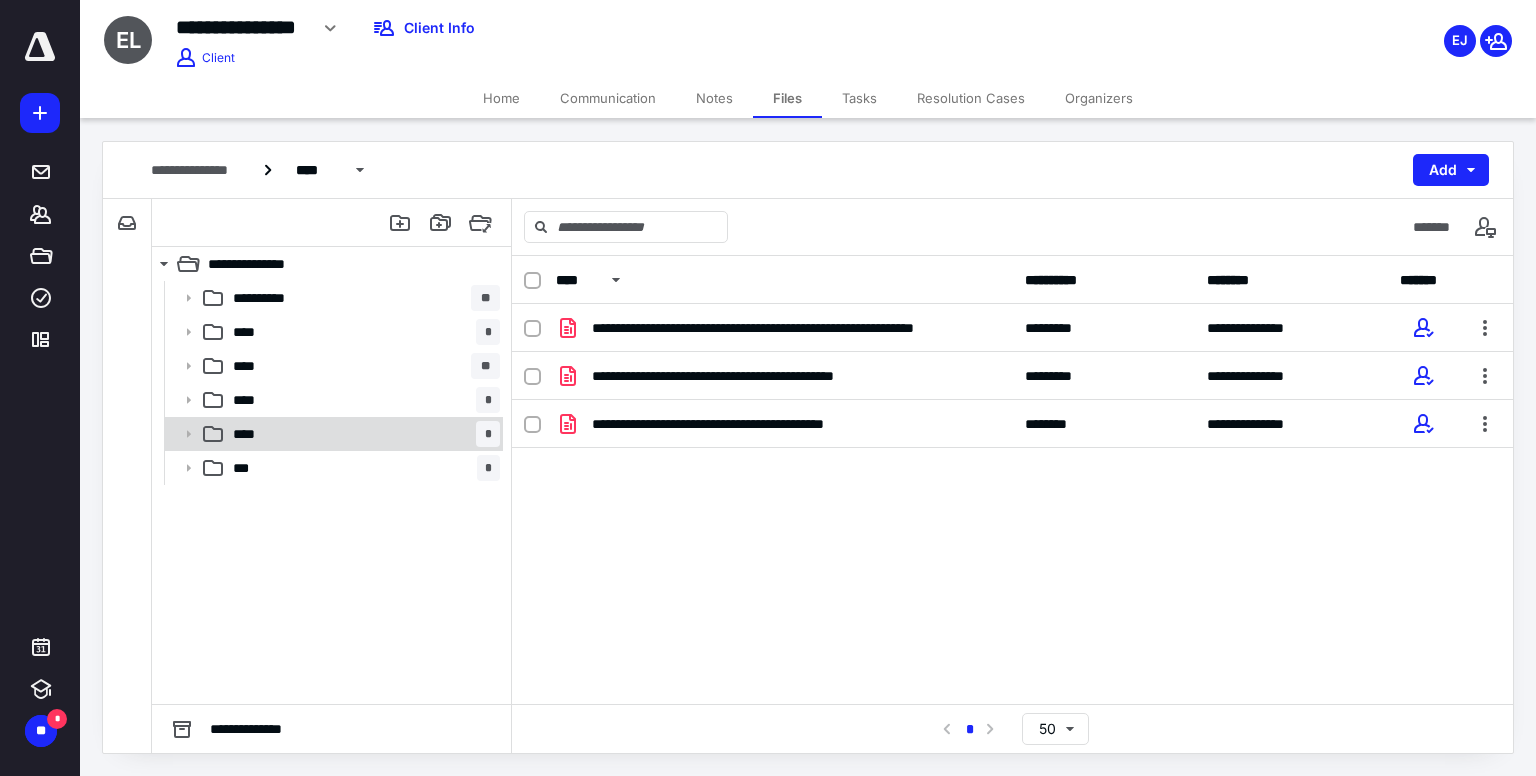click on "**** *" at bounding box center [362, 434] 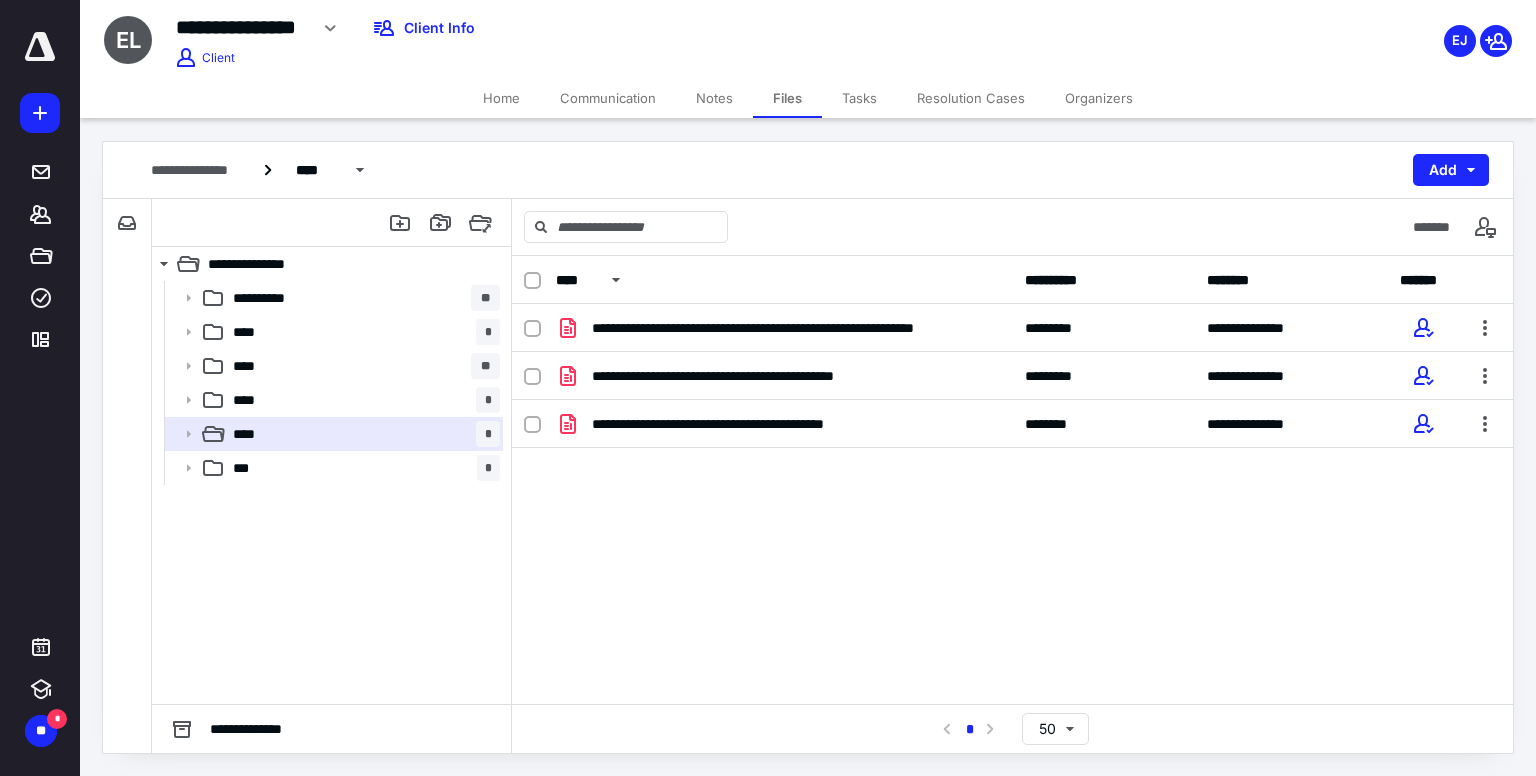click on "**********" at bounding box center [1012, 454] 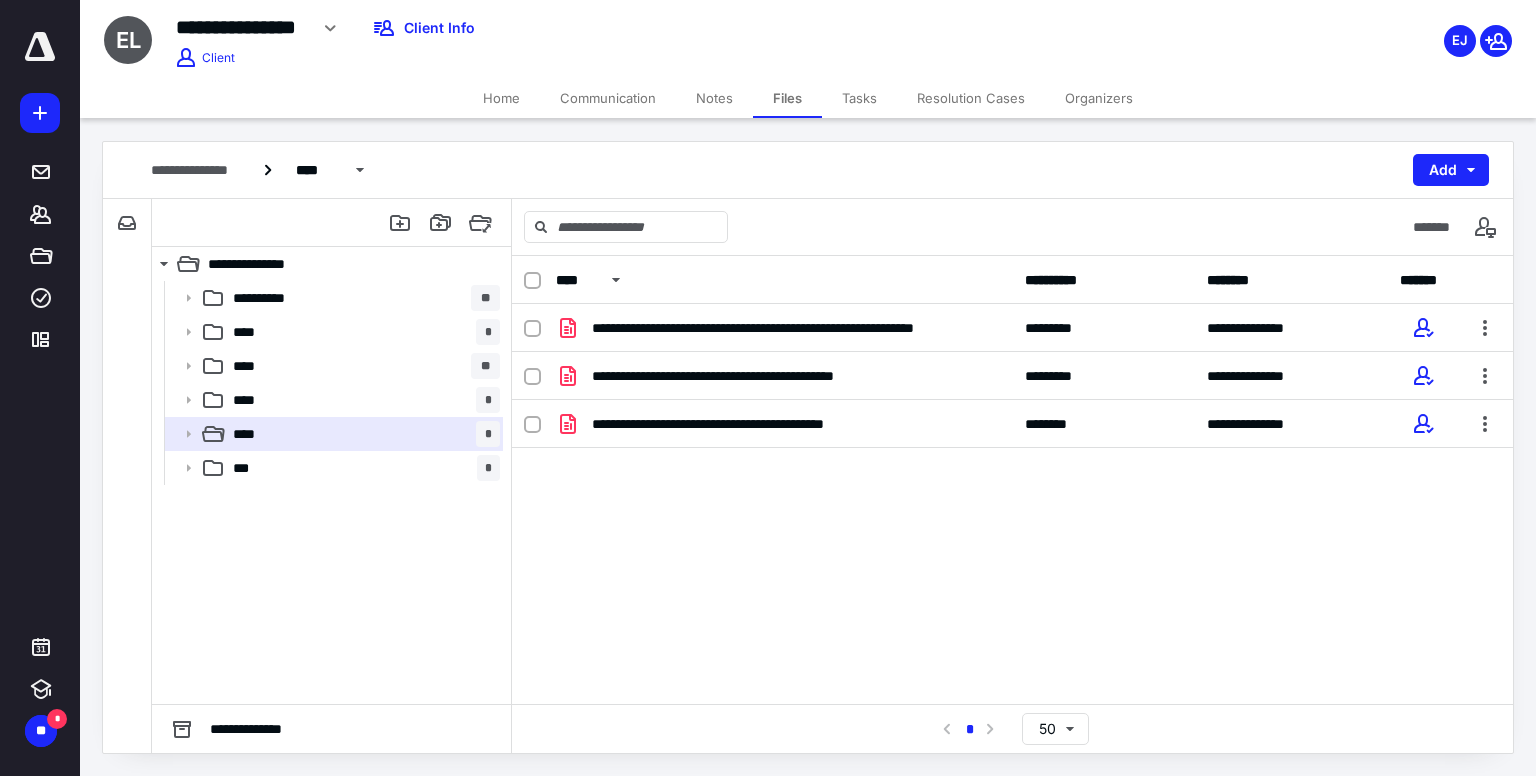 click on "**********" at bounding box center [1012, 454] 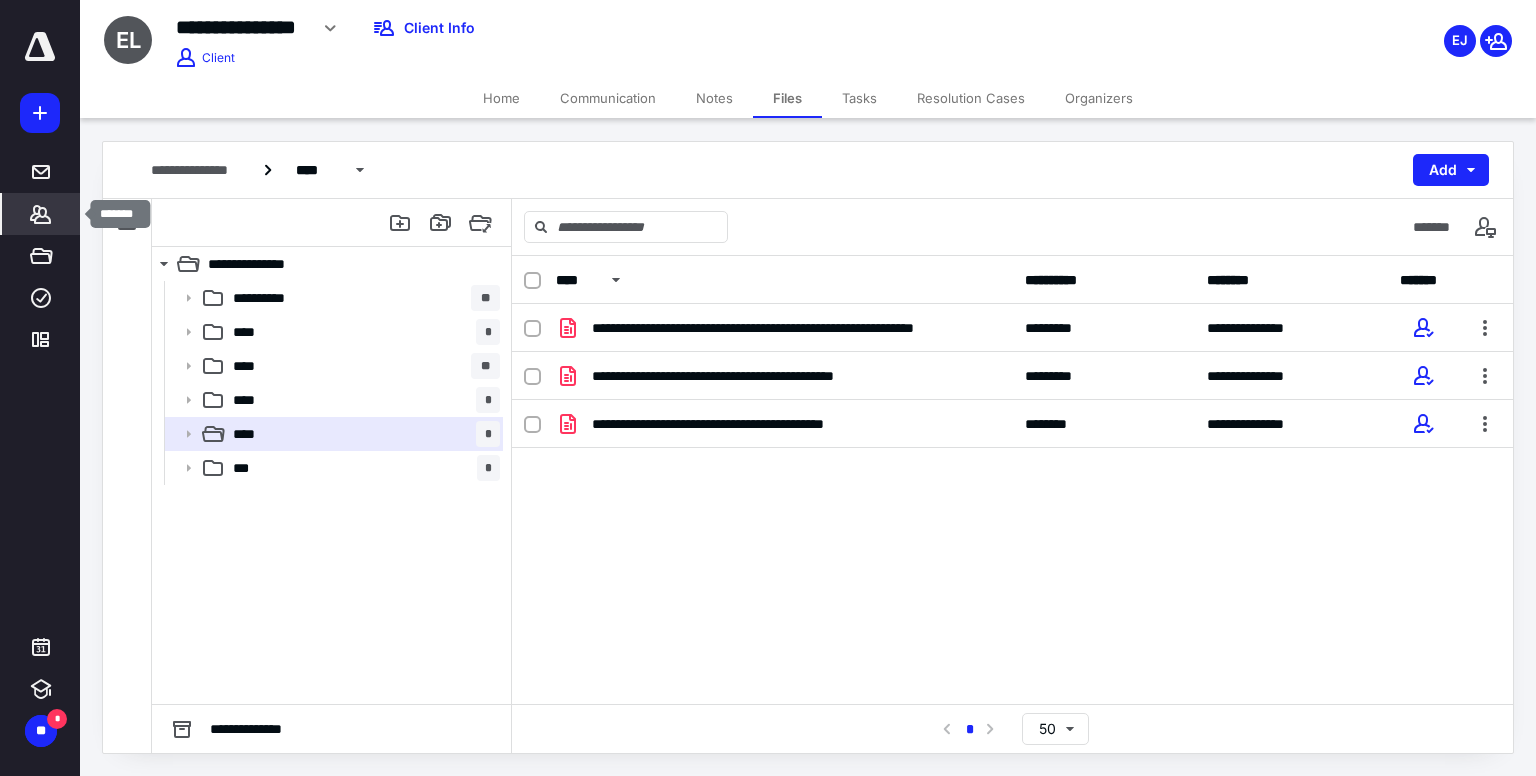 click 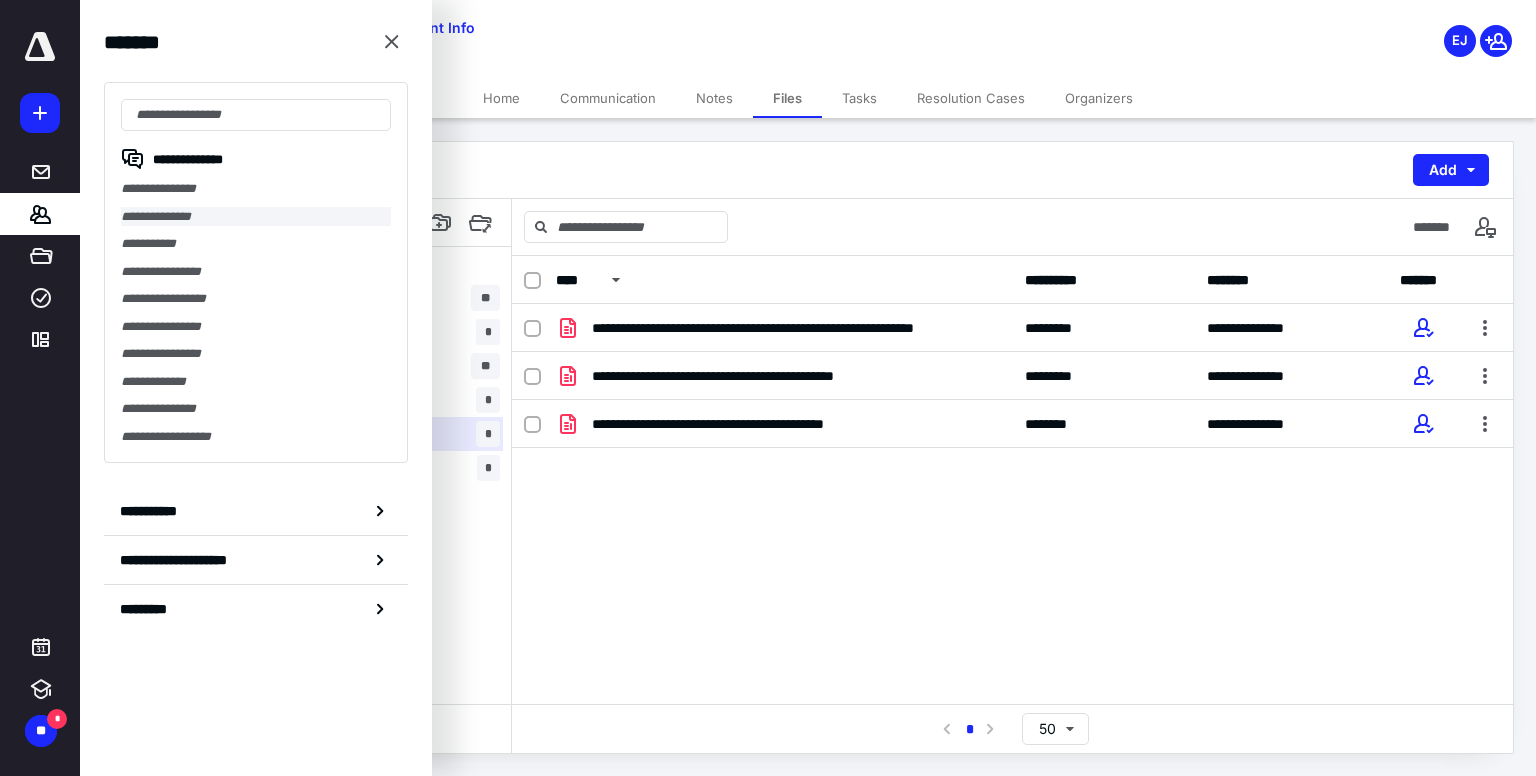 click on "**********" at bounding box center [256, 217] 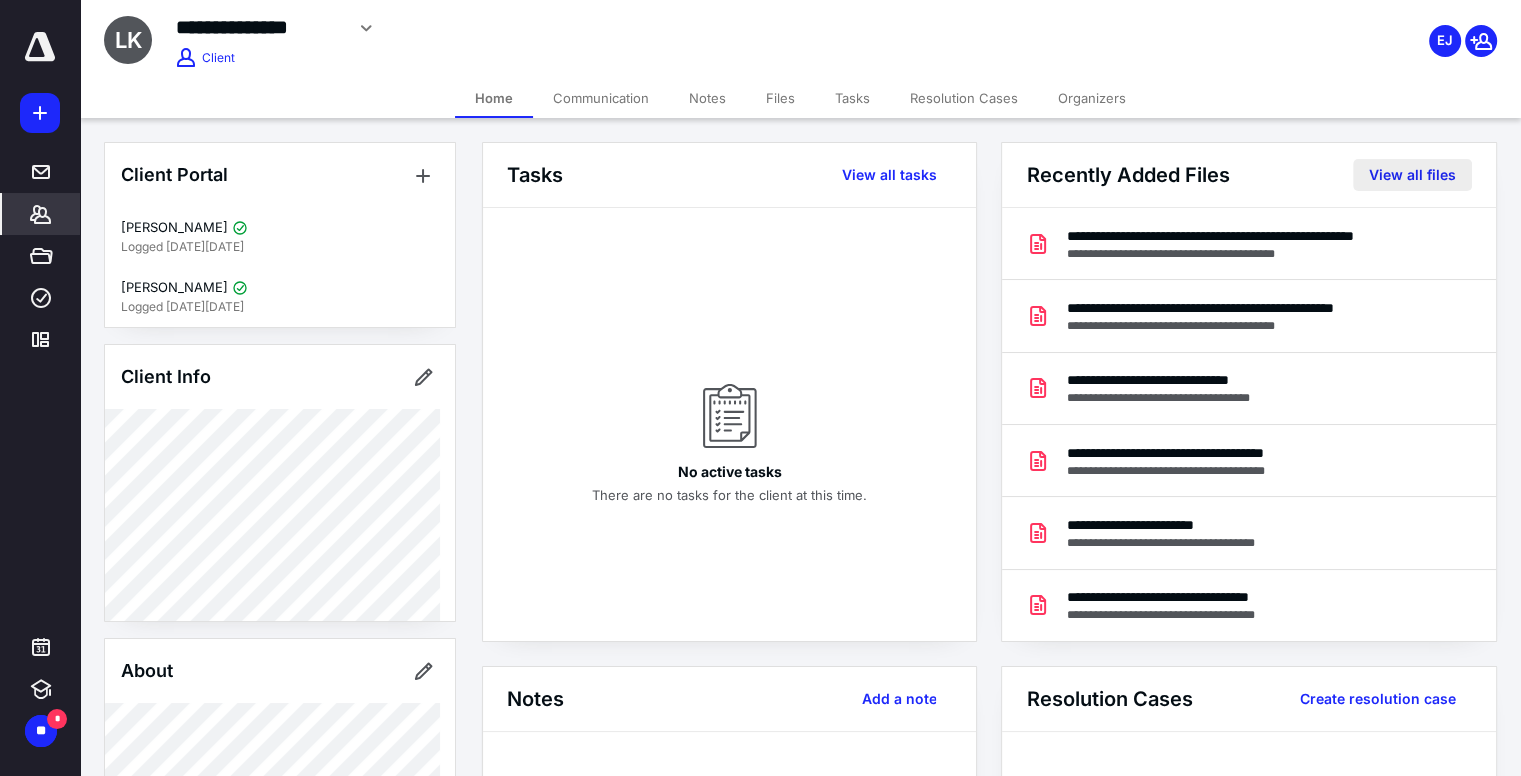 click on "View all files" at bounding box center (1412, 175) 